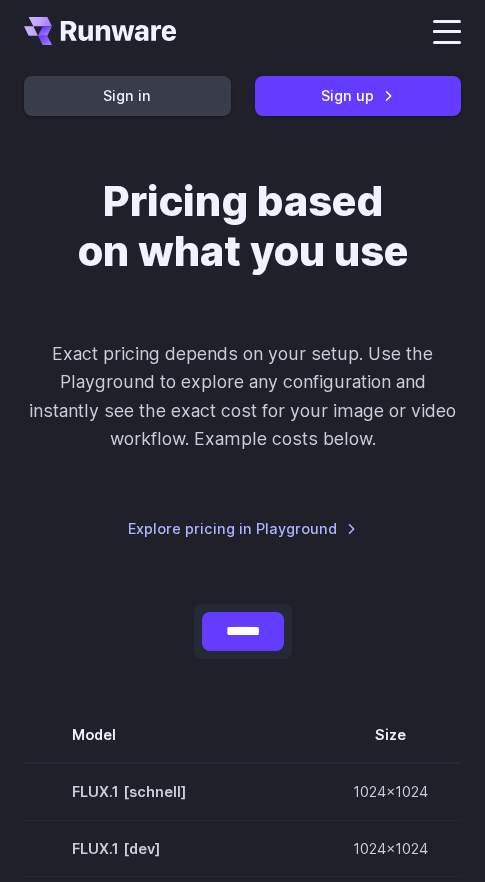 select on "******" 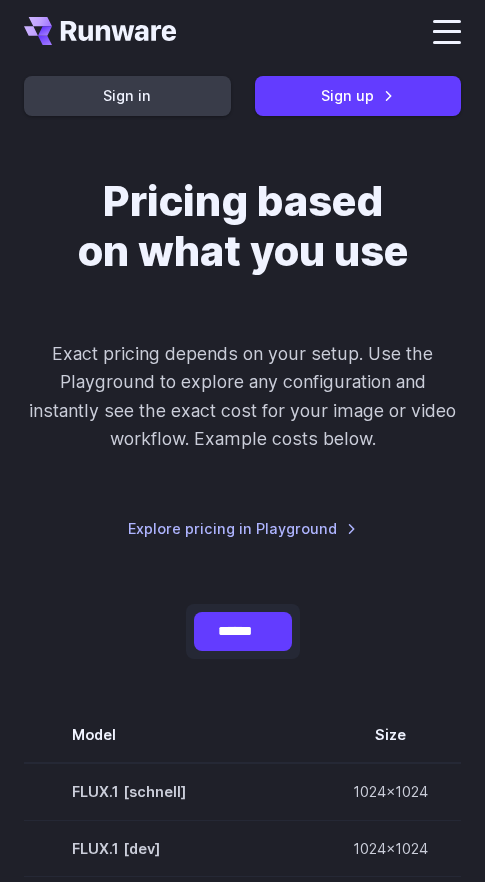 scroll, scrollTop: 0, scrollLeft: 0, axis: both 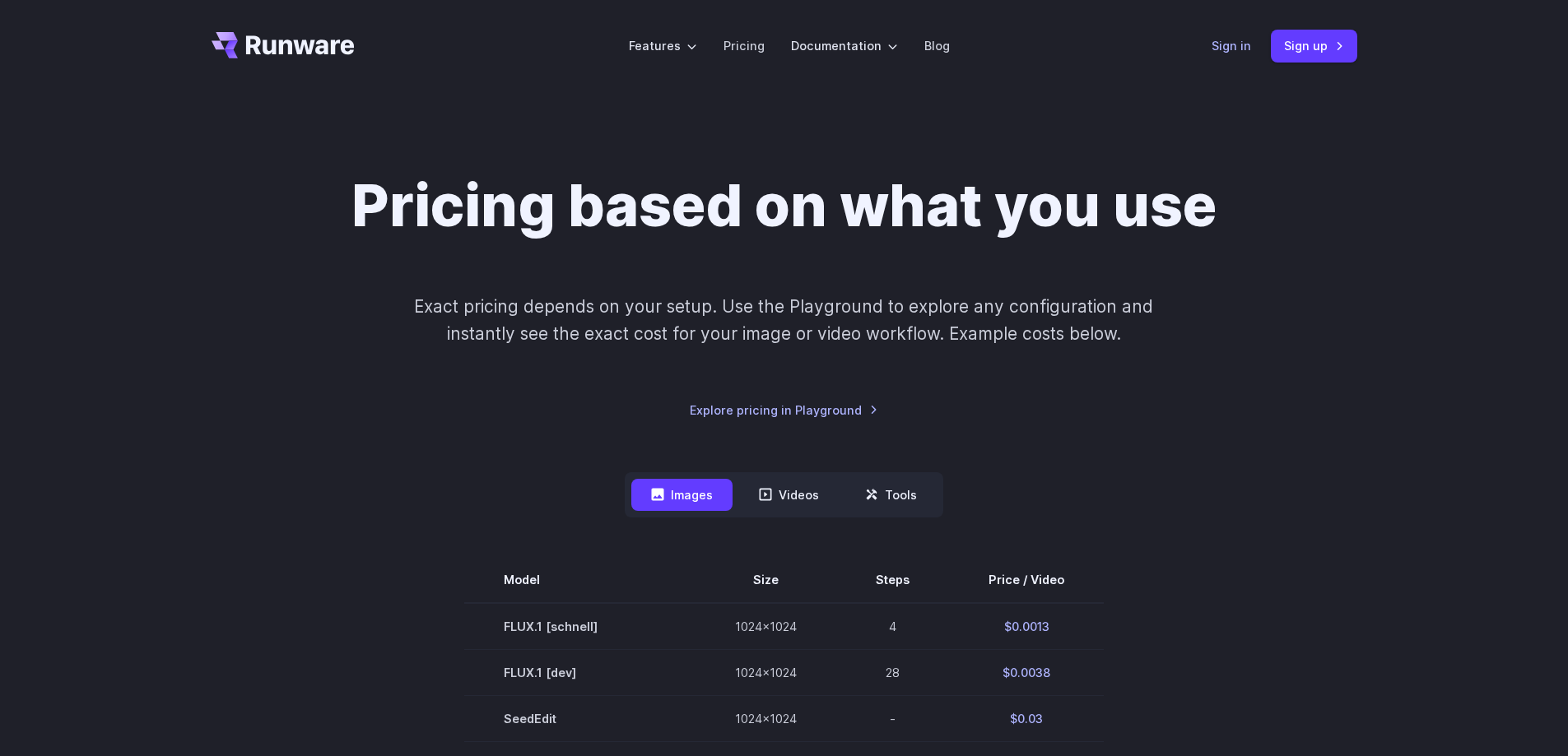 click on "Sign in" at bounding box center (1231, 45) 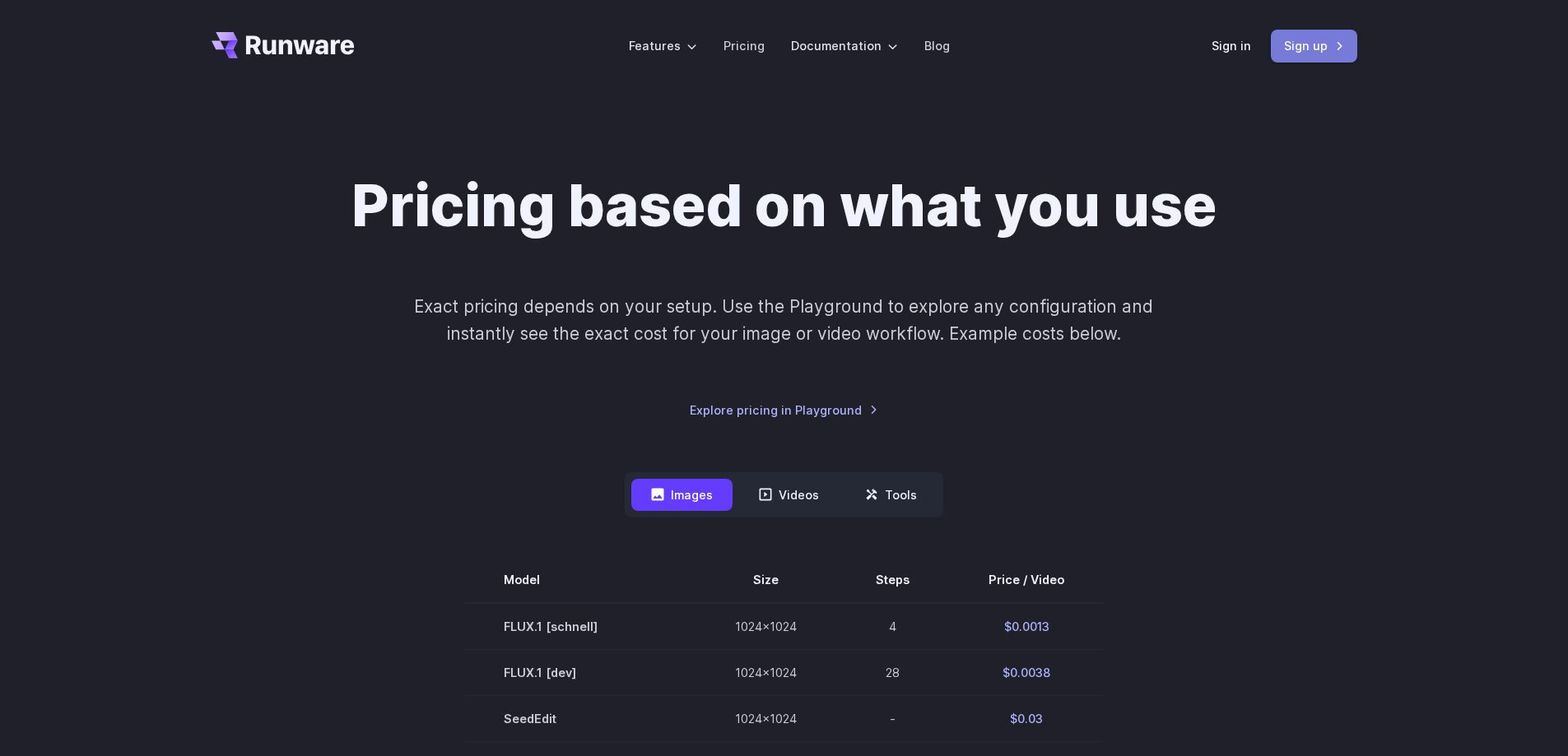 click on "Sign up" at bounding box center [1314, 45] 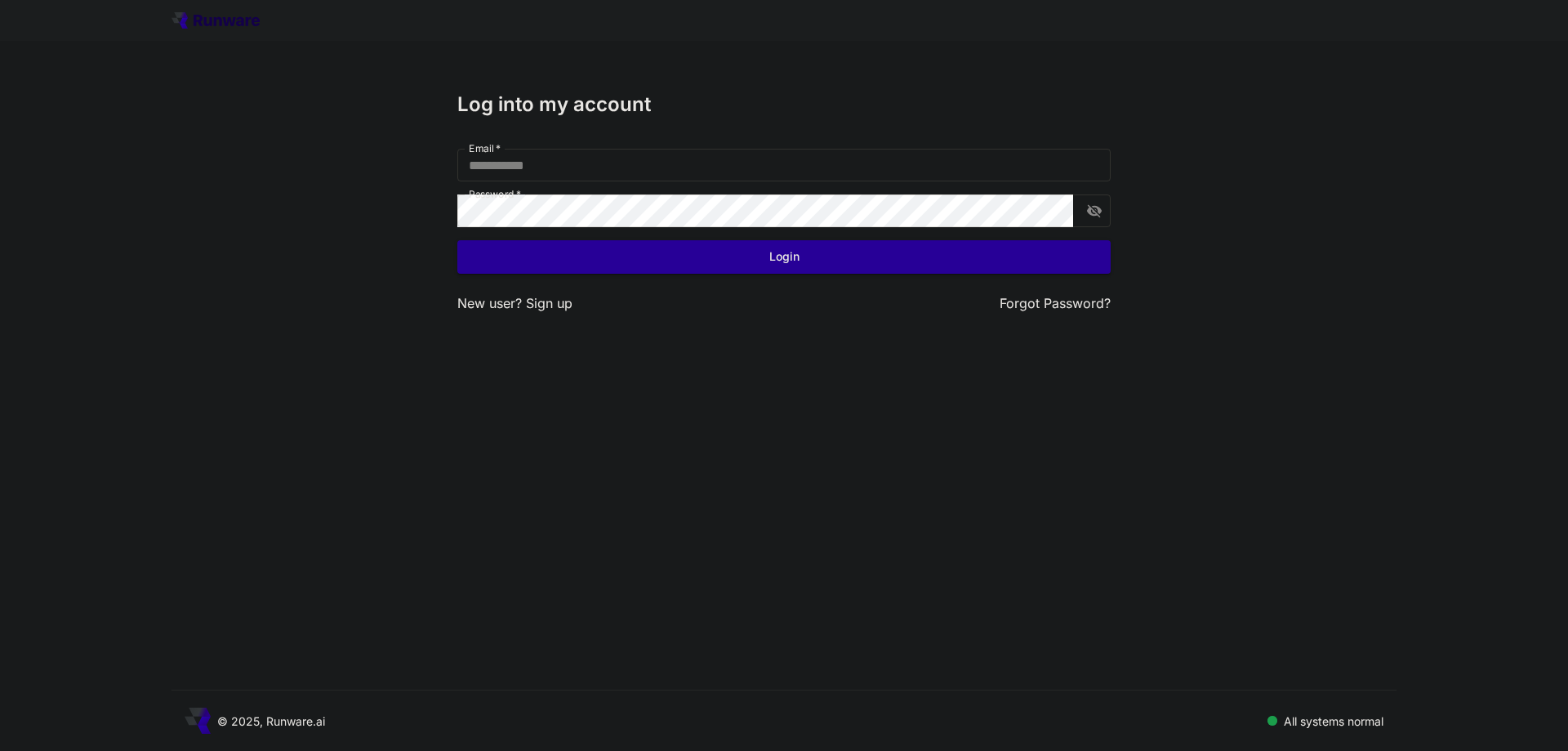 scroll, scrollTop: 0, scrollLeft: 0, axis: both 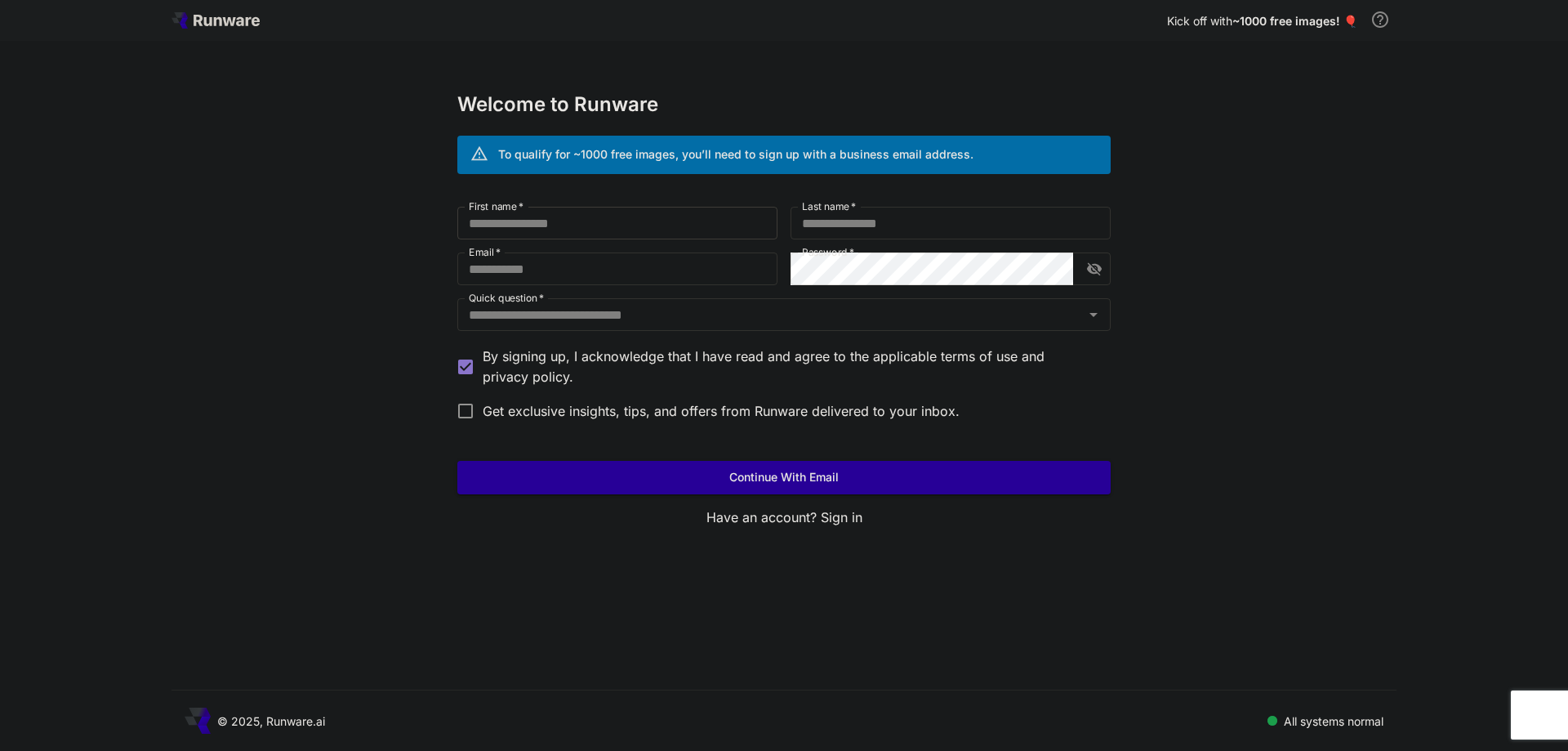 click on "First name   *" at bounding box center (617, 223) 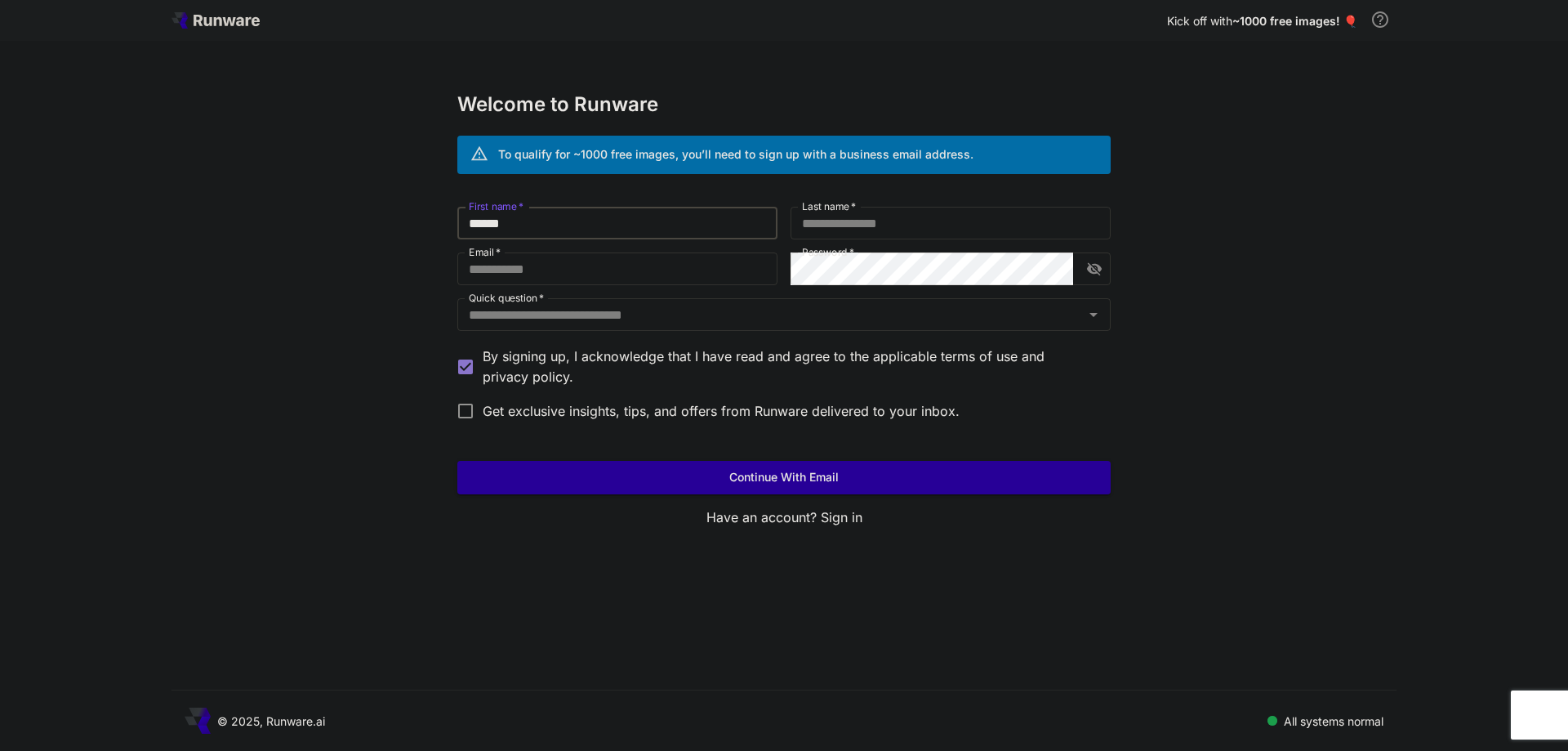 type on "******" 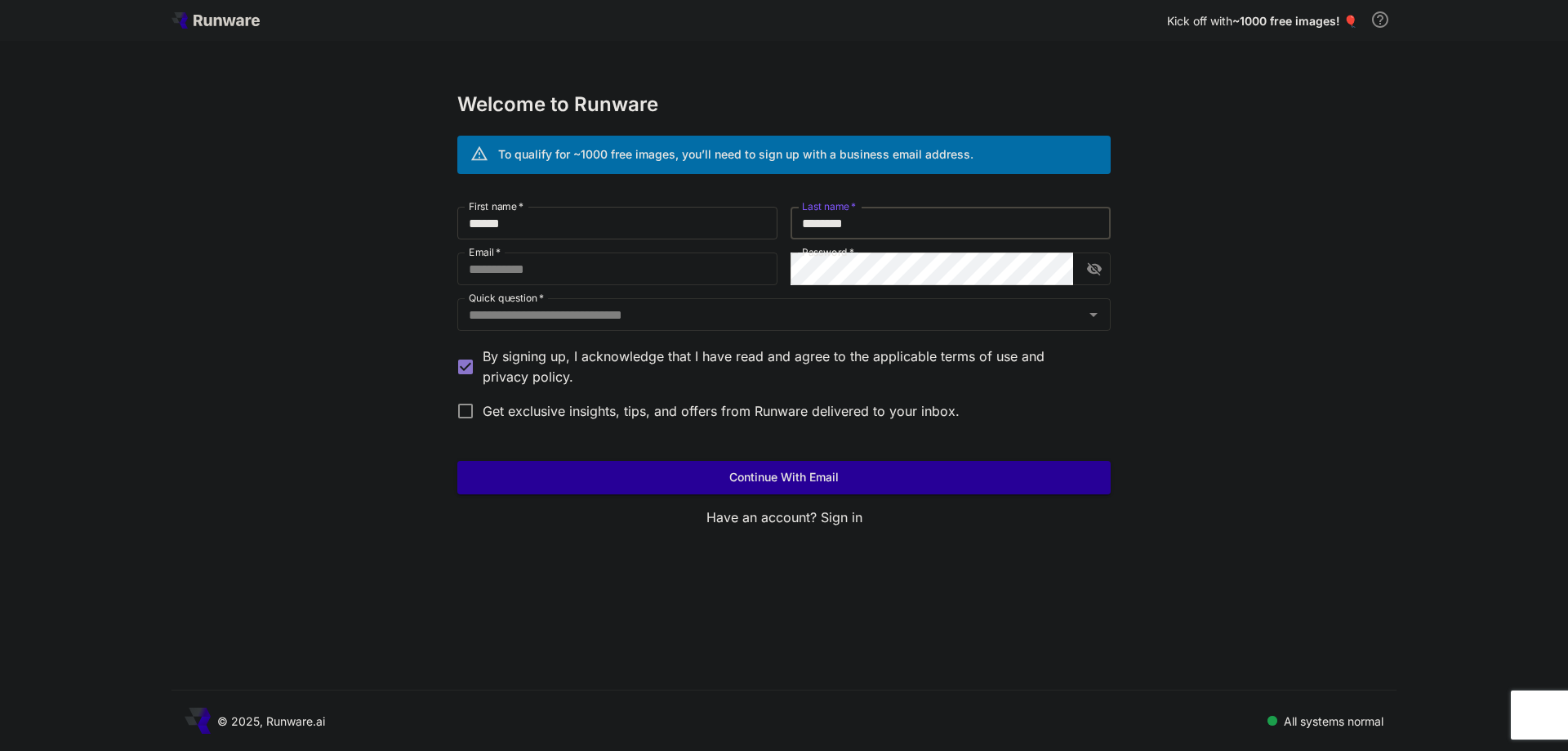 type on "********" 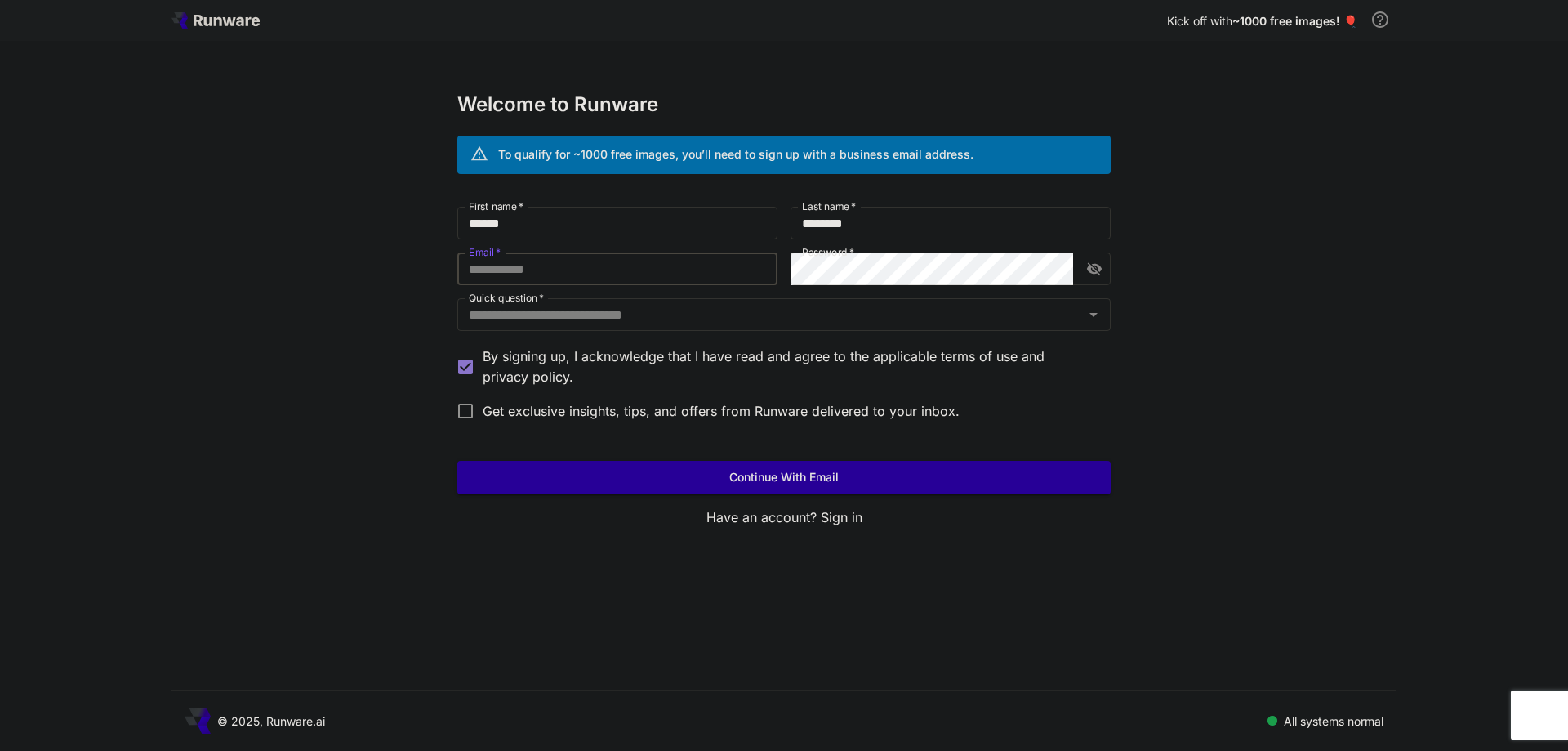 click on "Email   *" at bounding box center [617, 269] 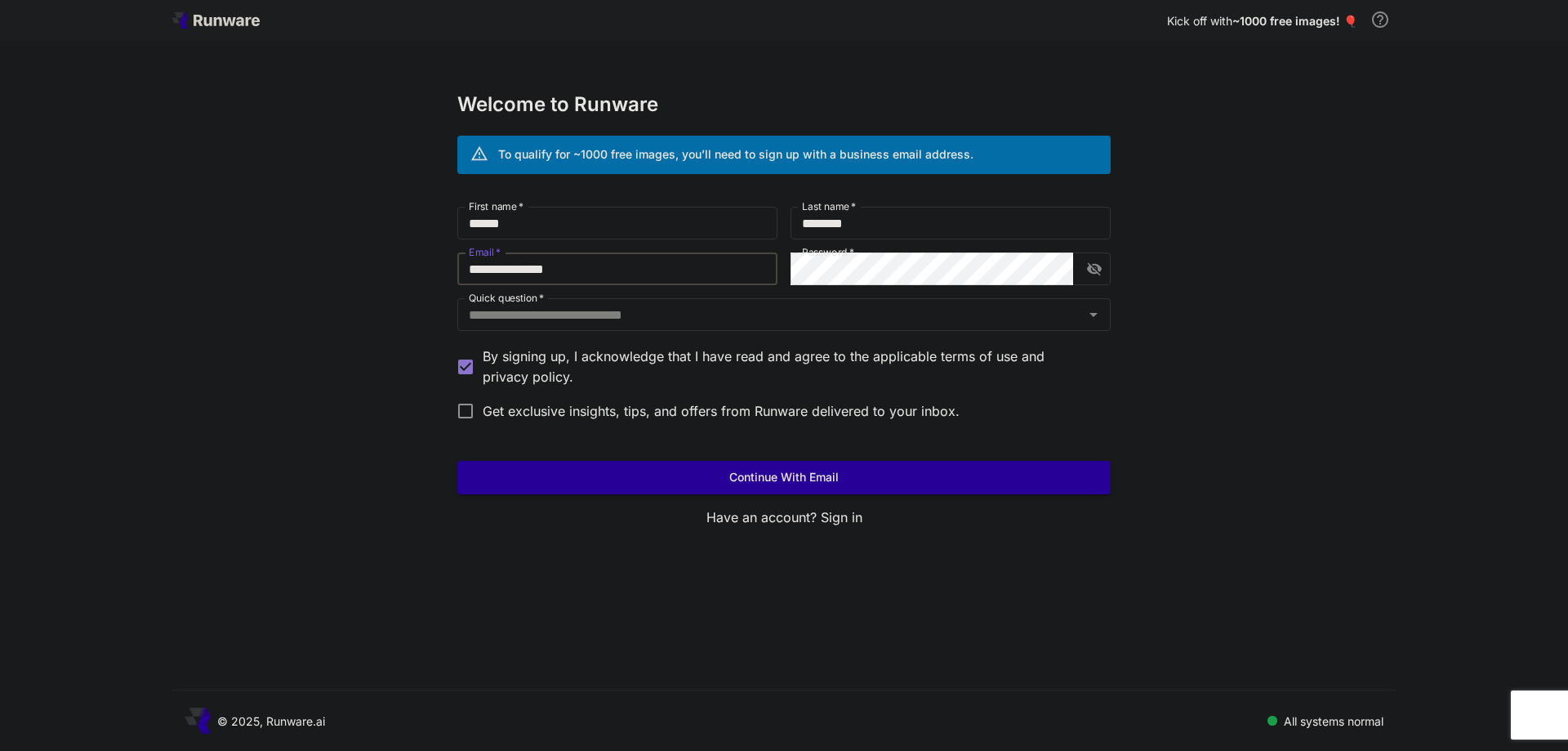 type on "**********" 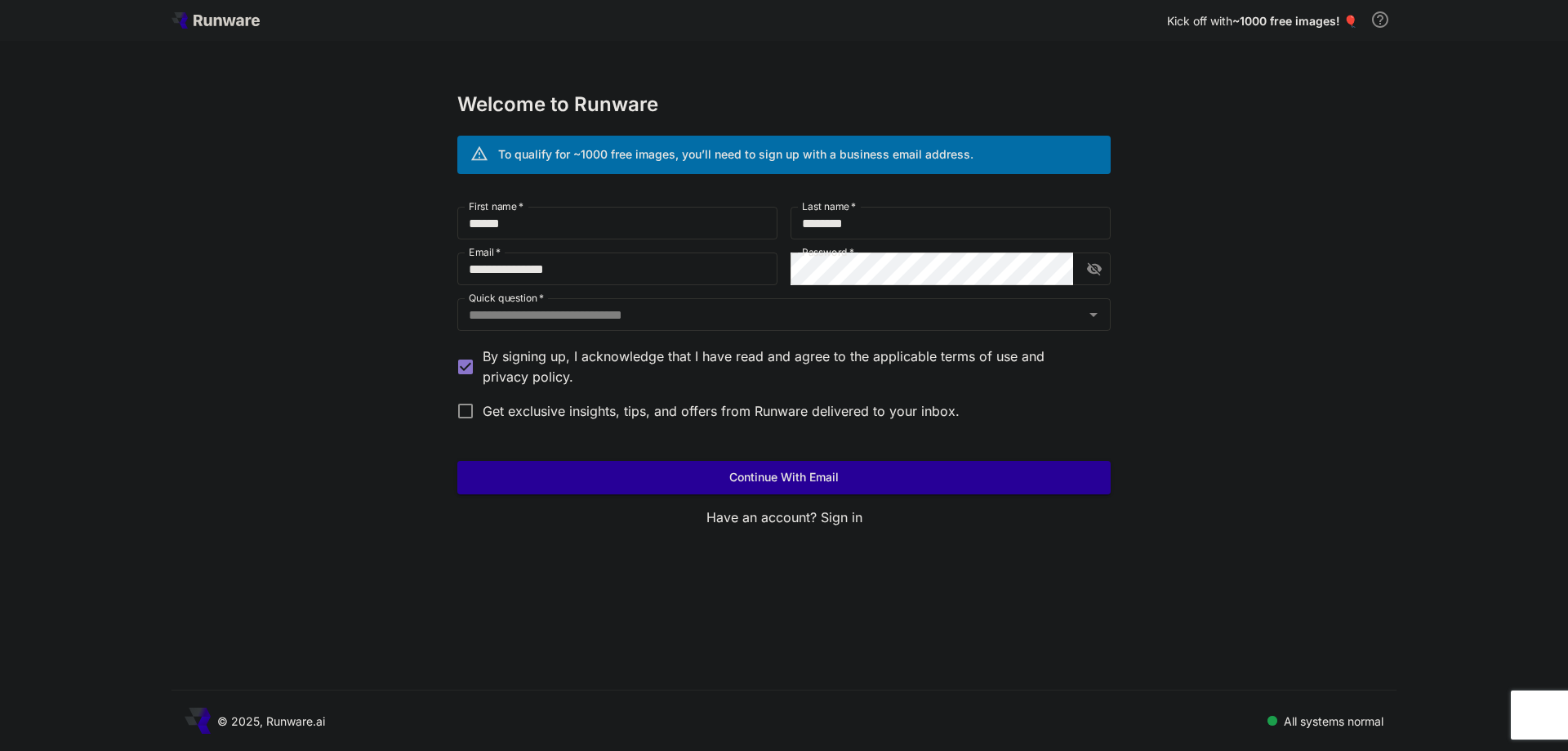 click on "**********" at bounding box center [784, 375] 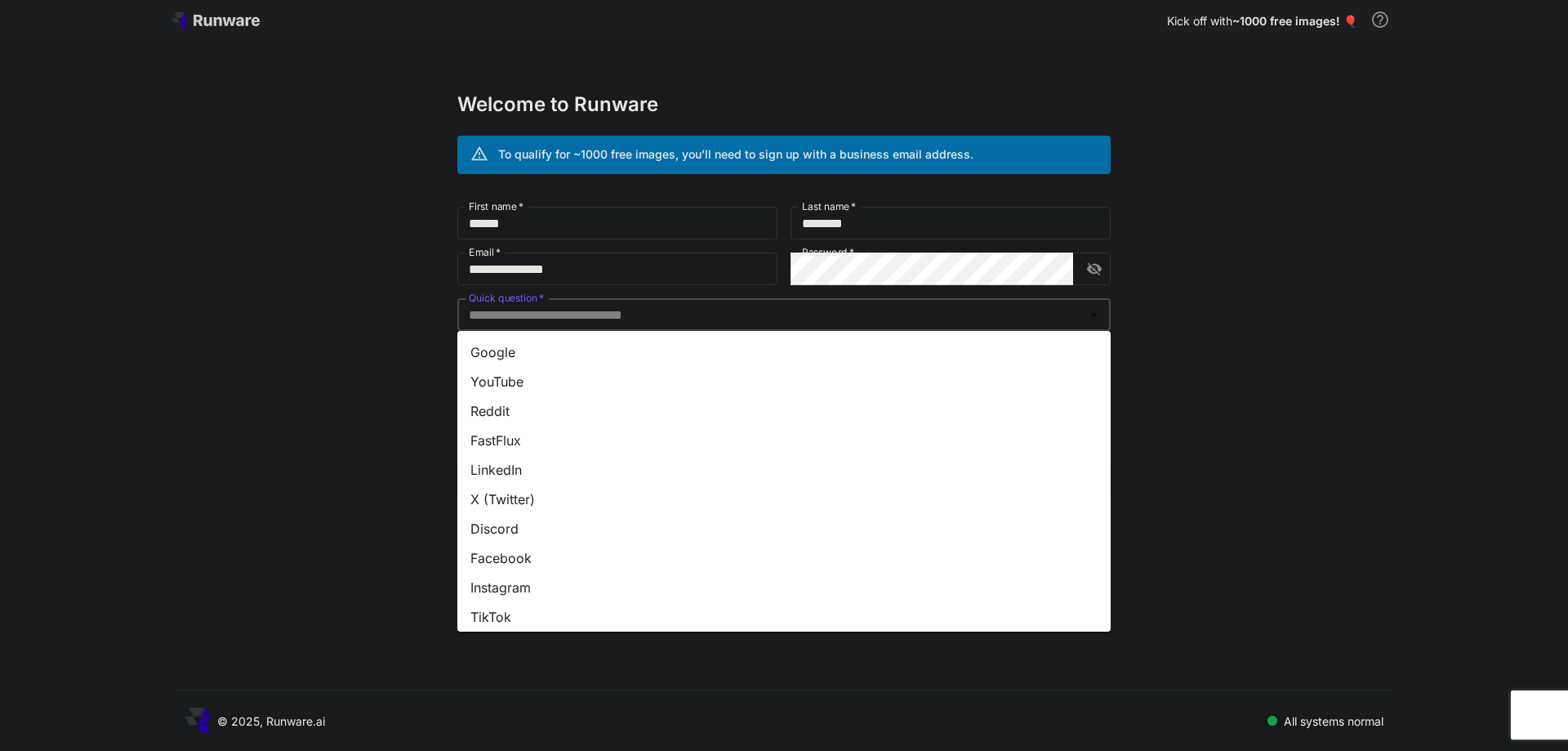 click on "Quick question   *" at bounding box center (770, 315) 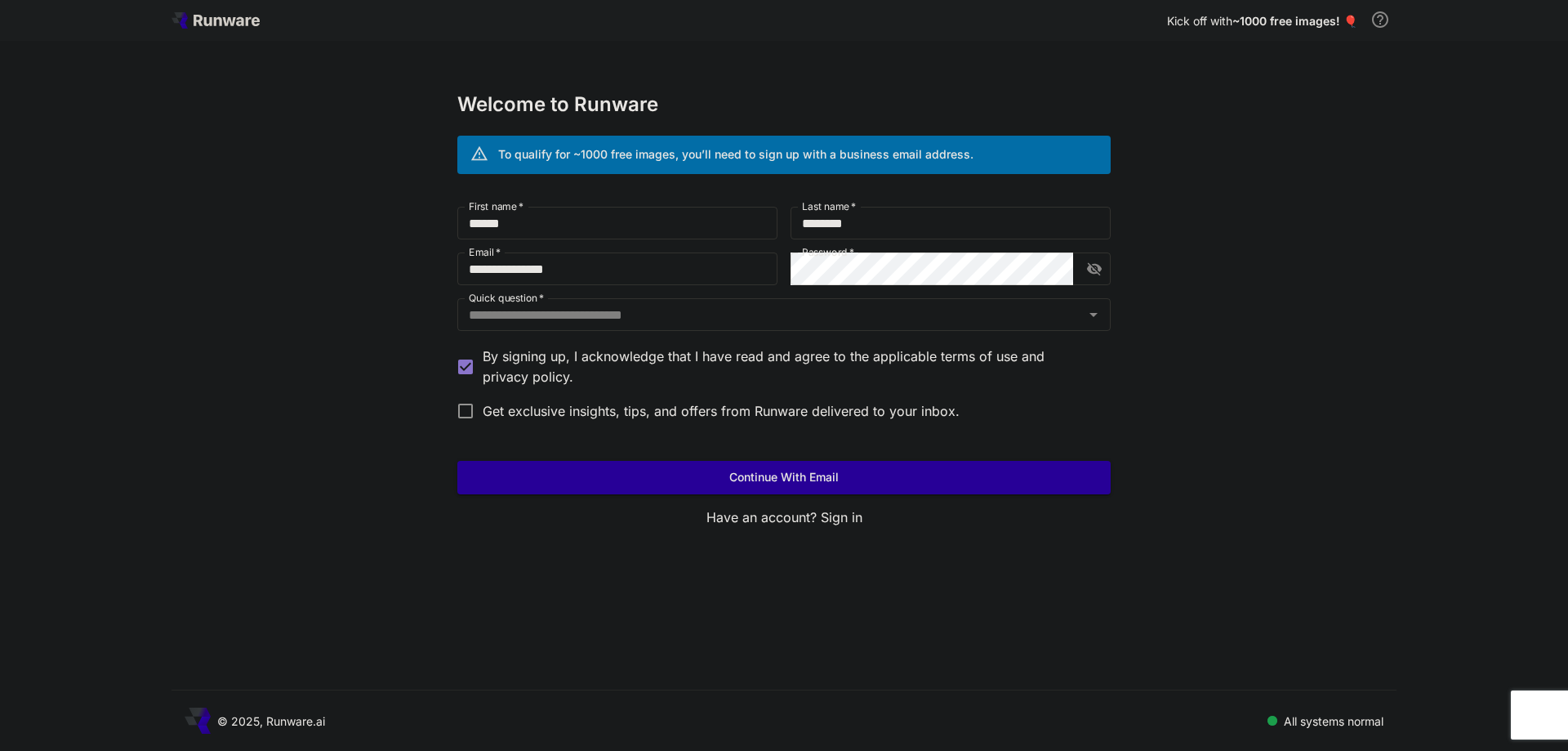 click on "**********" at bounding box center (784, 375) 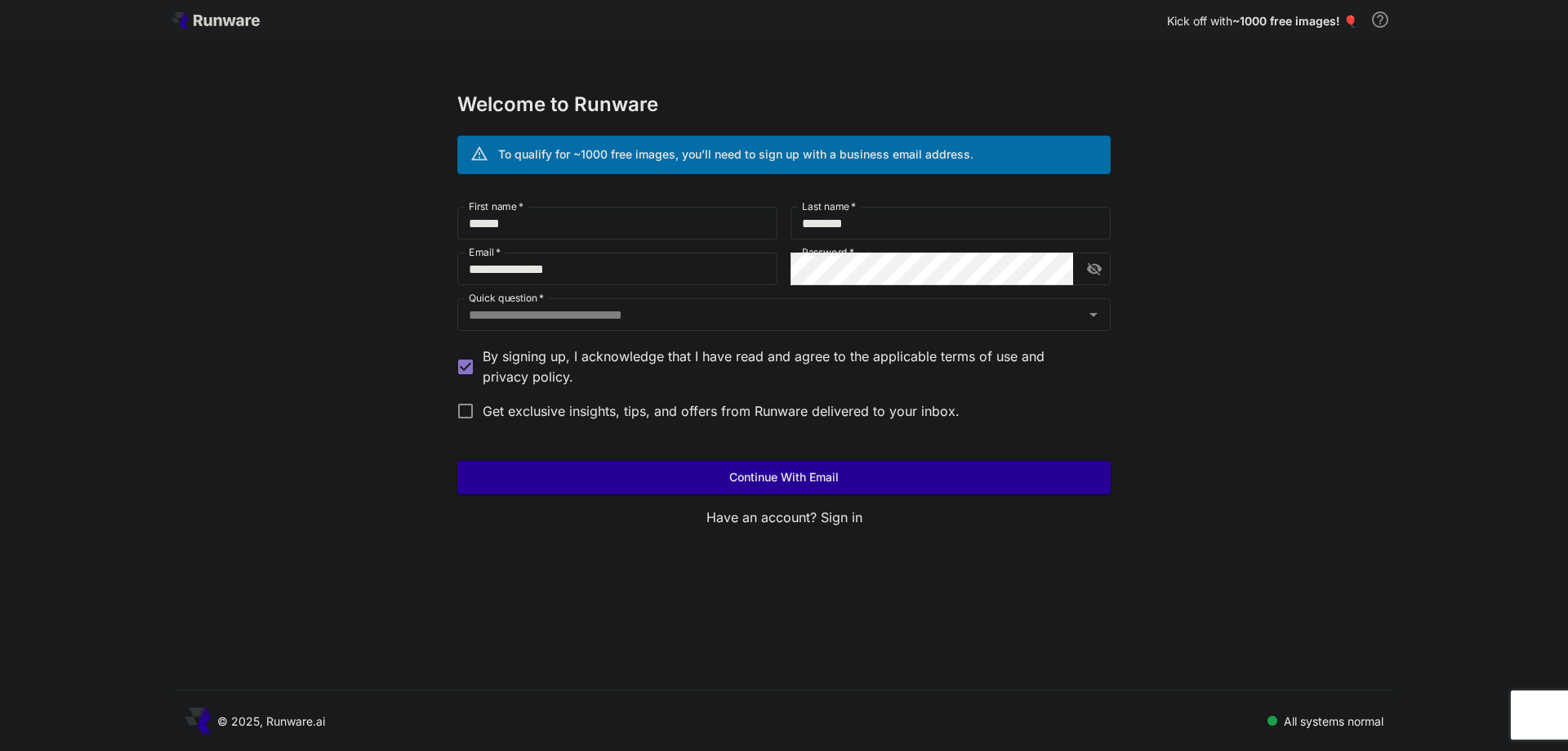 click on "**********" at bounding box center (784, 317) 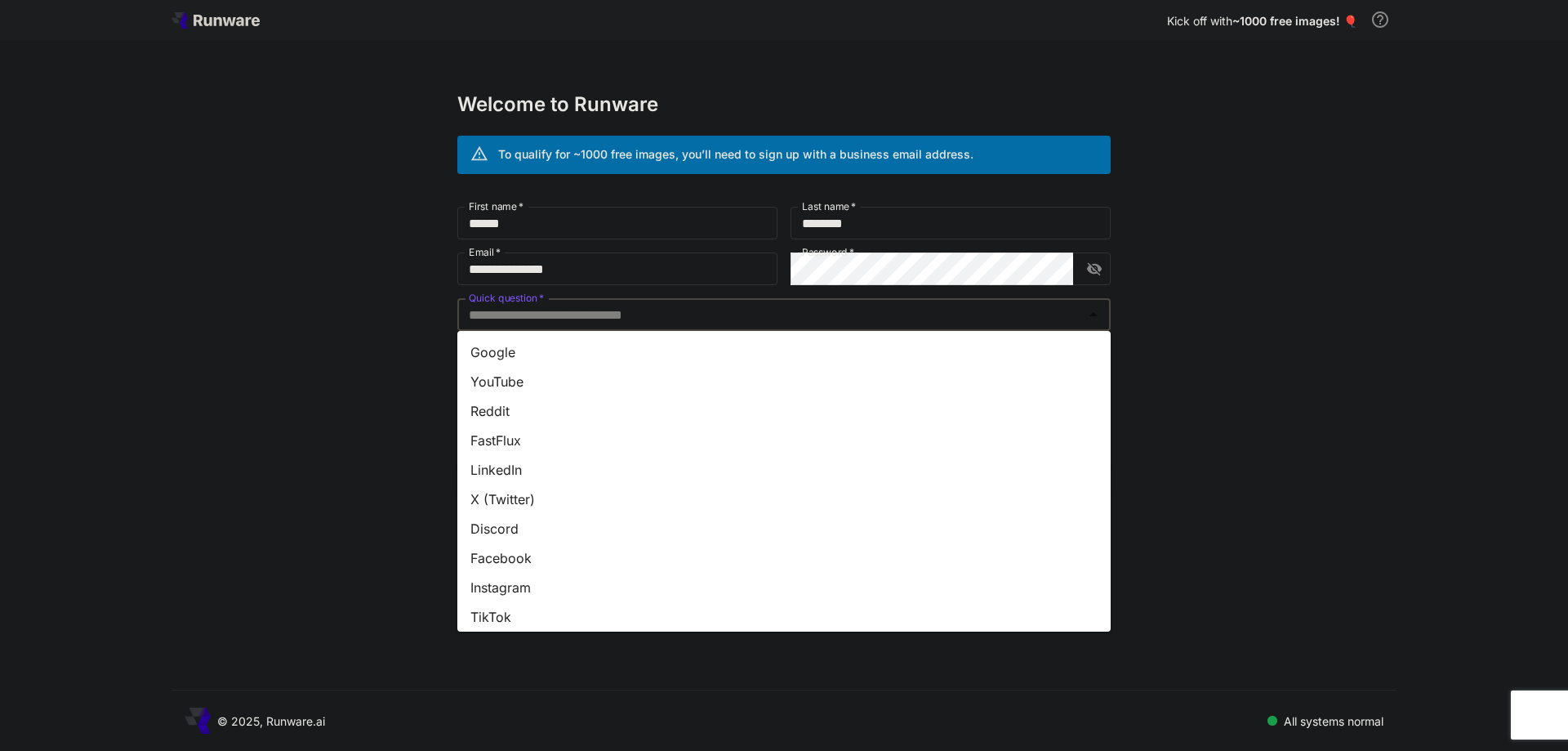 drag, startPoint x: 706, startPoint y: 320, endPoint x: 686, endPoint y: 329, distance: 22 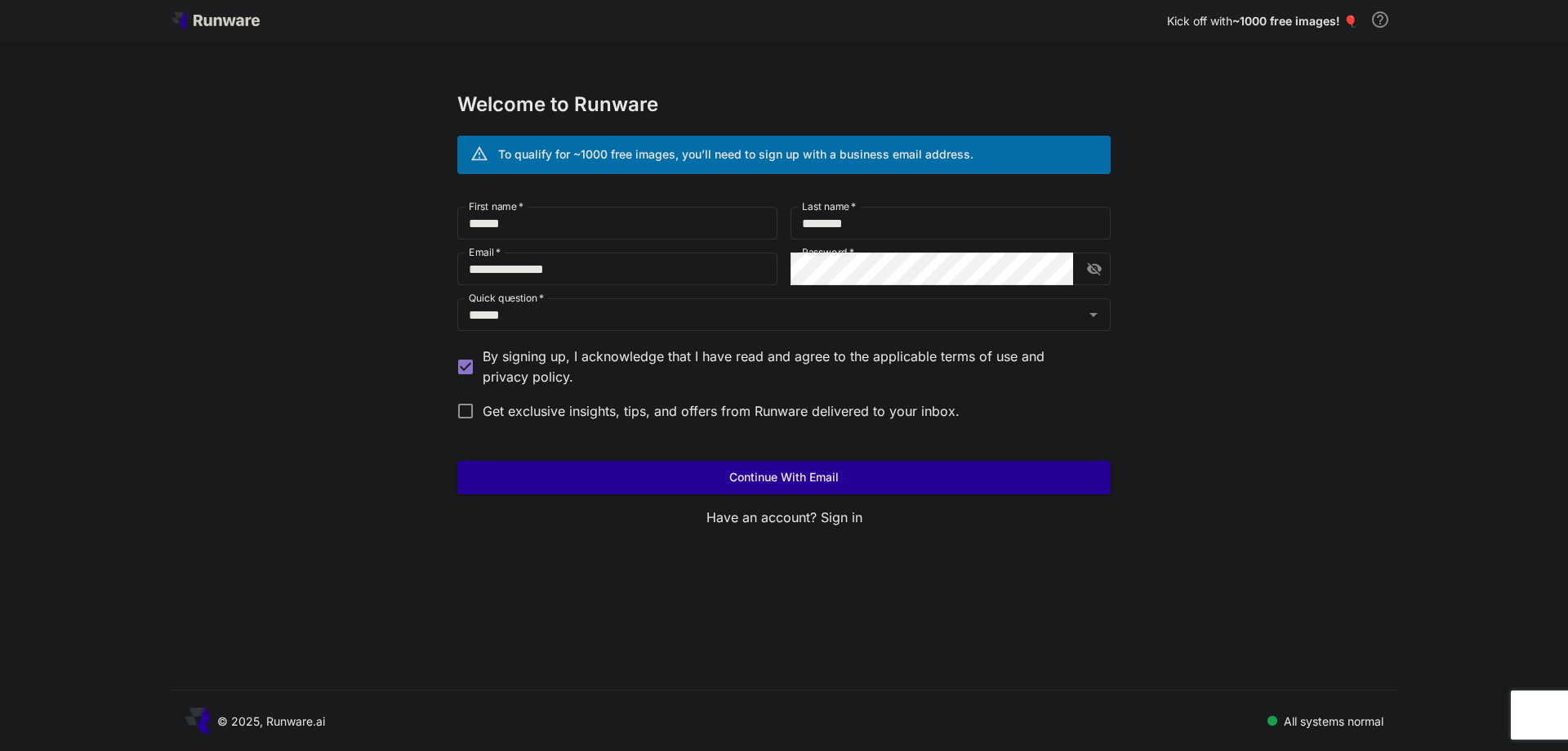 drag, startPoint x: 250, startPoint y: 392, endPoint x: 437, endPoint y: 429, distance: 190.62529 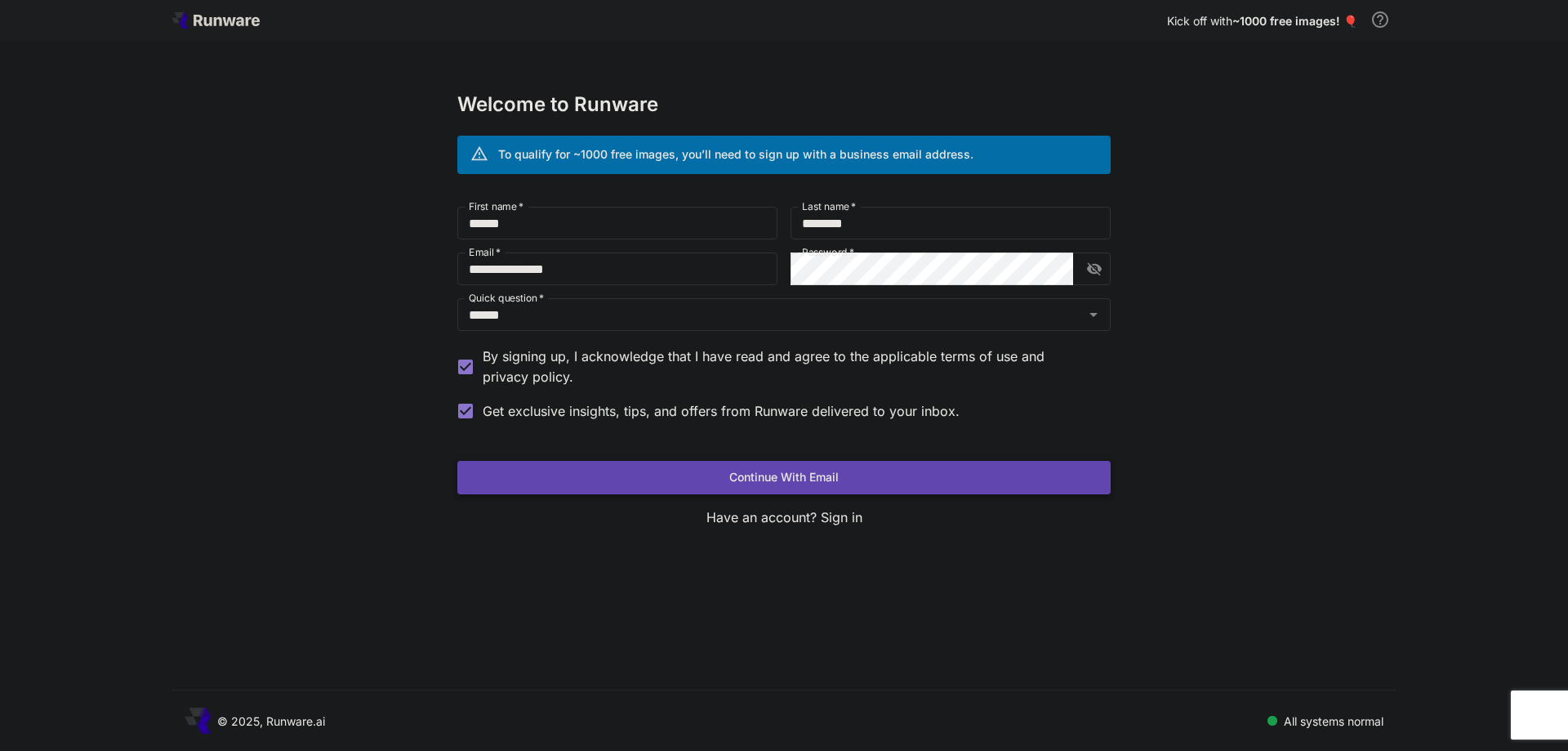 click on "Continue with email" at bounding box center [784, 477] 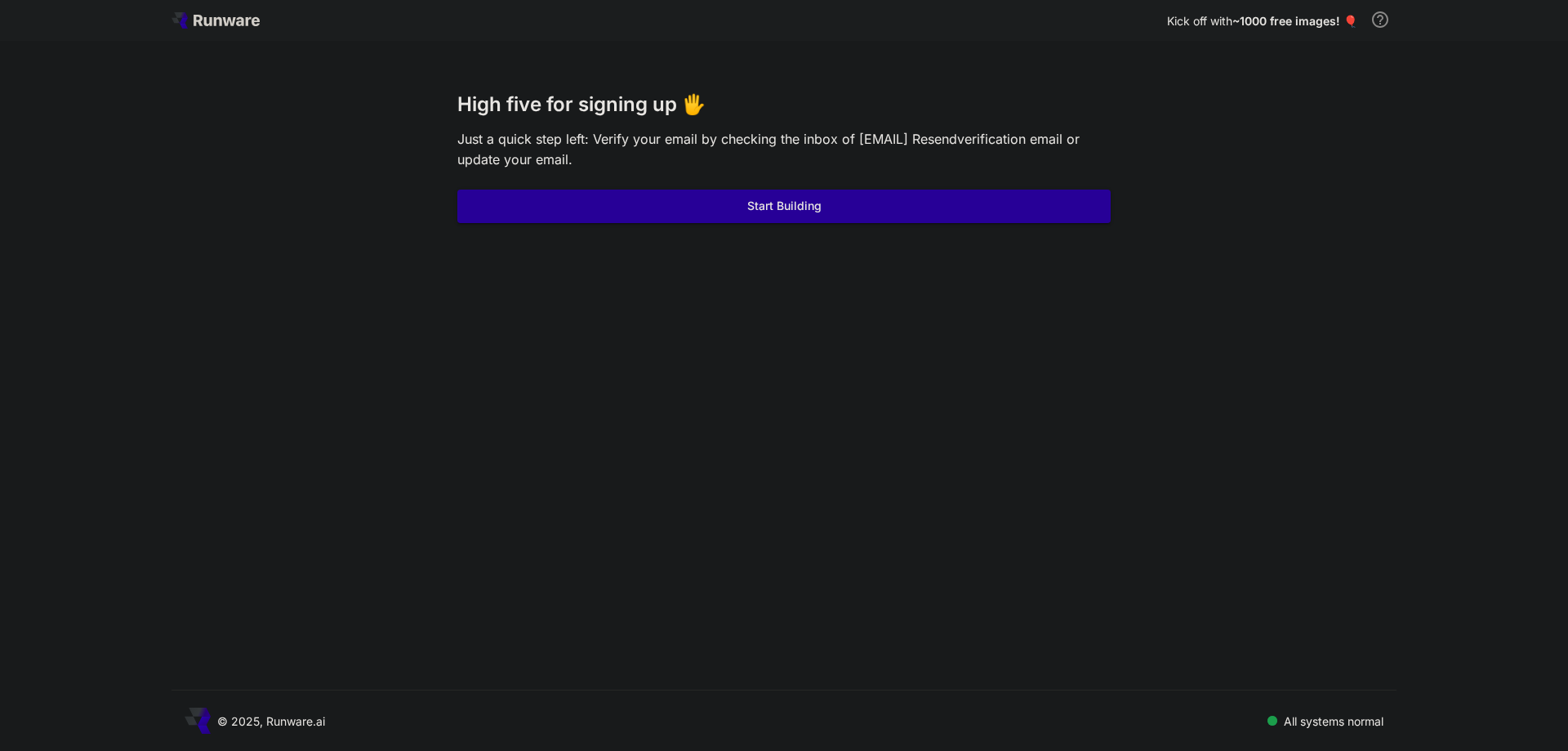click on "Kick off with  ~1000 free images! 🎈 High five for signing up 🖐️ Just a quick step left: Verify your email by checking the inbox of   dan@nailhub.app   Resend  verification email or  update your email. Start Building © 2025, Runware.ai All systems normal" at bounding box center (784, 375) 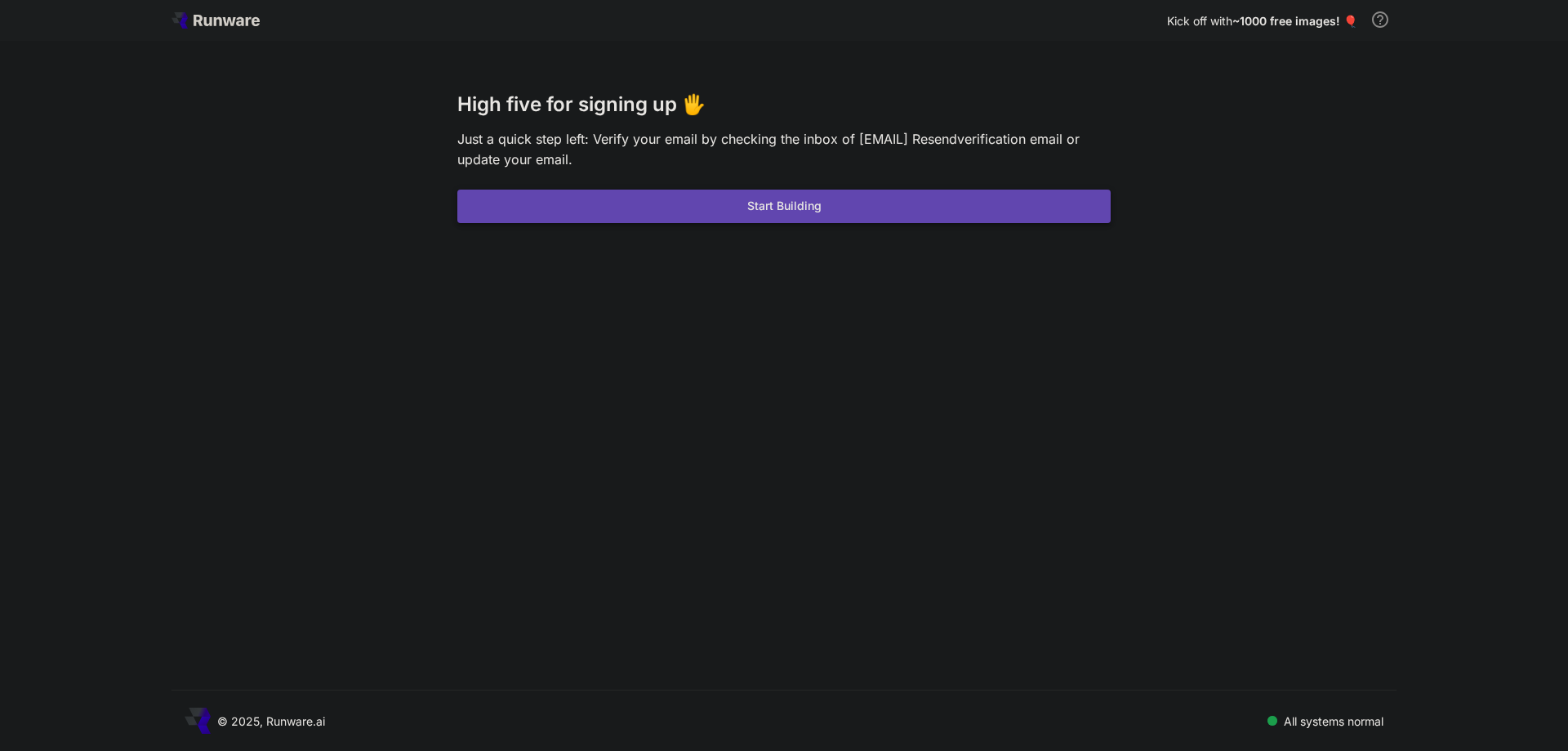 click on "Start Building" at bounding box center [784, 206] 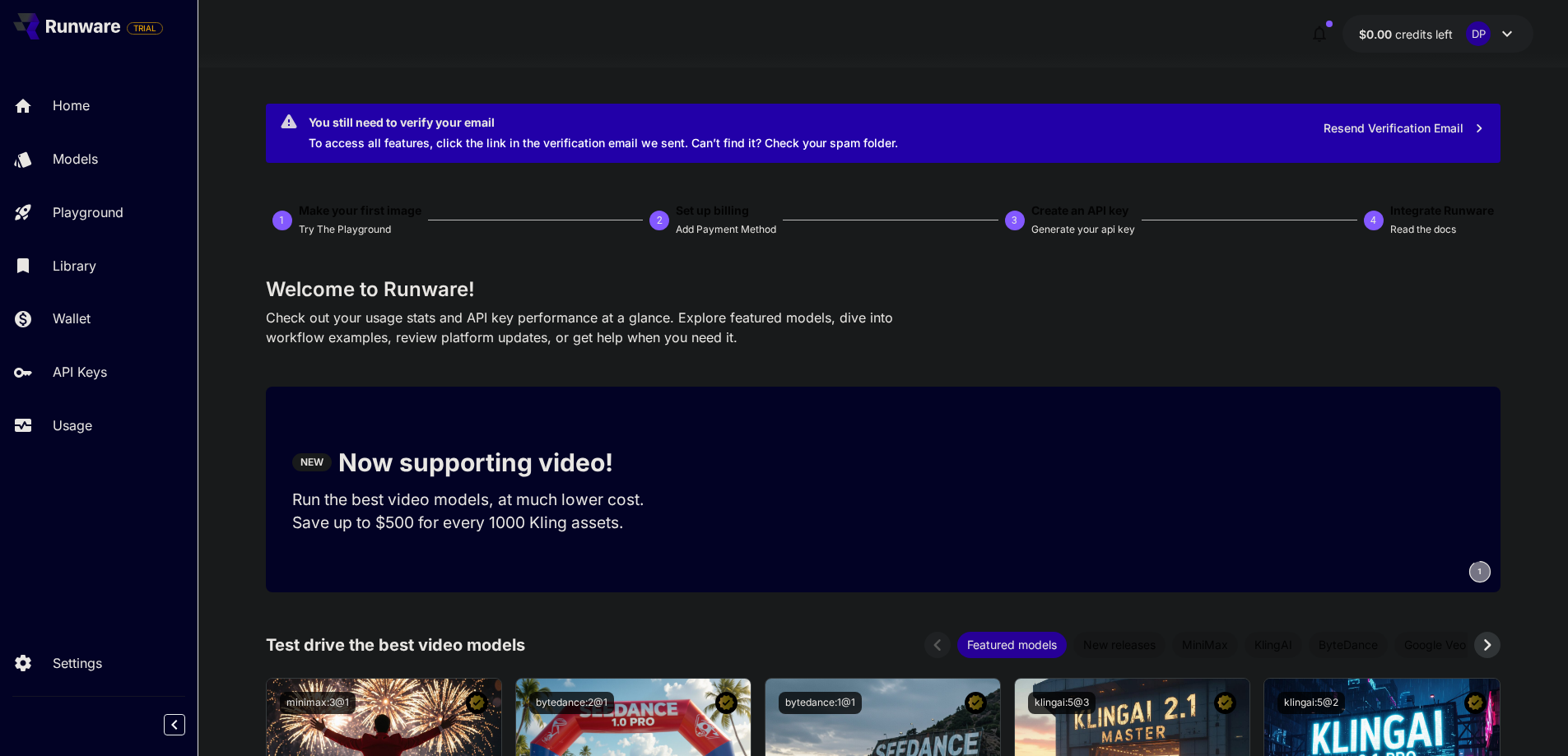 click on "Resend Verification Email" at bounding box center (1404, 128) 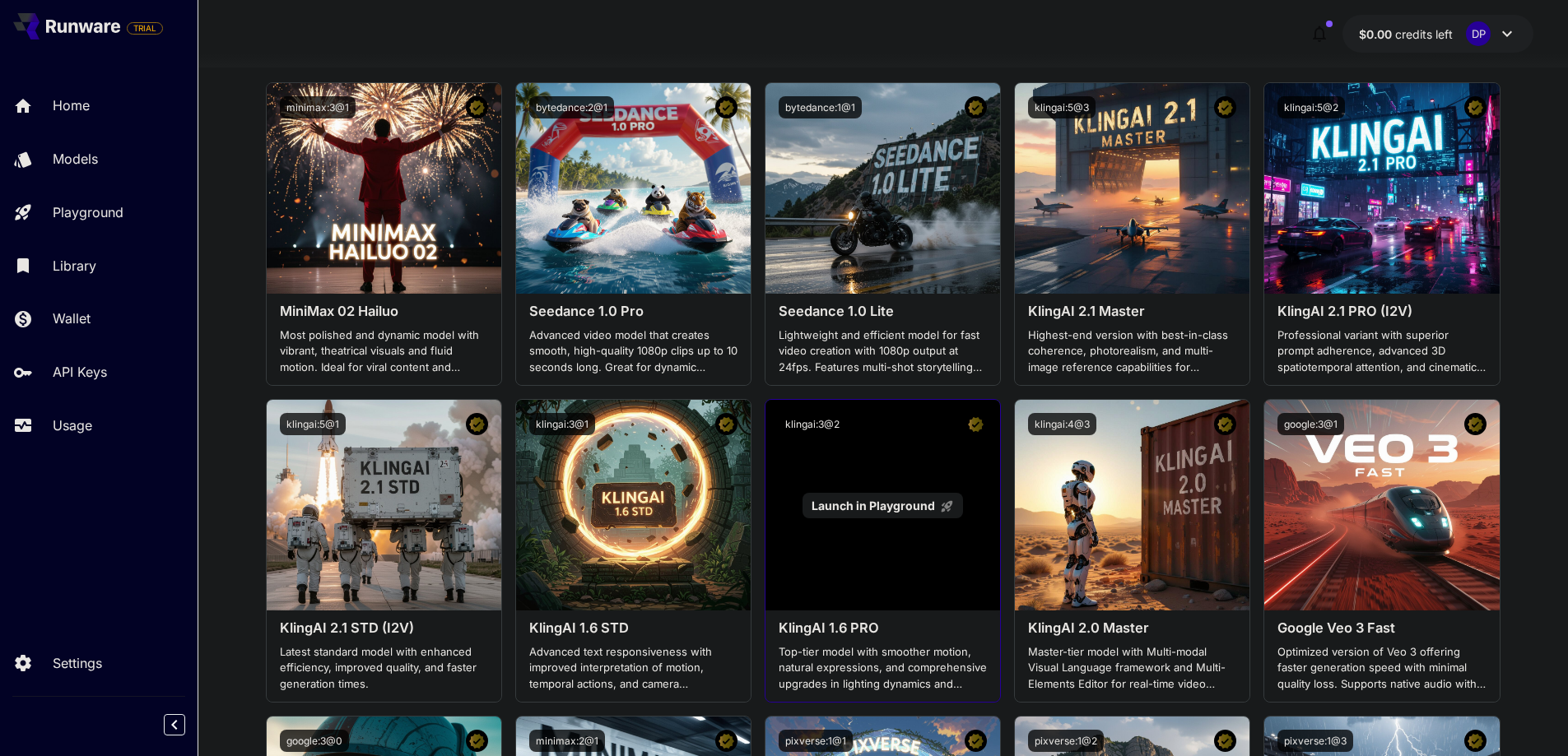 scroll, scrollTop: 576, scrollLeft: 0, axis: vertical 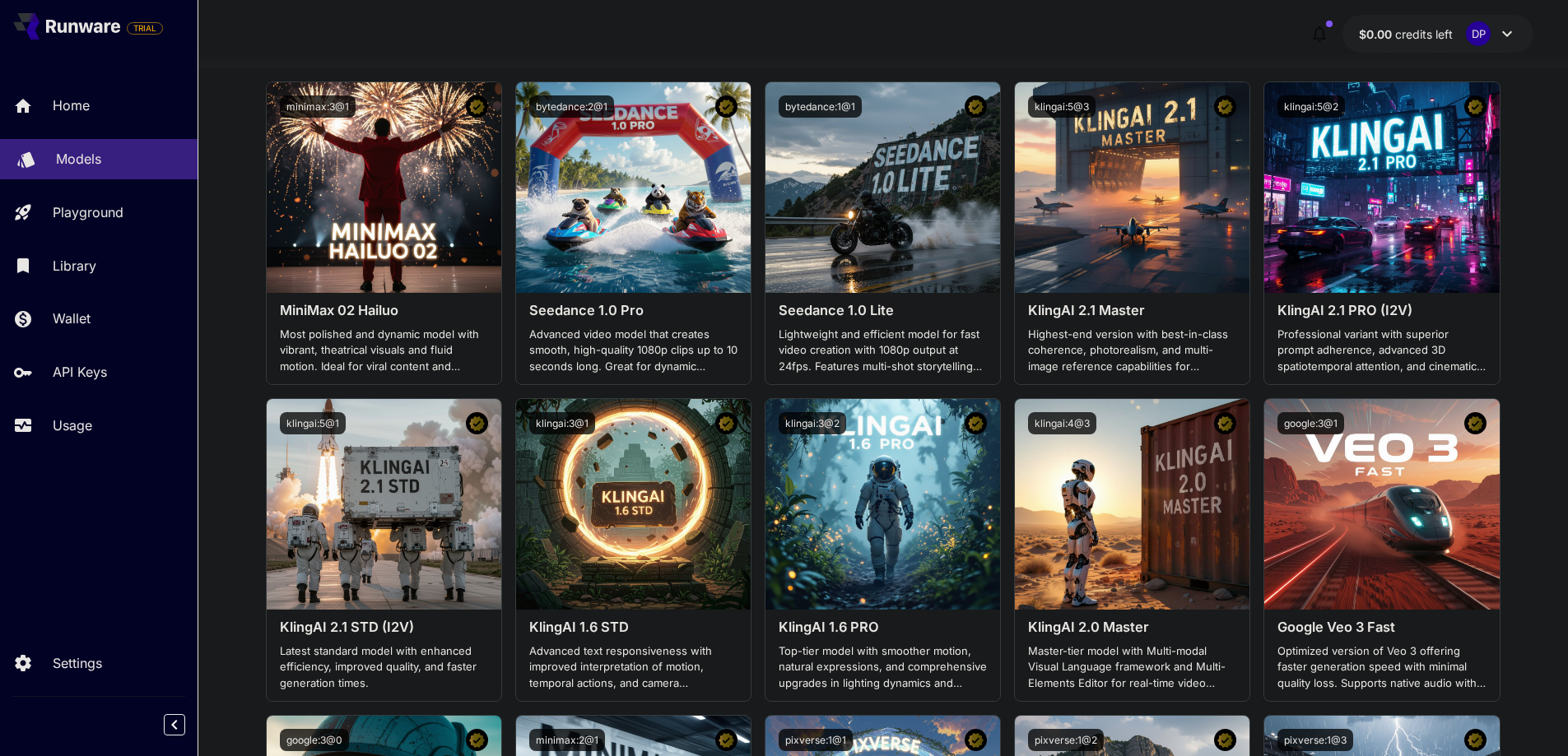 click on "Models" at bounding box center [78, 159] 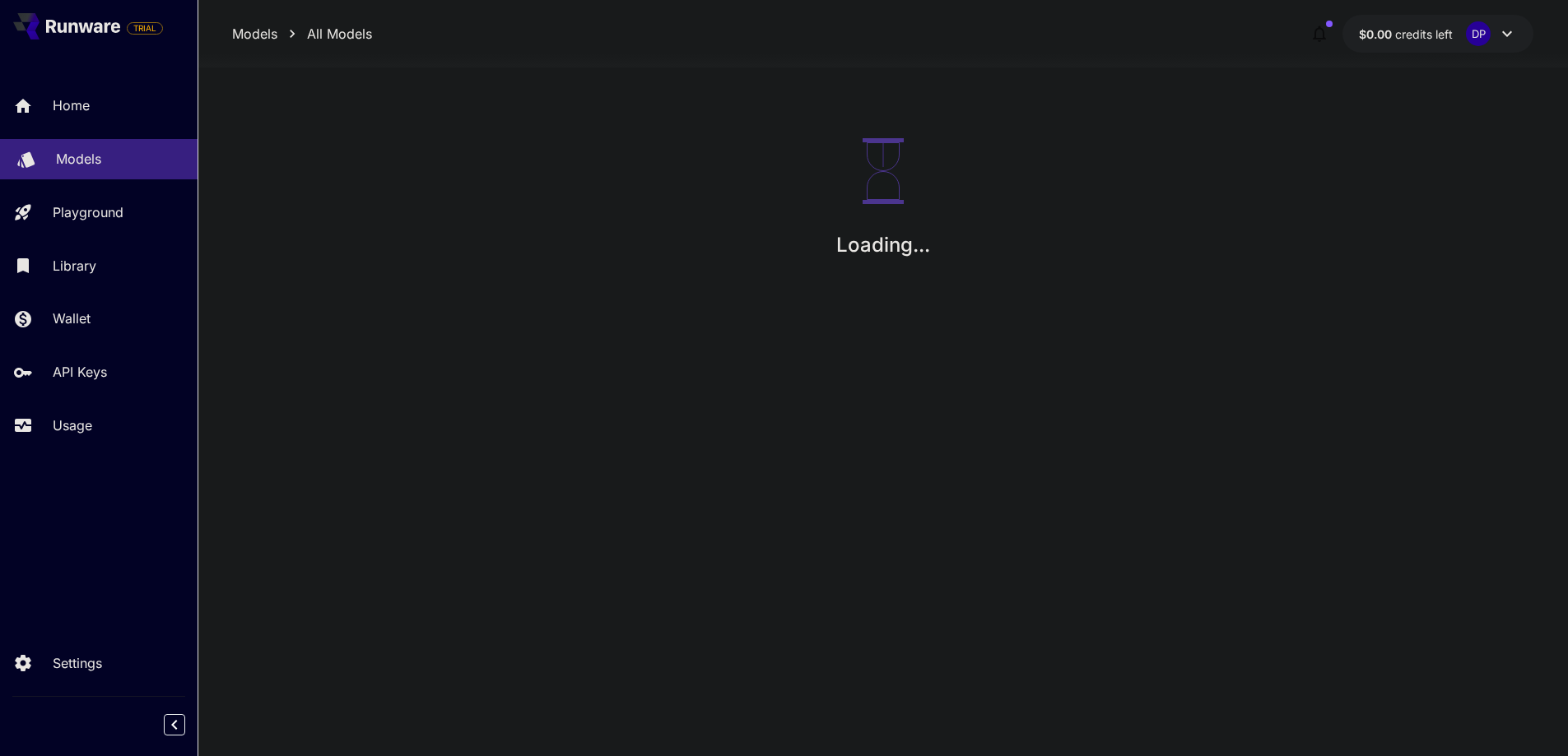 scroll, scrollTop: 0, scrollLeft: 0, axis: both 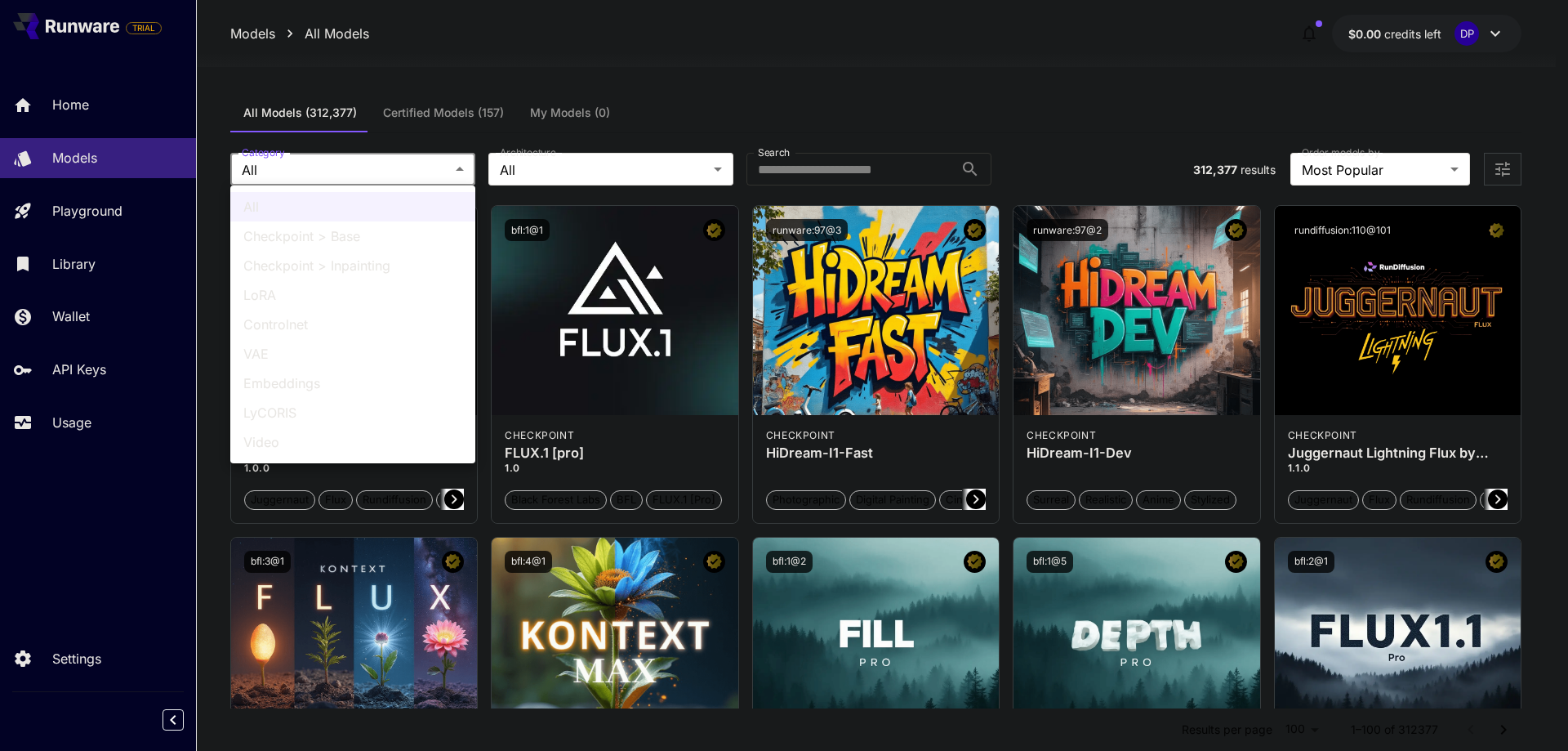click on "**********" at bounding box center [784, 5974] 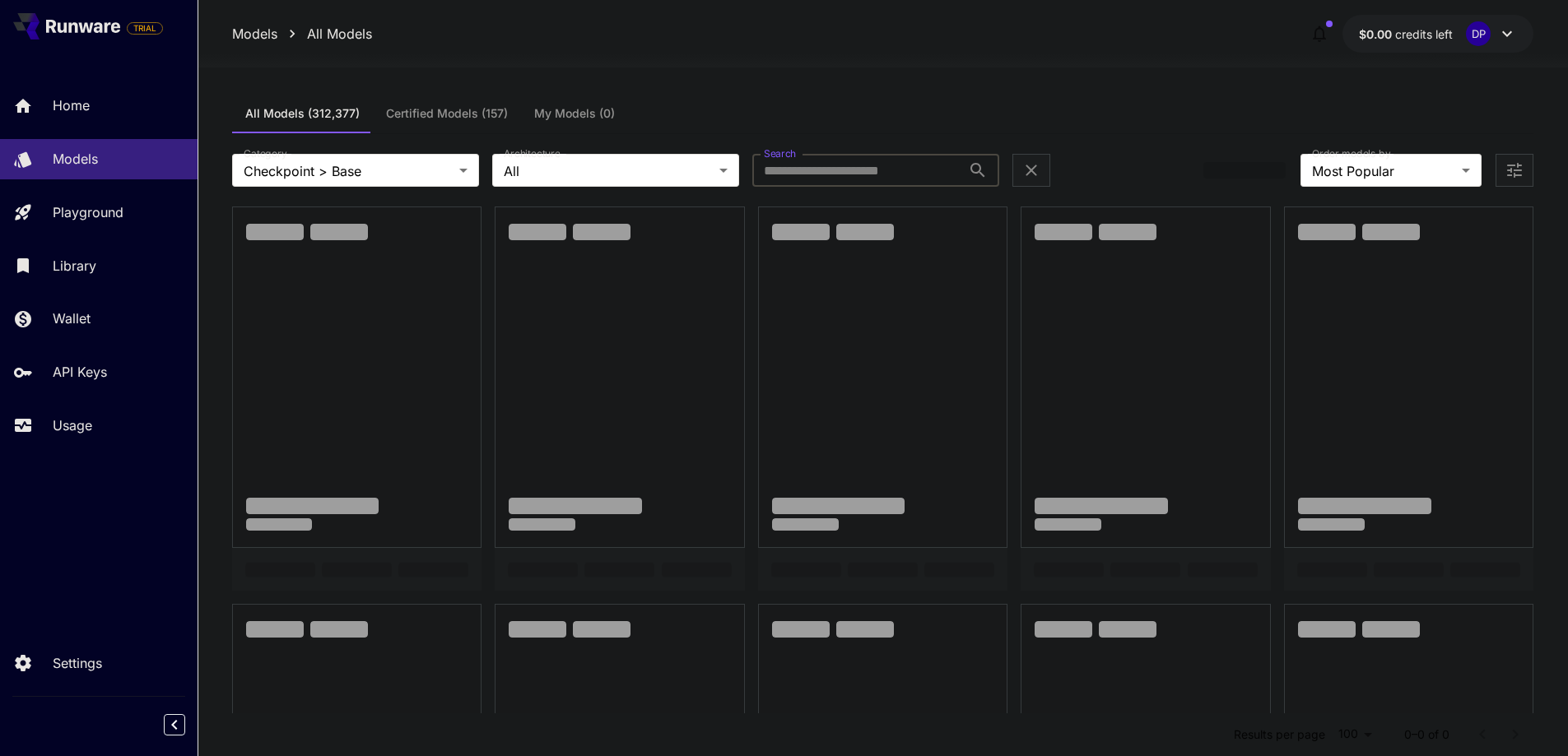click on "Search" at bounding box center [857, 170] 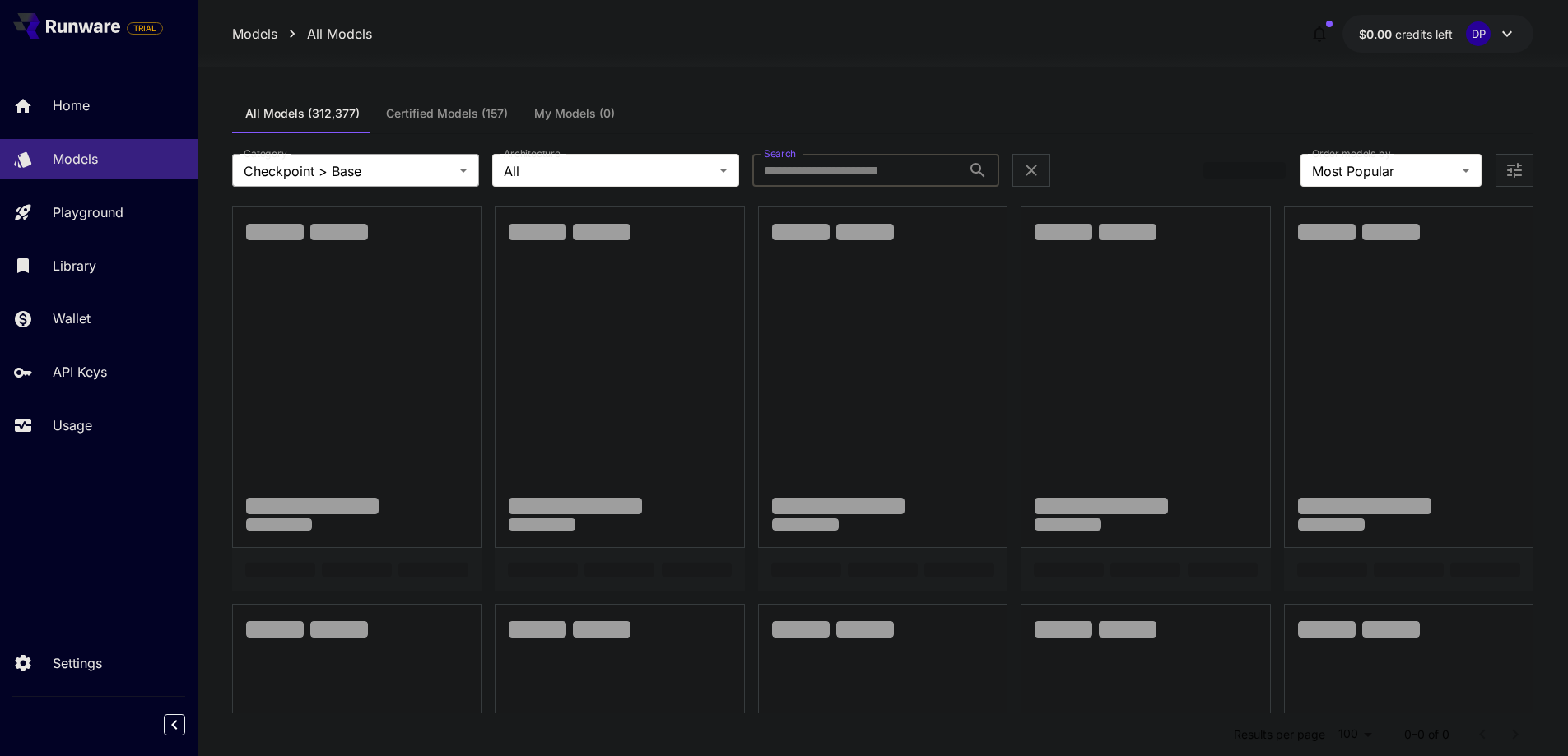 click on "**********" at bounding box center (784, 937) 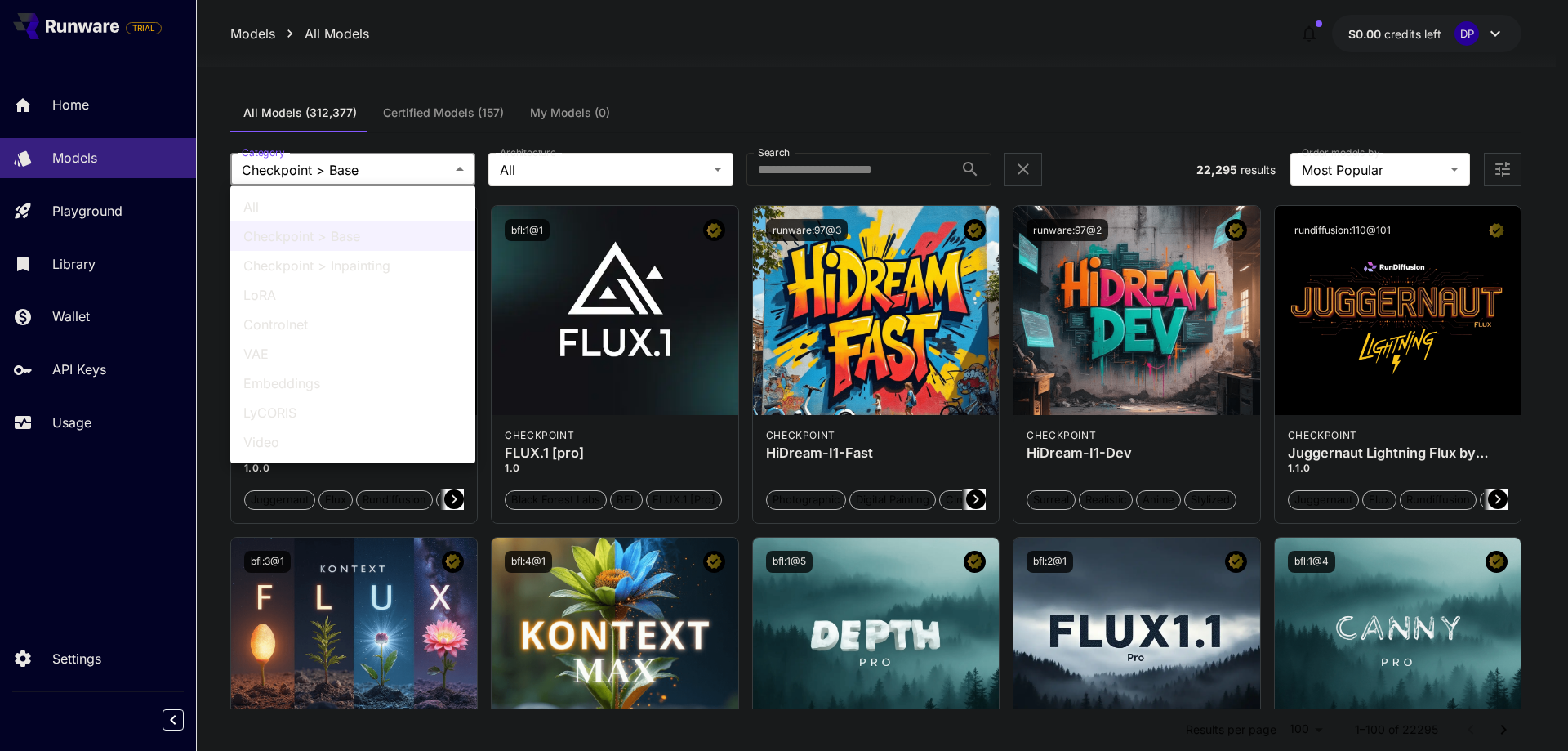 click on "All" at bounding box center [353, 207] 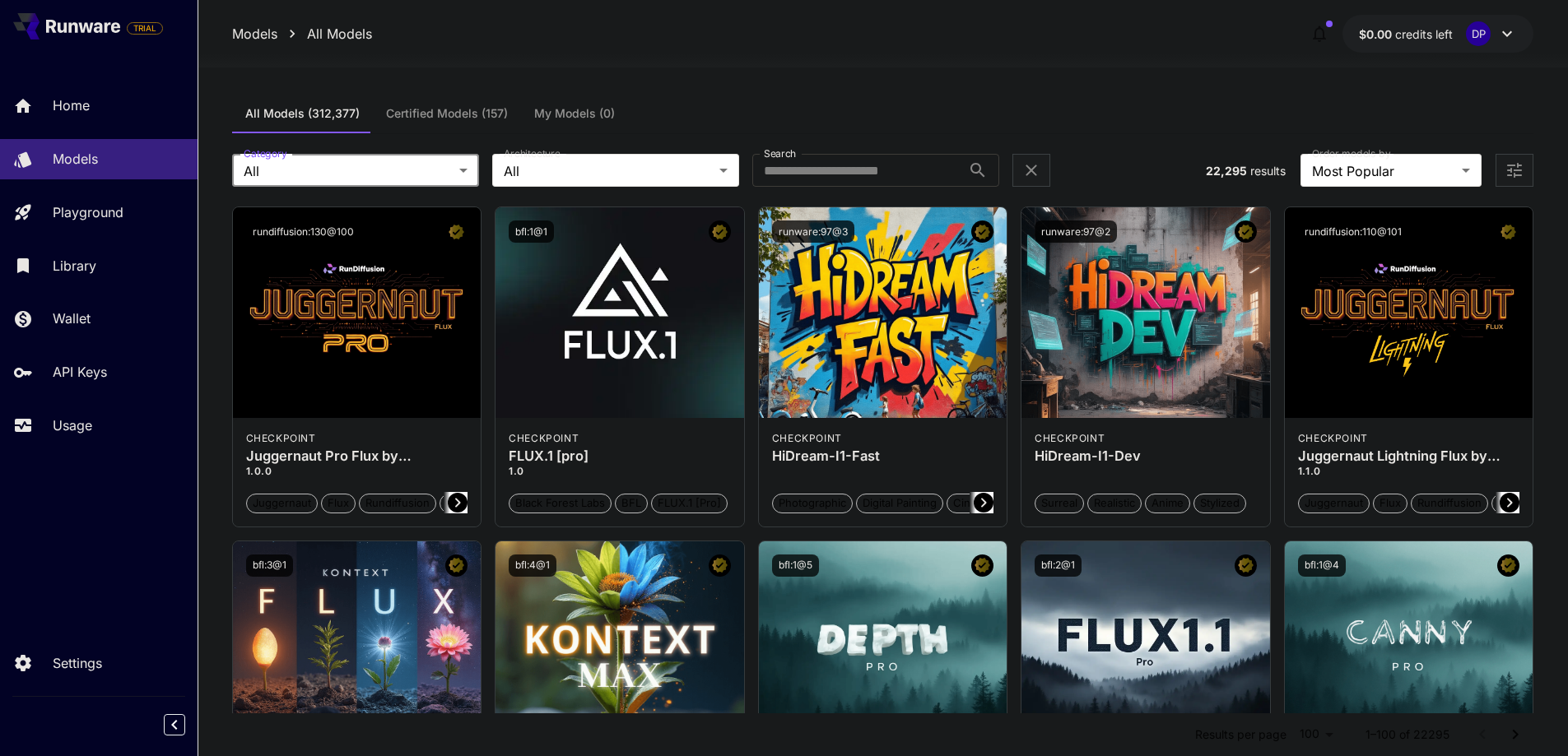 click on "Search" at bounding box center (857, 170) 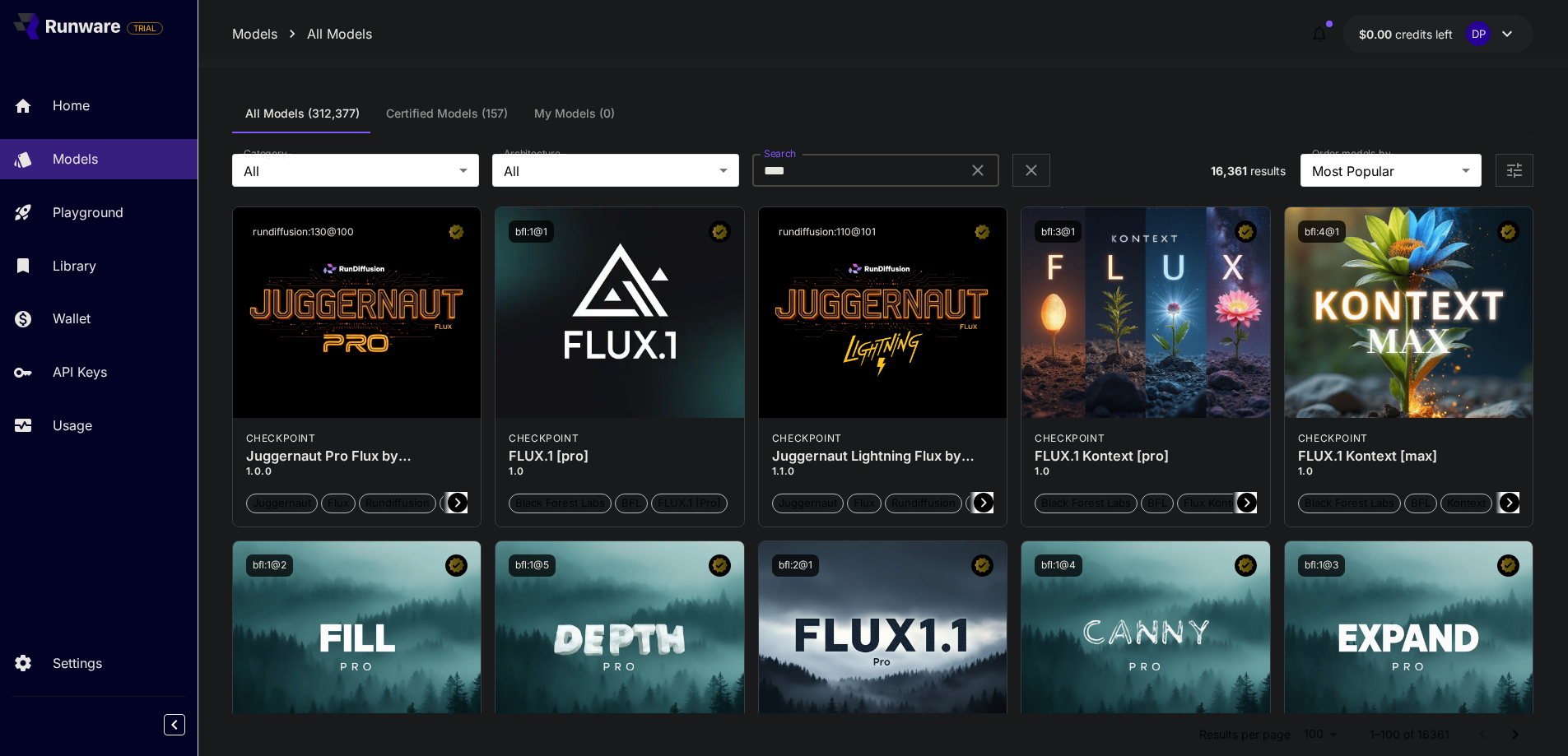 type on "****" 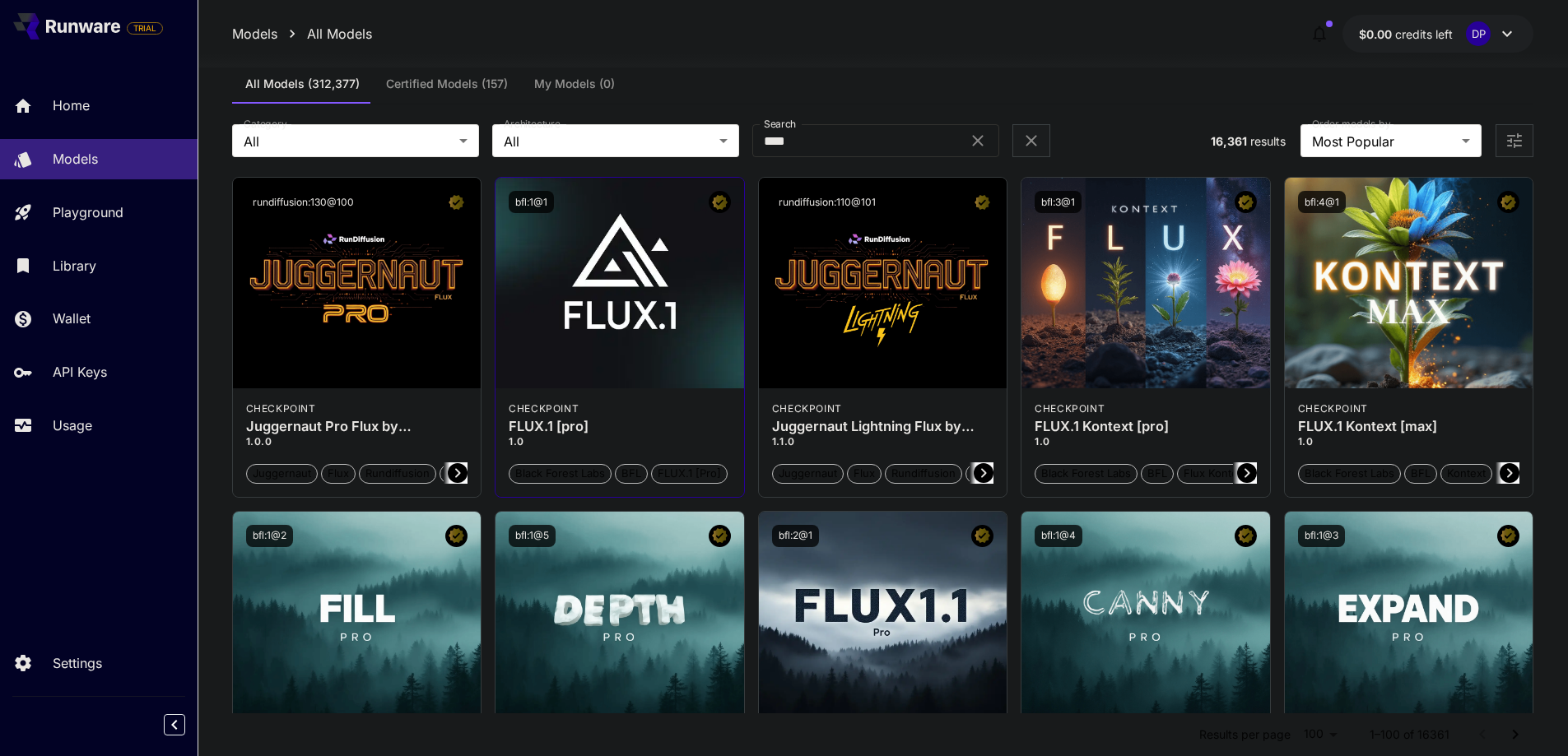 scroll, scrollTop: 0, scrollLeft: 0, axis: both 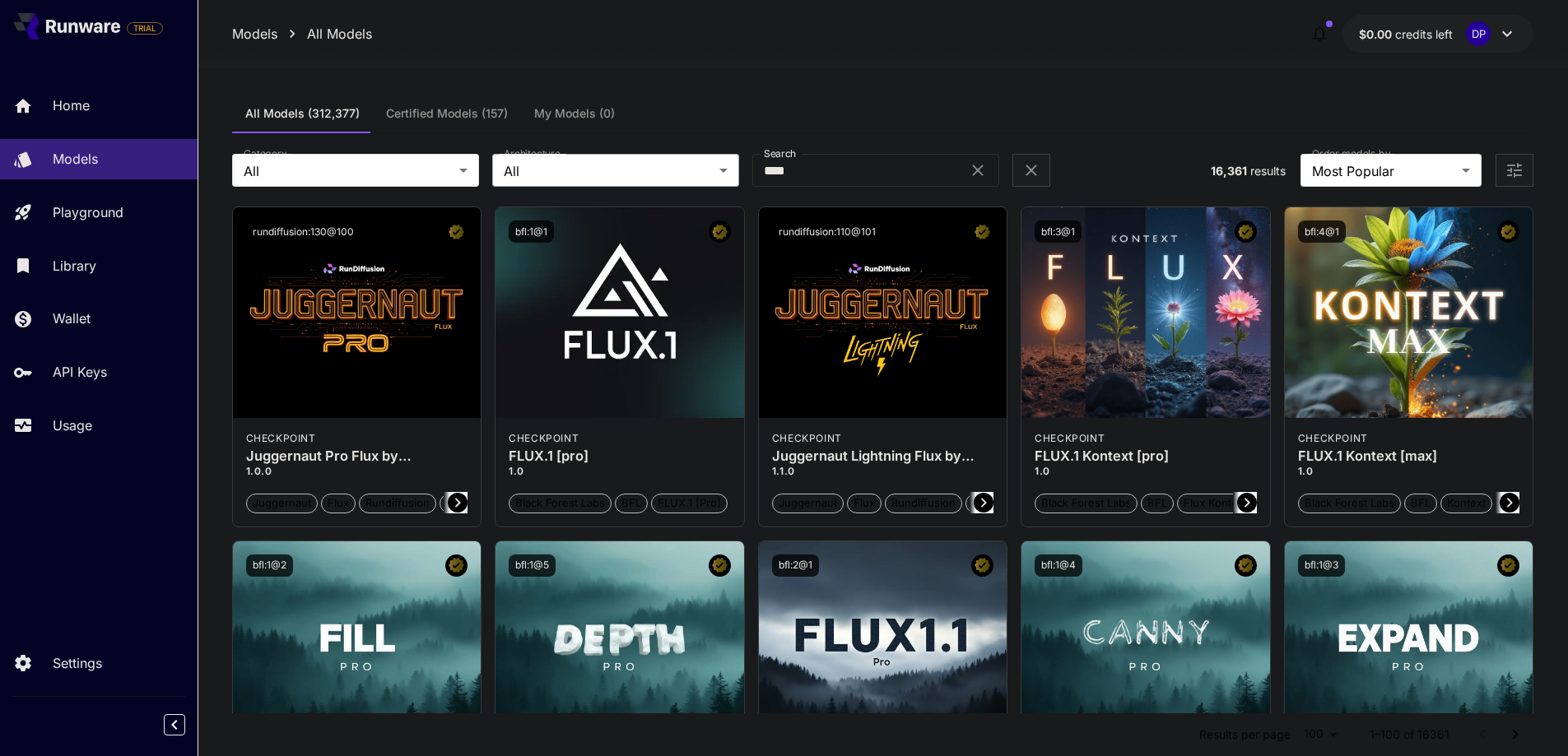 click on "**********" at bounding box center (784, 6017) 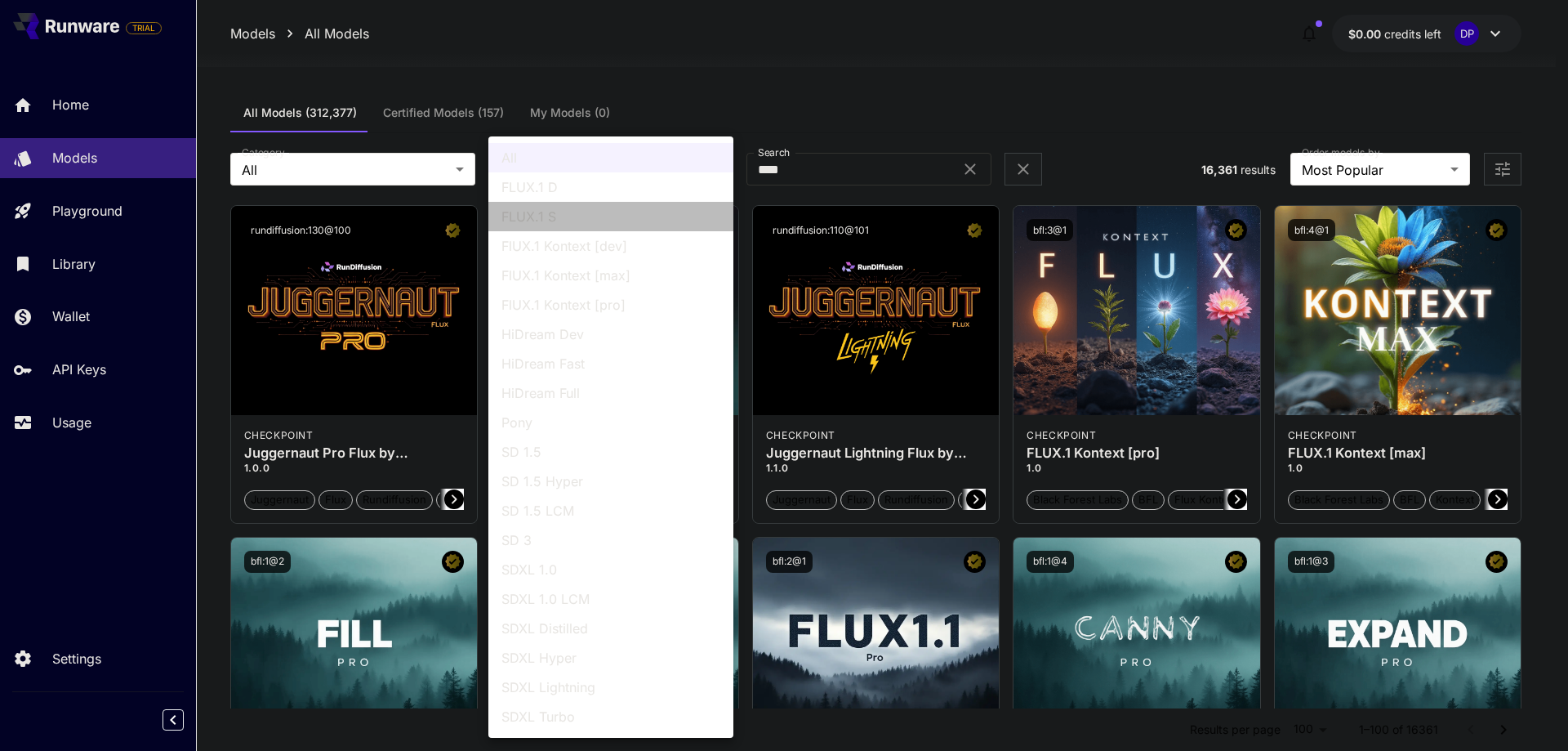 click on "FLUX.1 S" at bounding box center [611, 217] 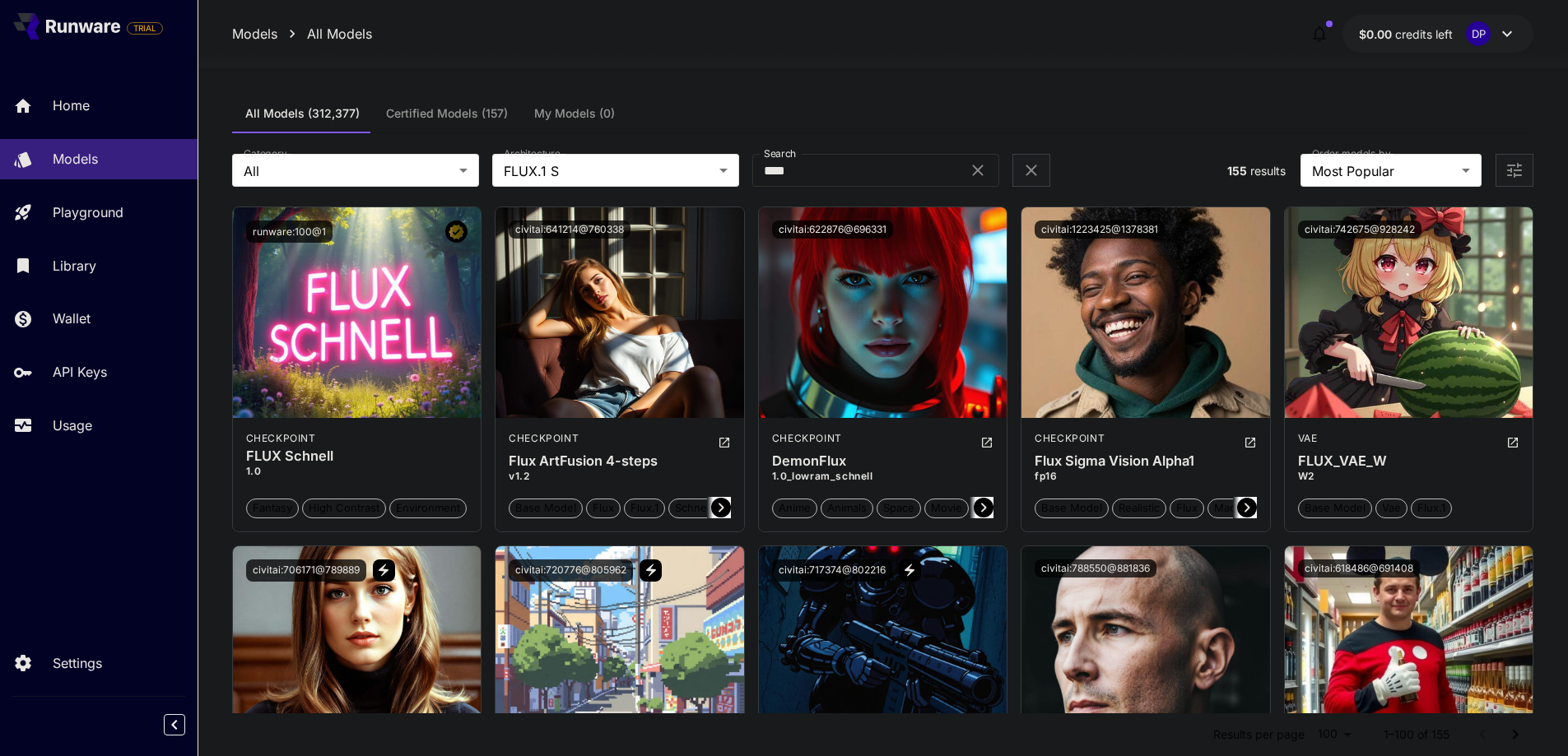 click on "$0.00    credits left  DP" at bounding box center (1438, 34) 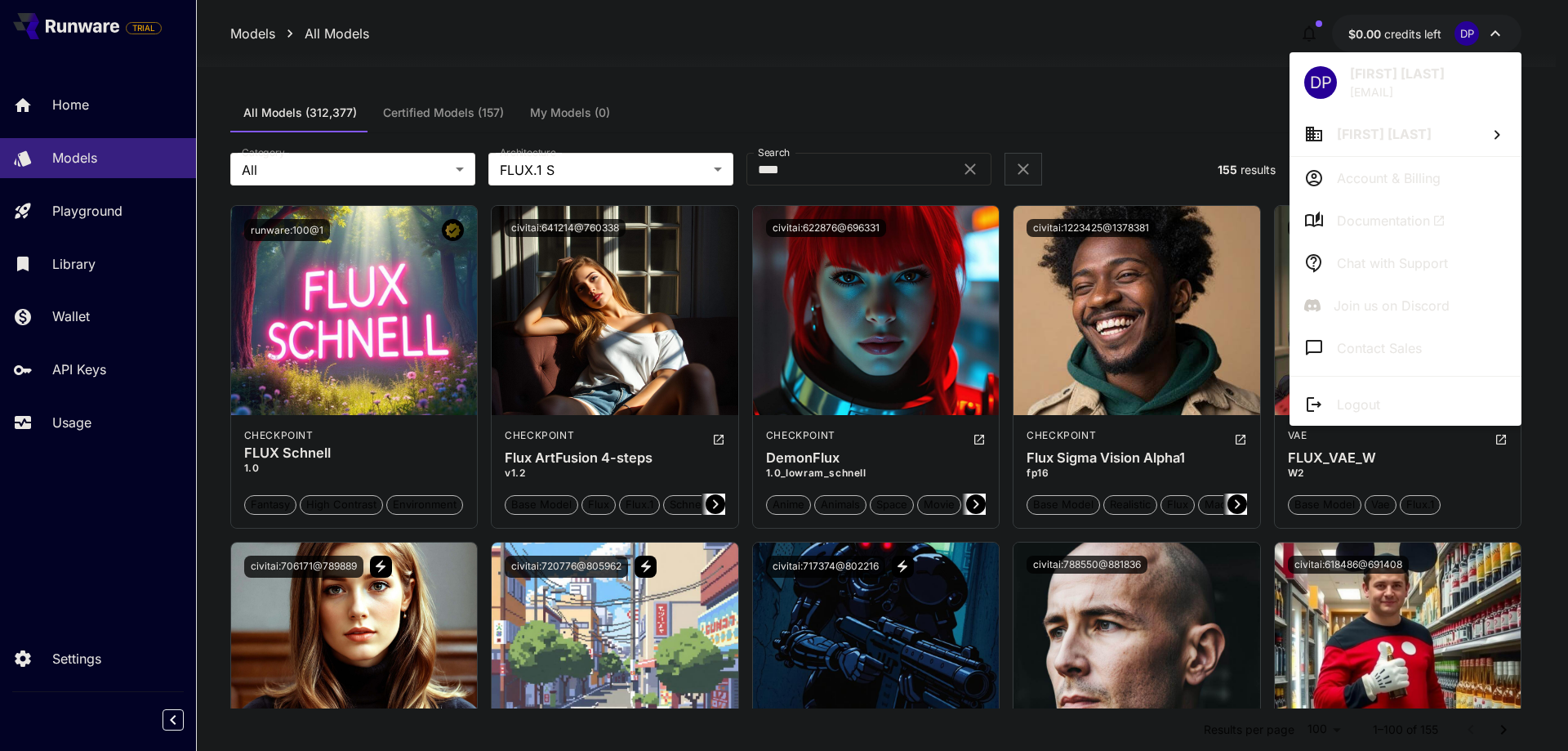 click at bounding box center (784, 375) 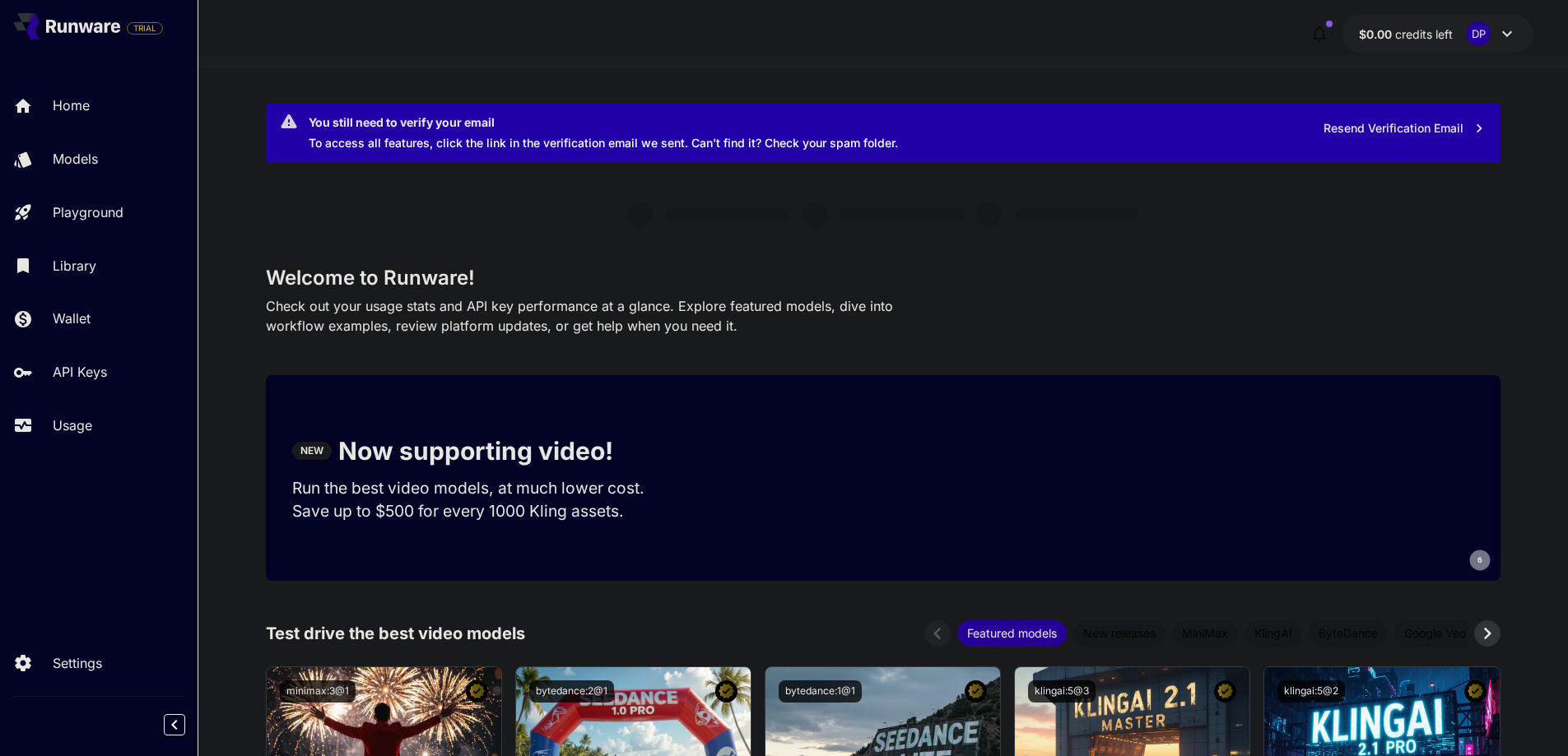 scroll, scrollTop: 576, scrollLeft: 0, axis: vertical 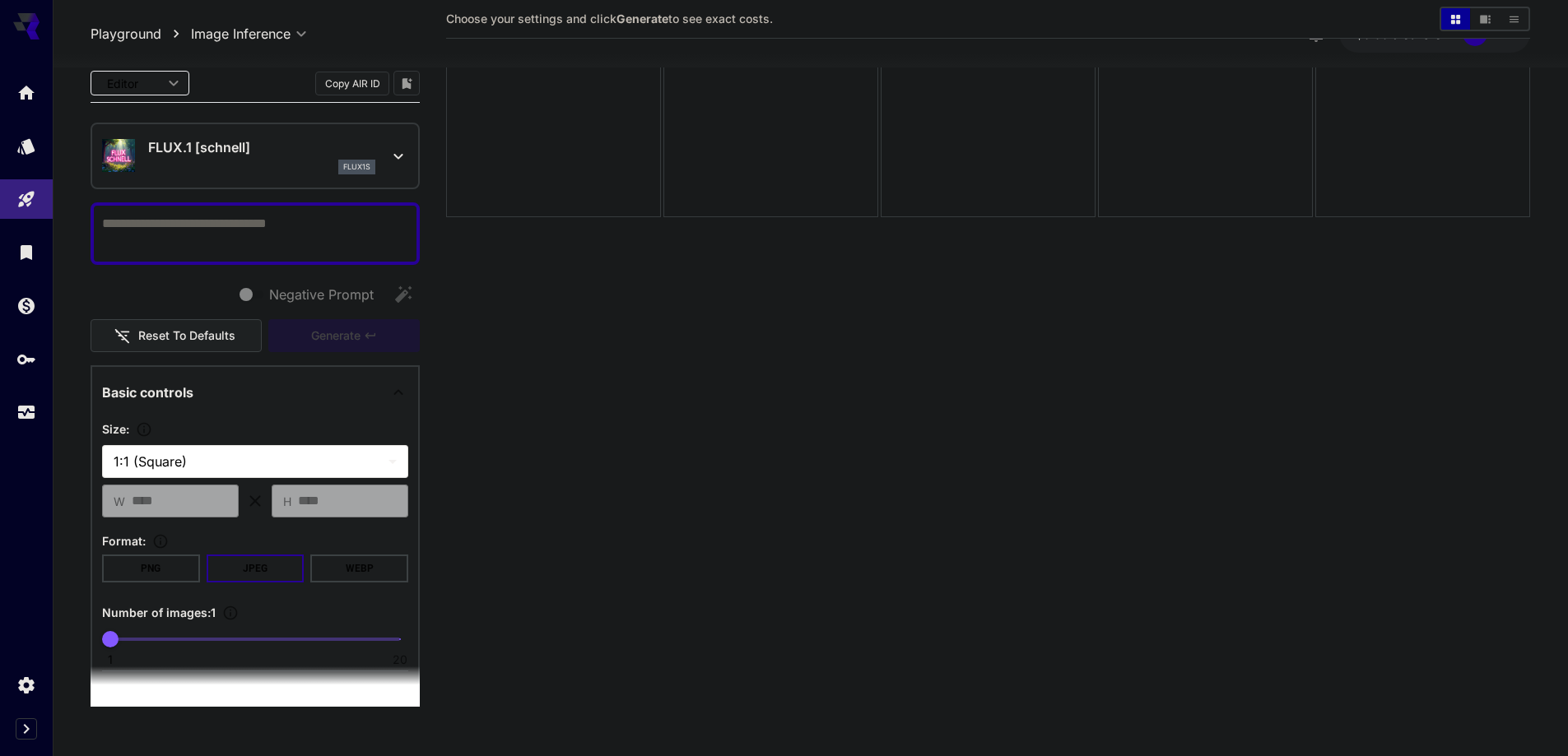 click on "PNG" at bounding box center (151, 568) 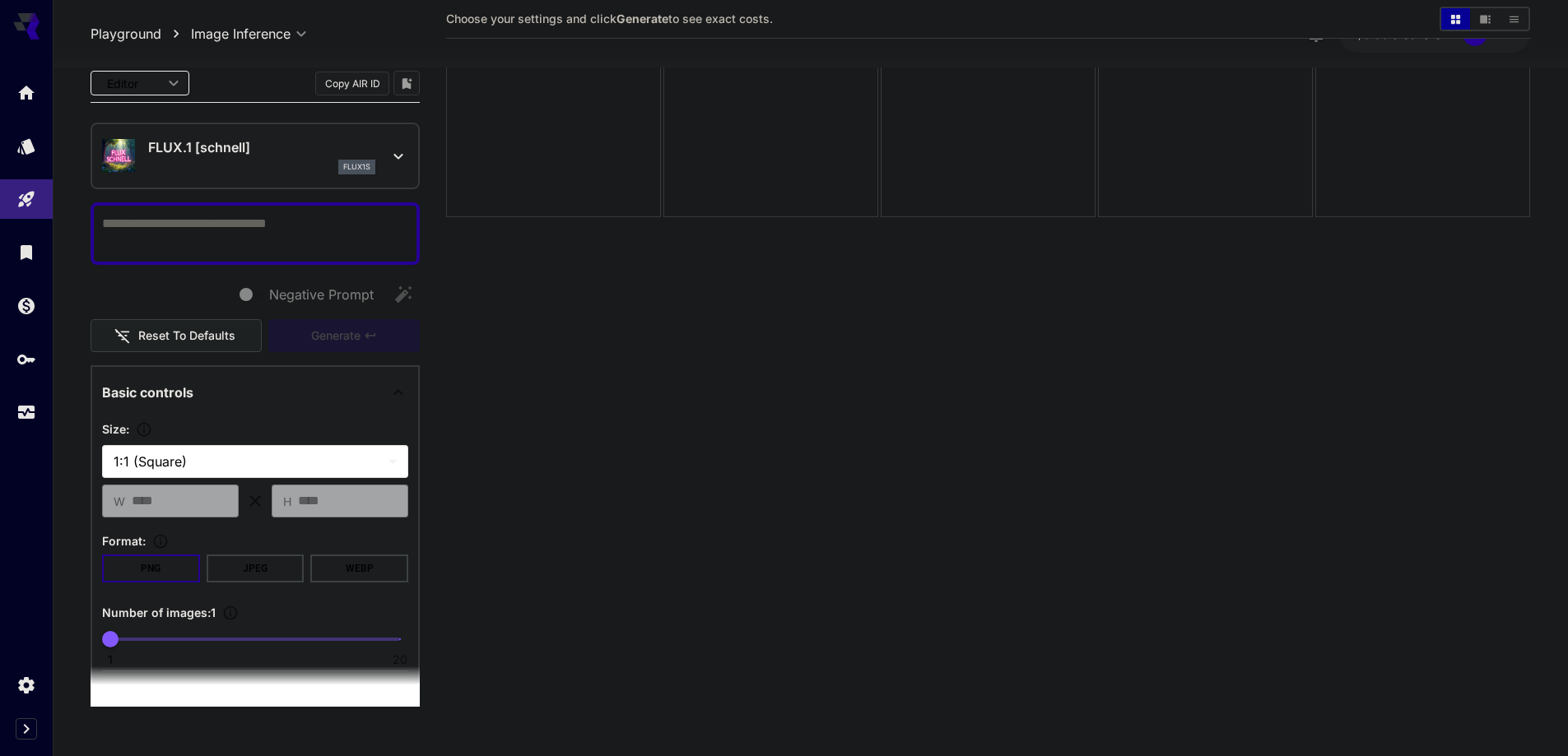 click on "WEBP" at bounding box center [359, 568] 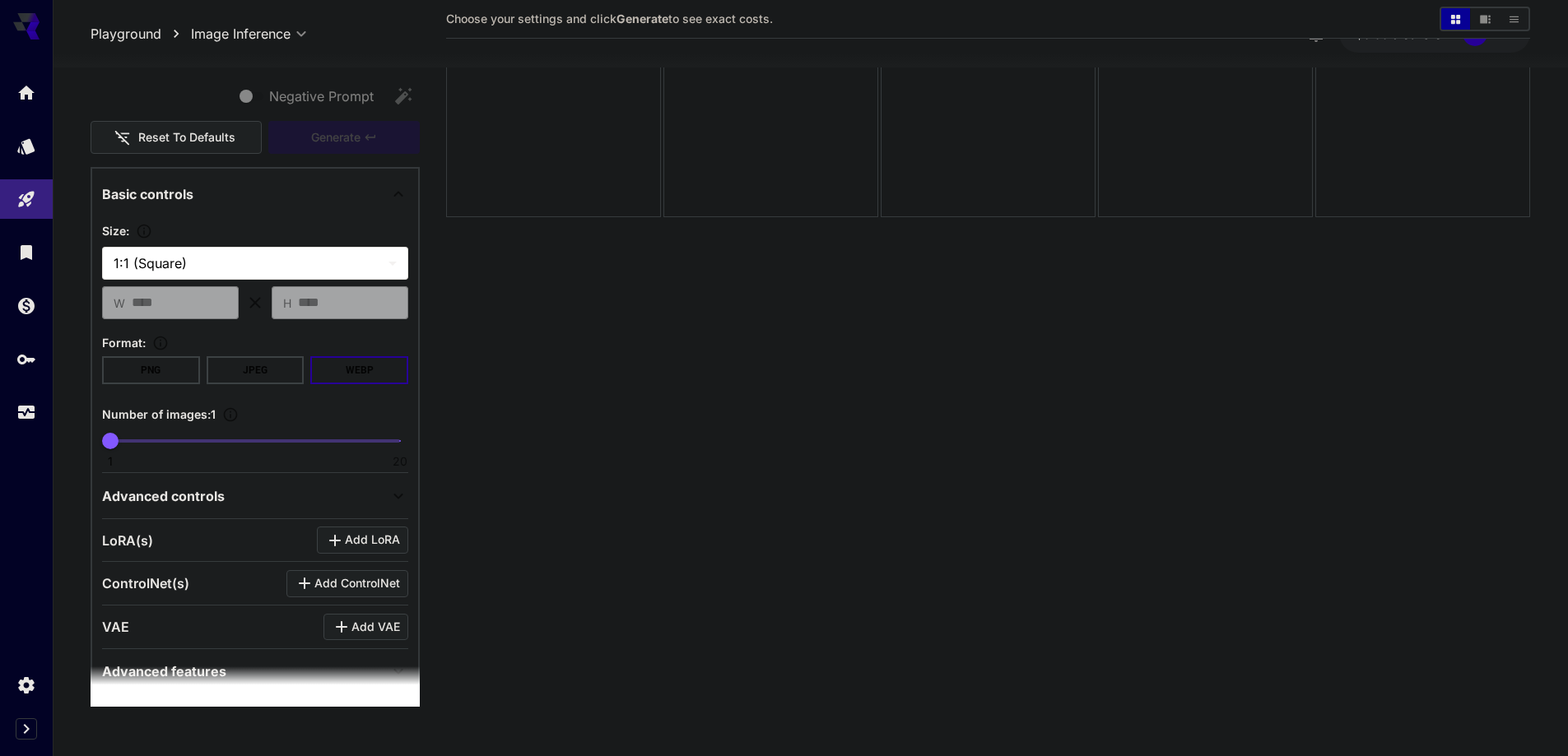 scroll, scrollTop: 273, scrollLeft: 0, axis: vertical 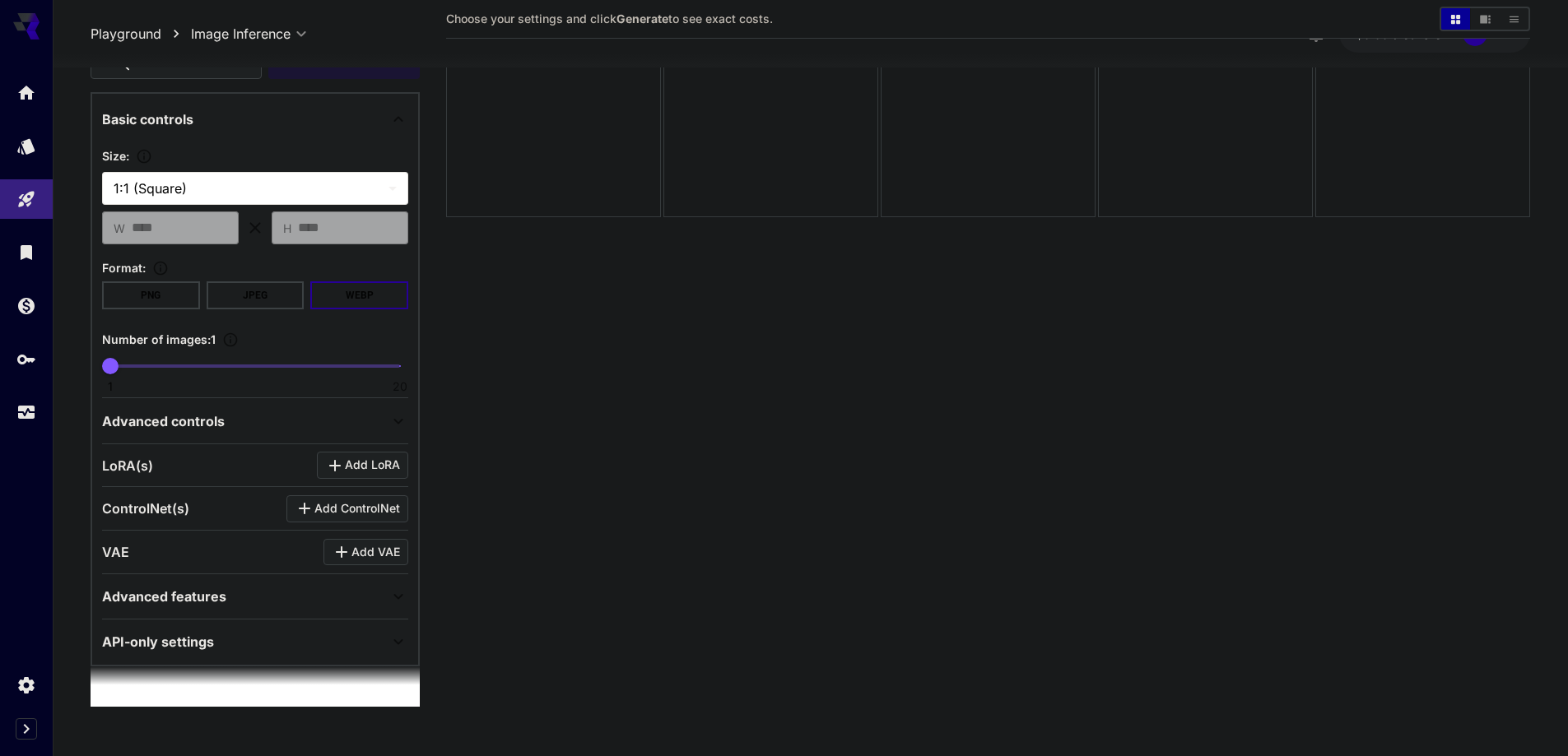 click 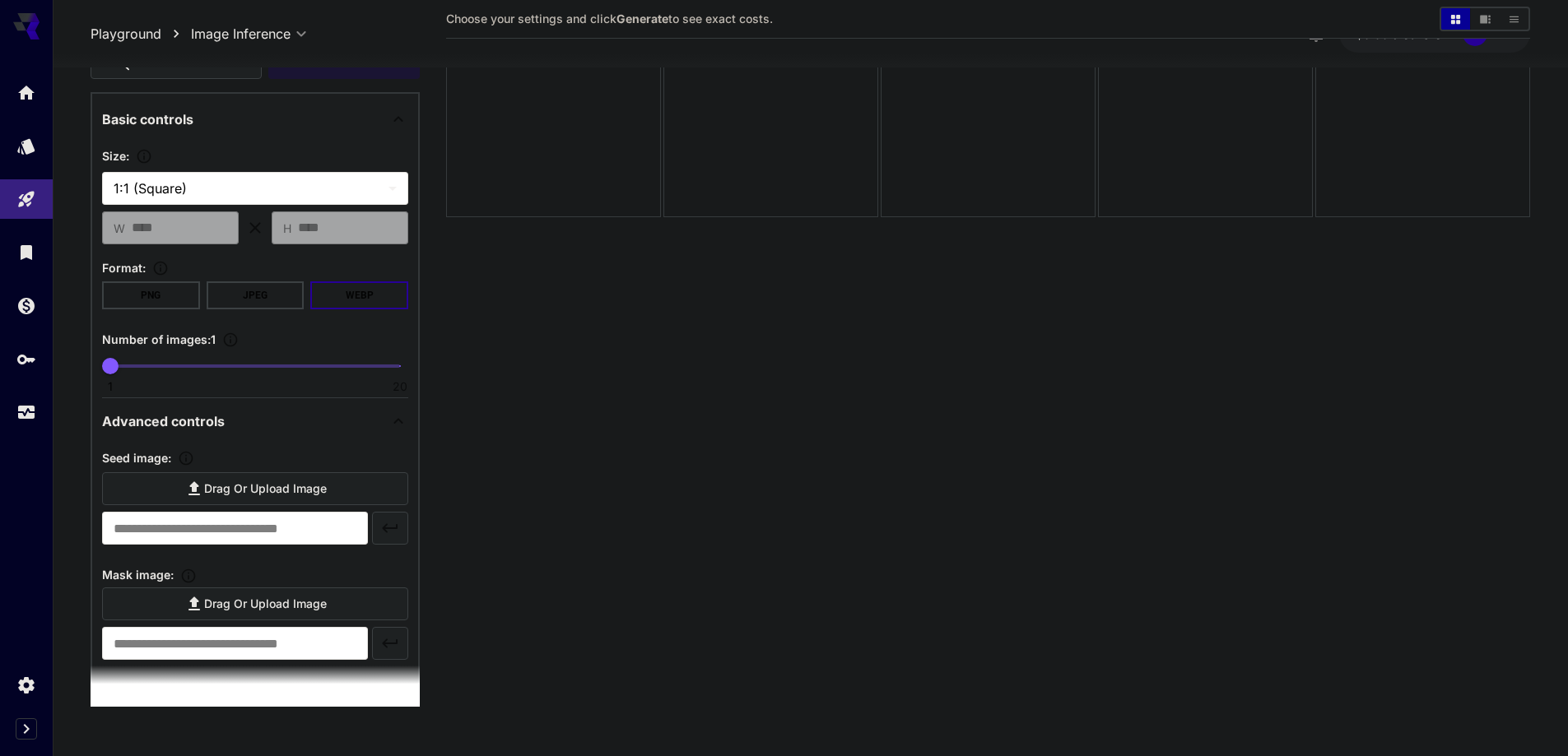 click 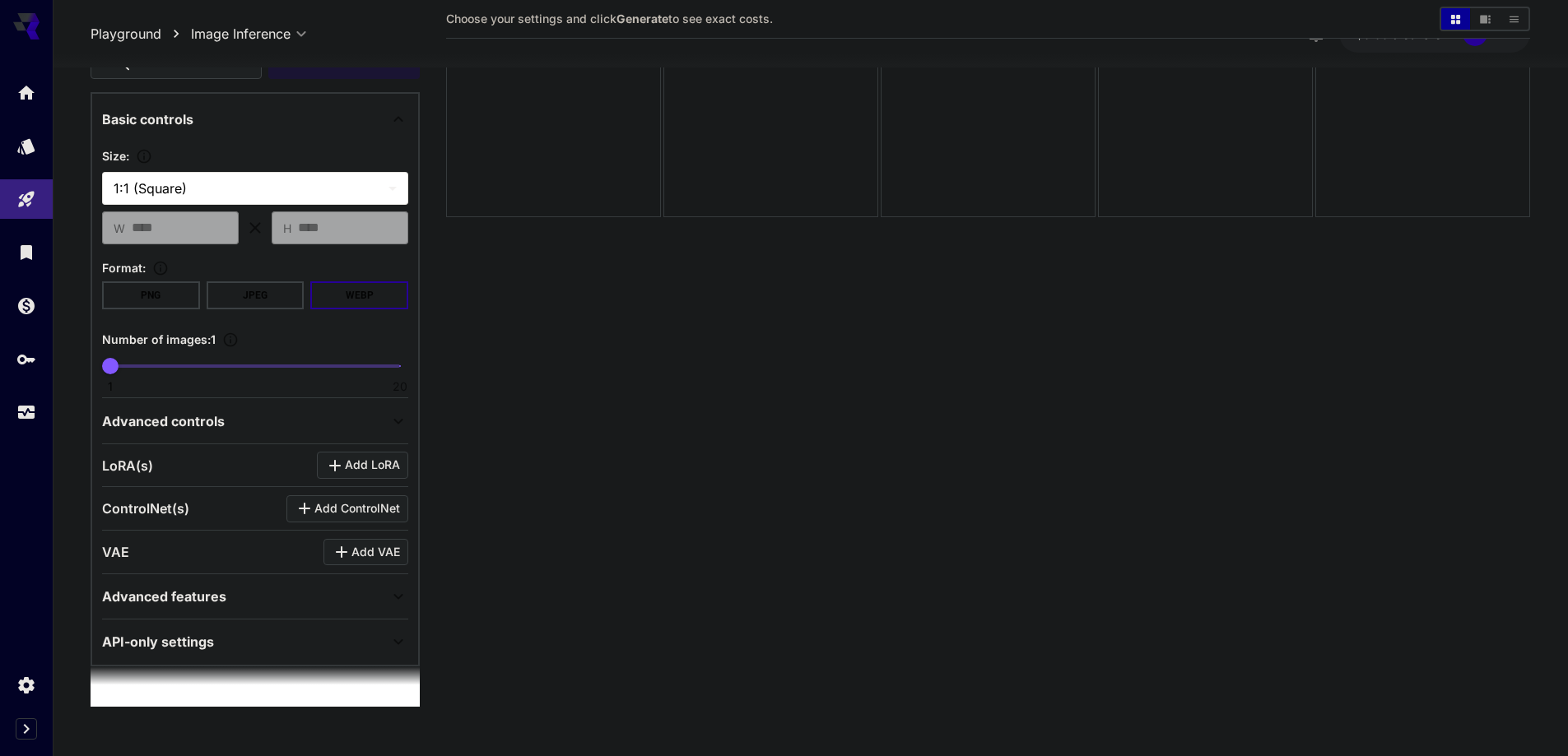 click on "Advanced features" at bounding box center [164, 596] 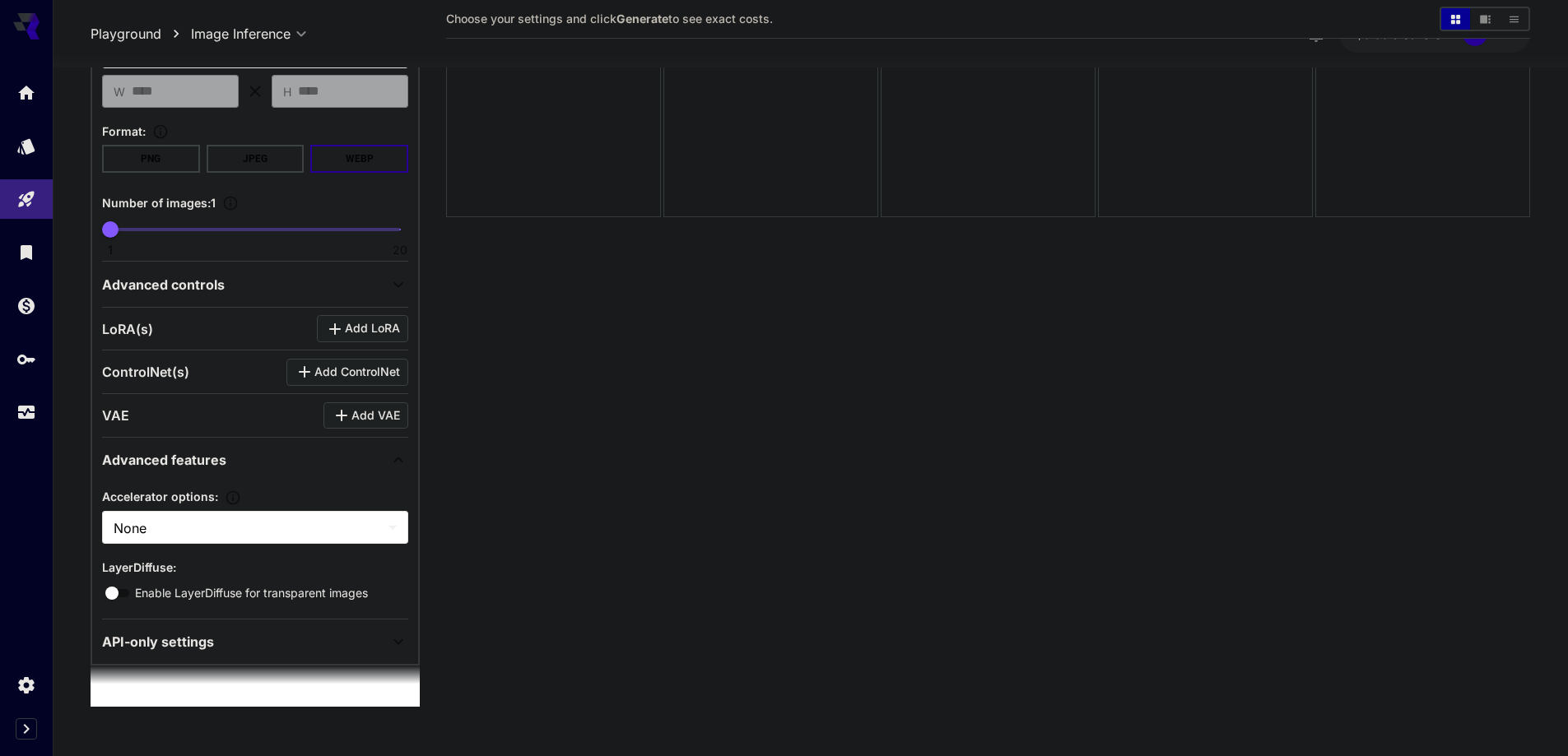 click on "Advanced features" at bounding box center [164, 460] 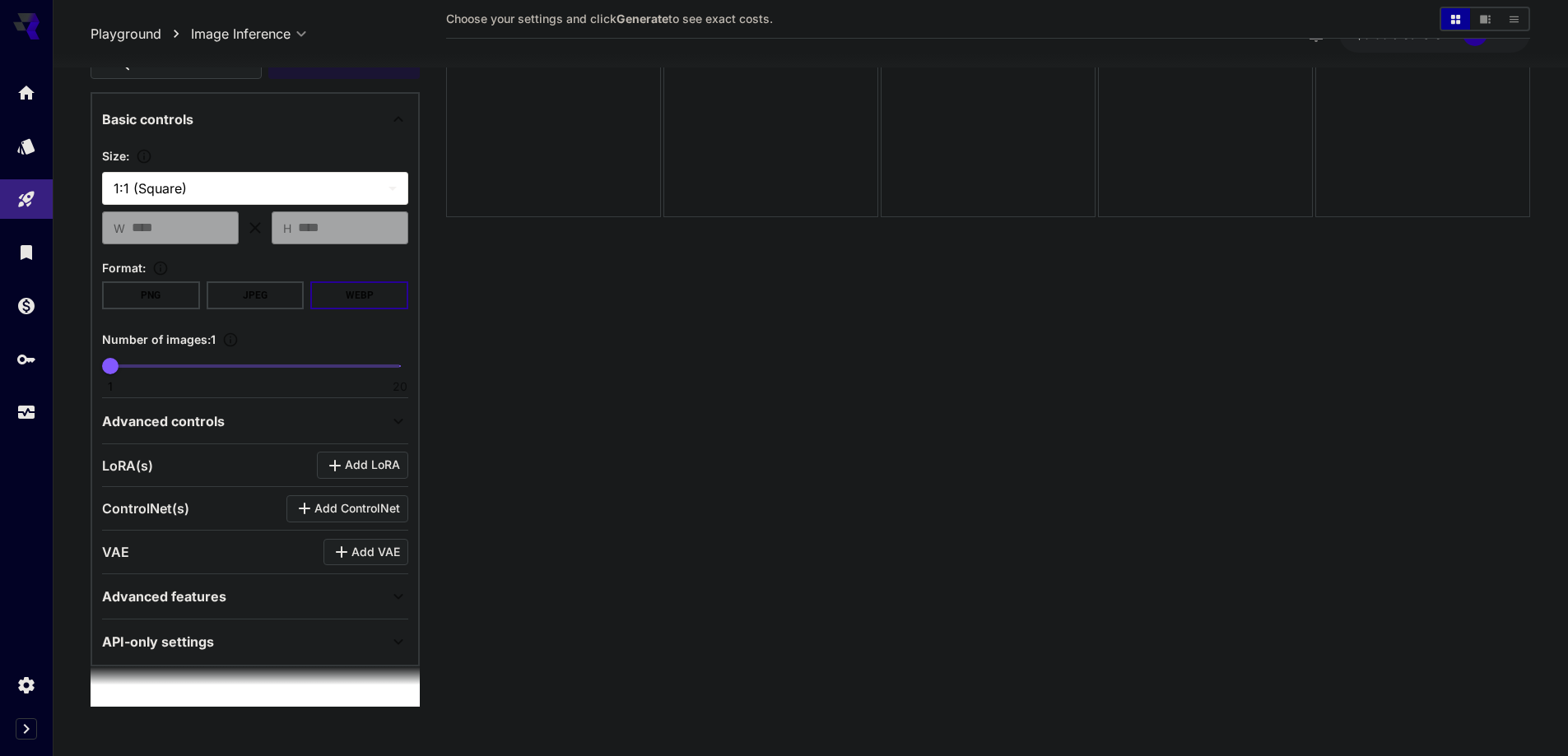 click on "API-only settings" at bounding box center [158, 642] 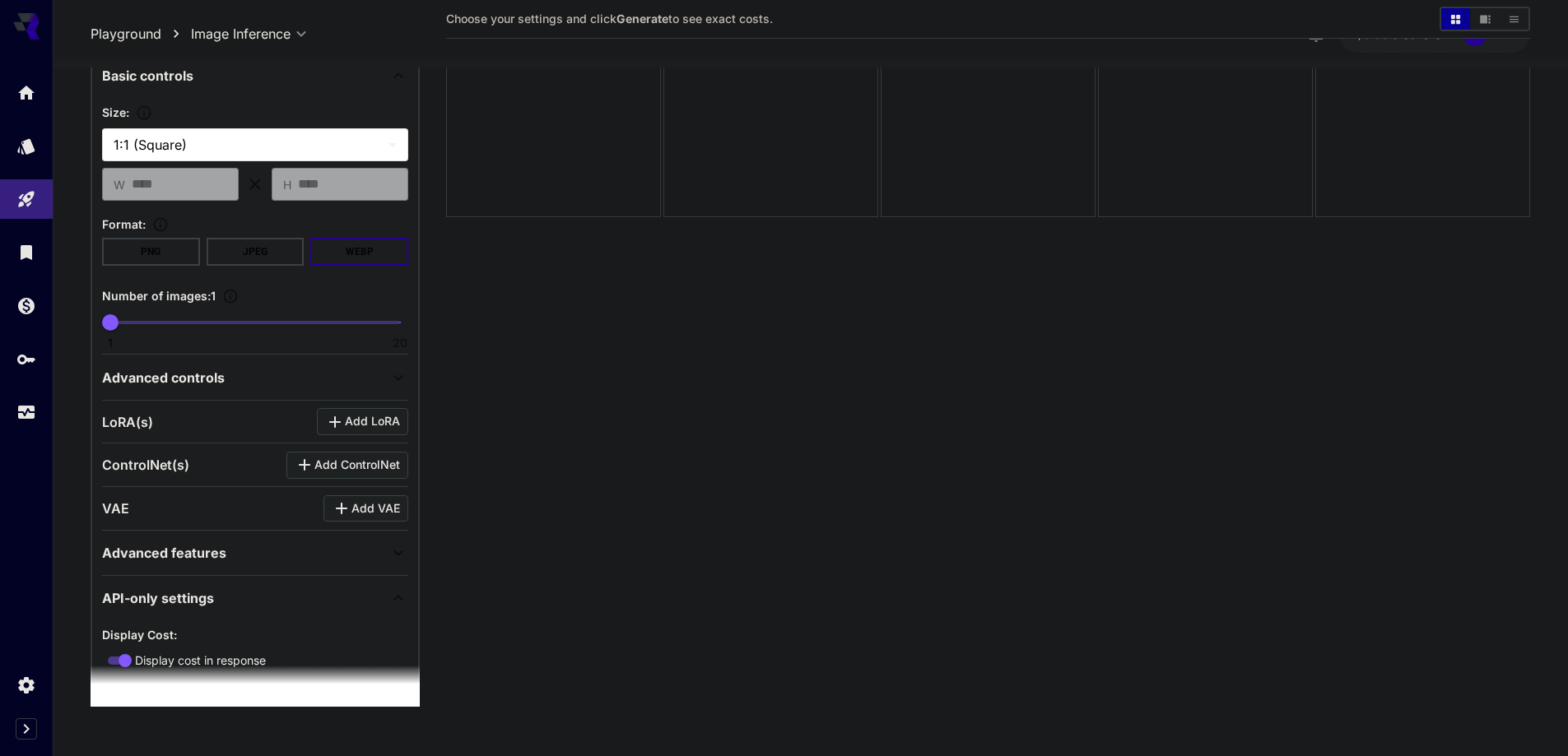 scroll, scrollTop: 553, scrollLeft: 0, axis: vertical 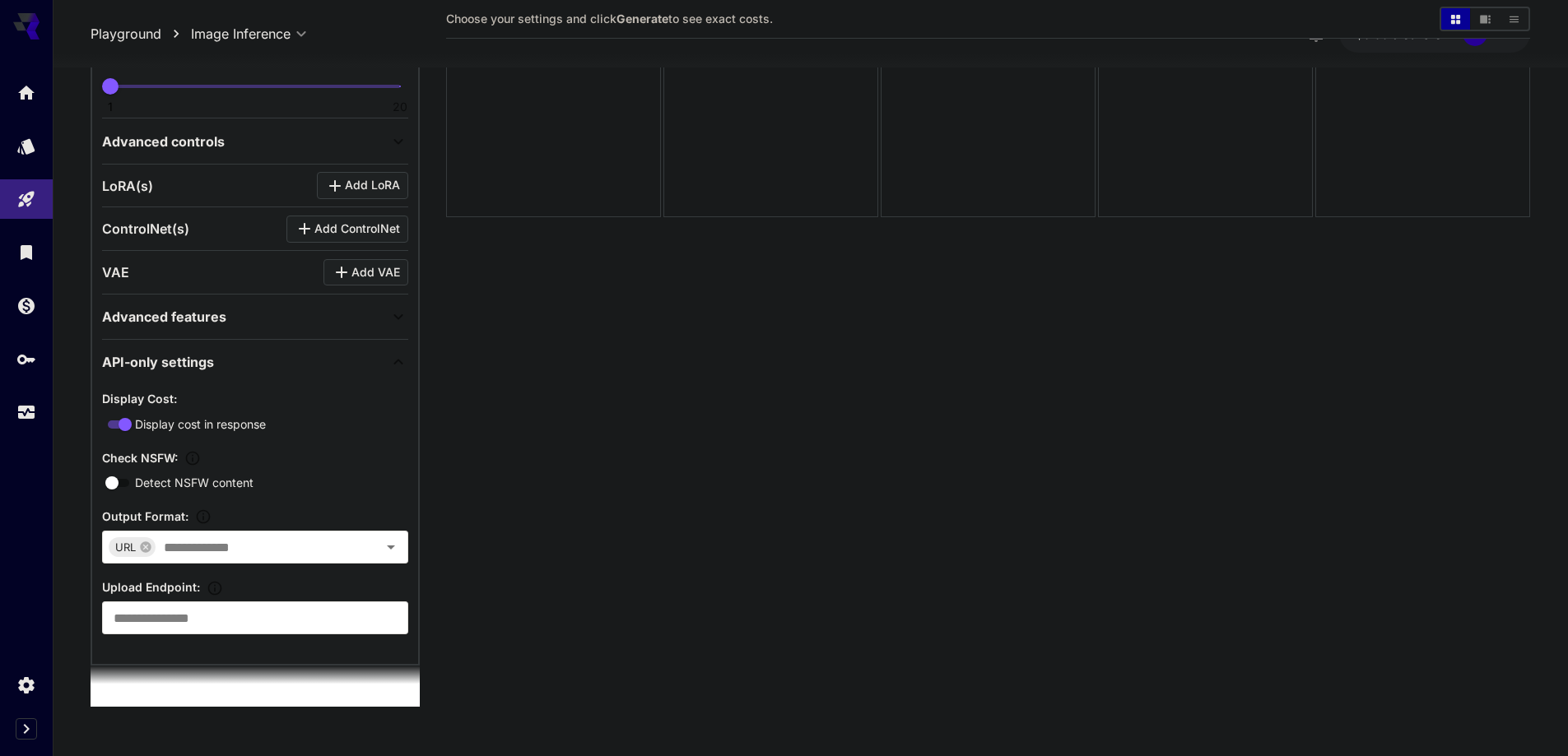 click on "API-only settings" at bounding box center [158, 362] 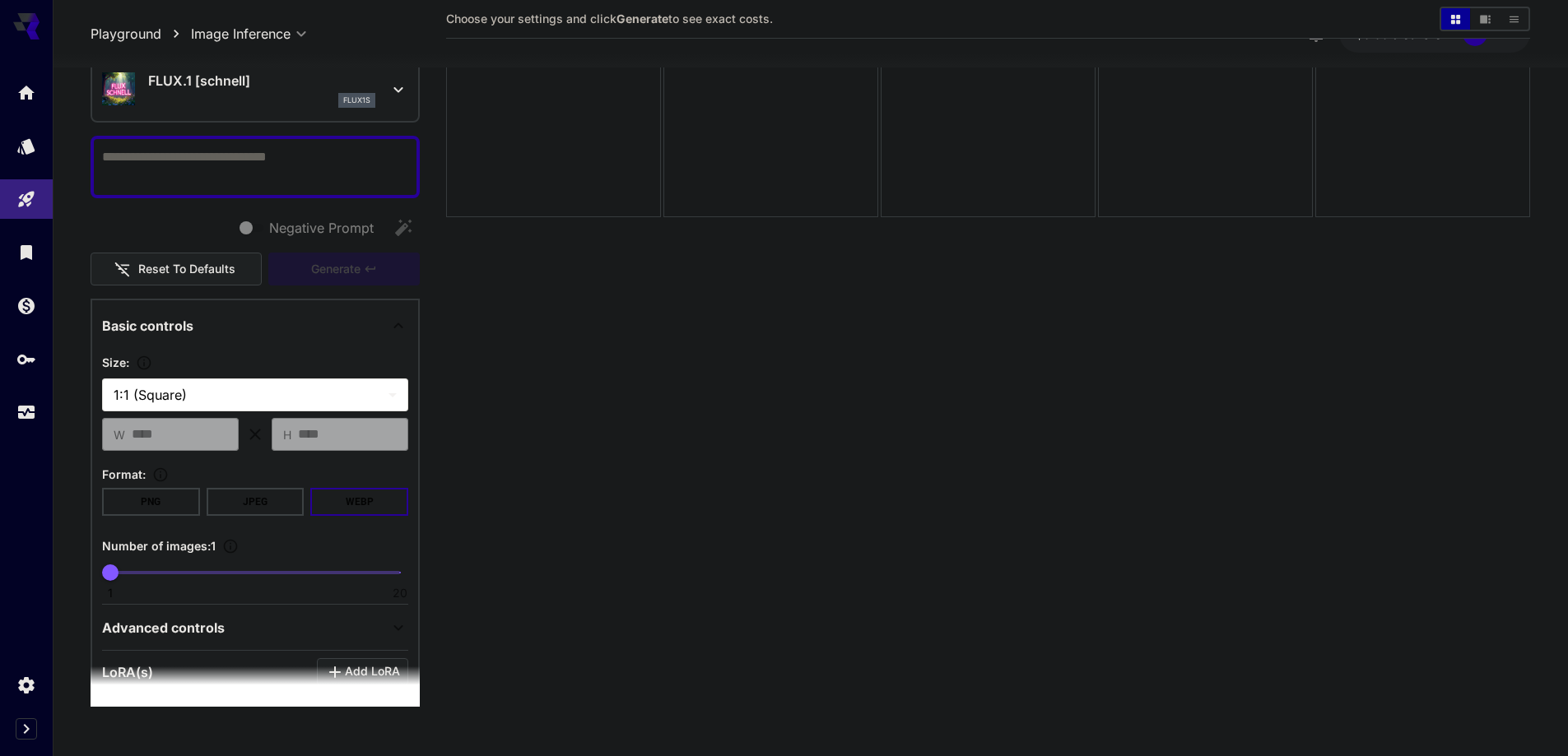 scroll, scrollTop: 0, scrollLeft: 0, axis: both 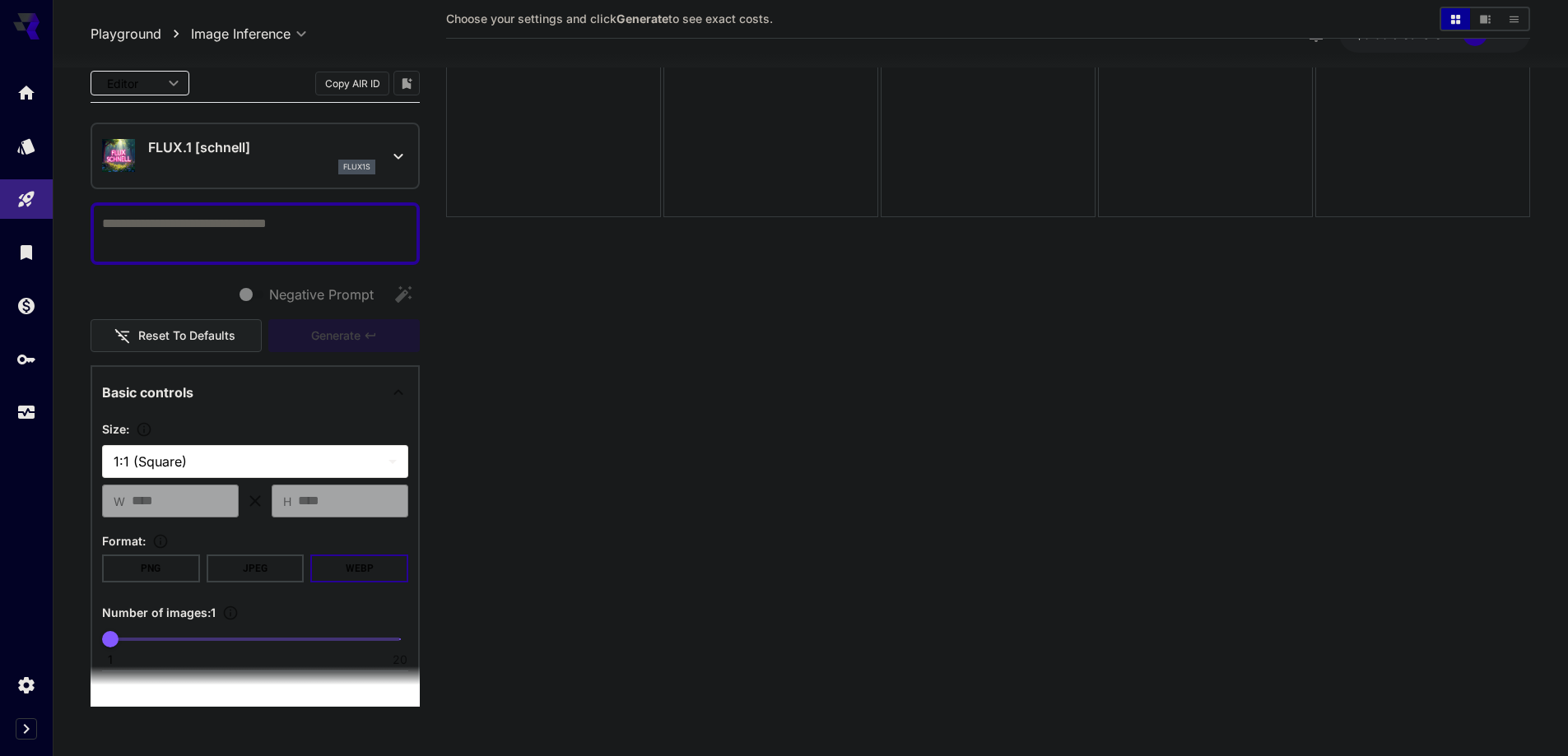 click on "Negative Prompt" at bounding box center [255, 234] 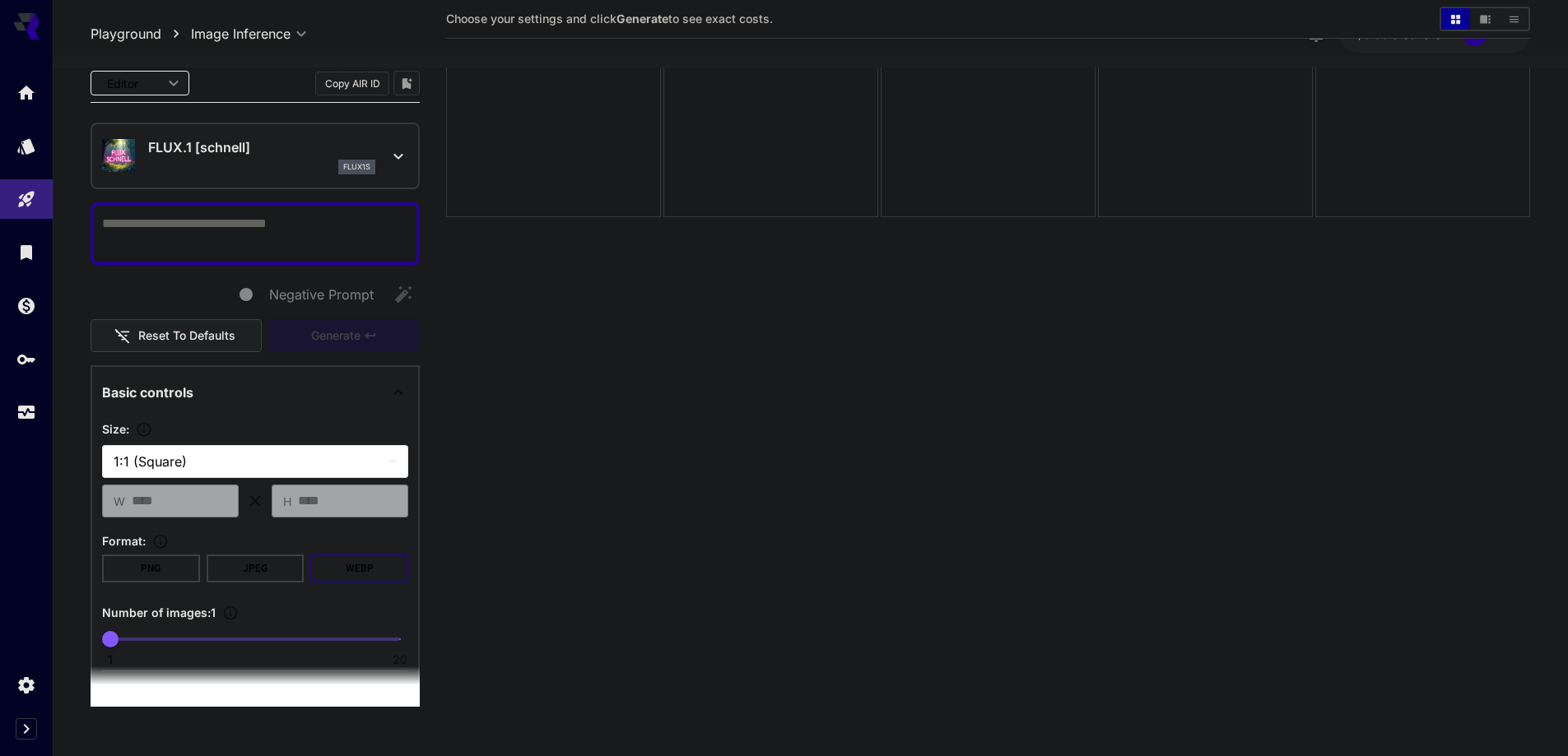 click on "Choose your settings and click  Generate  to see exact costs." at bounding box center (988, 328) 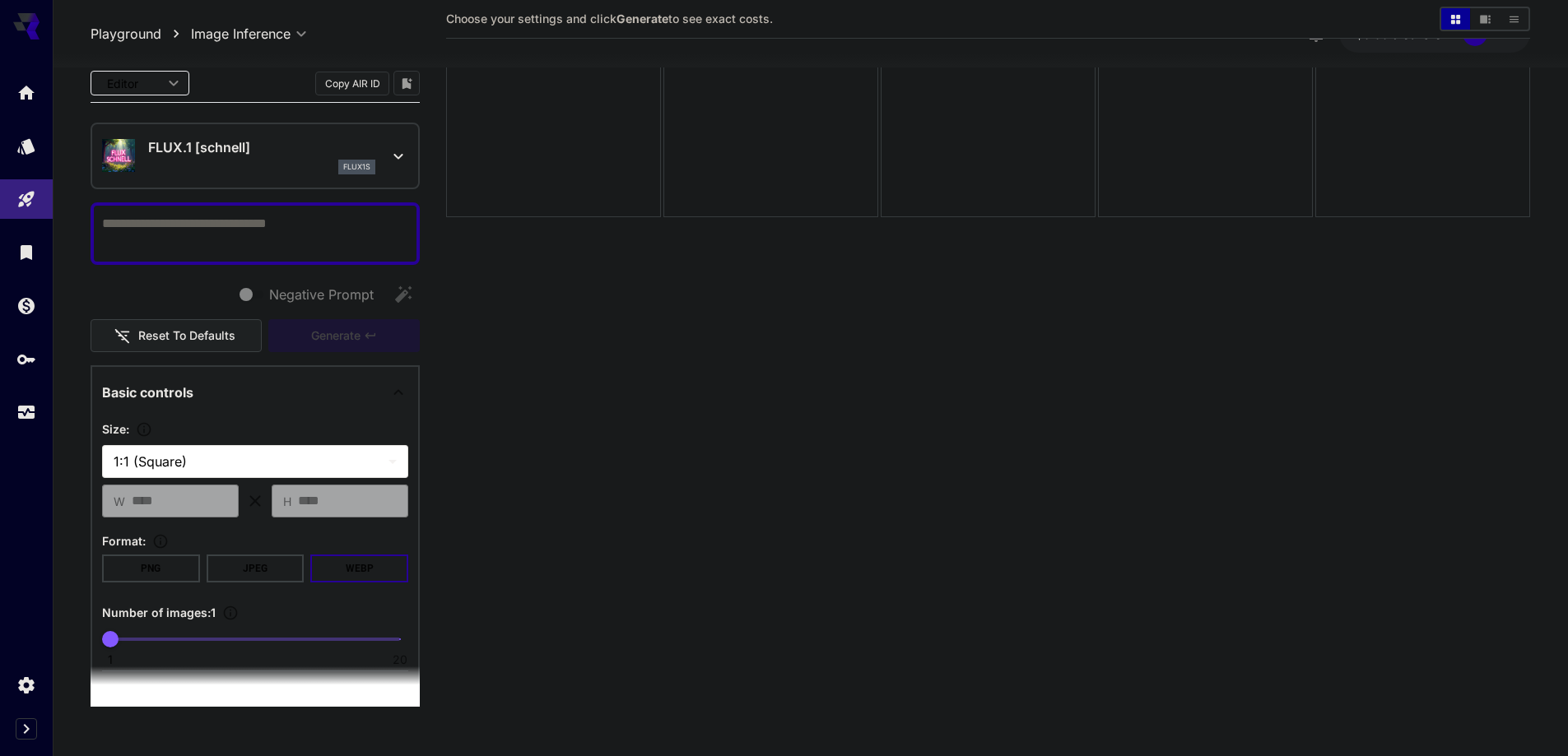 drag, startPoint x: 665, startPoint y: 462, endPoint x: 311, endPoint y: 253, distance: 411.09245 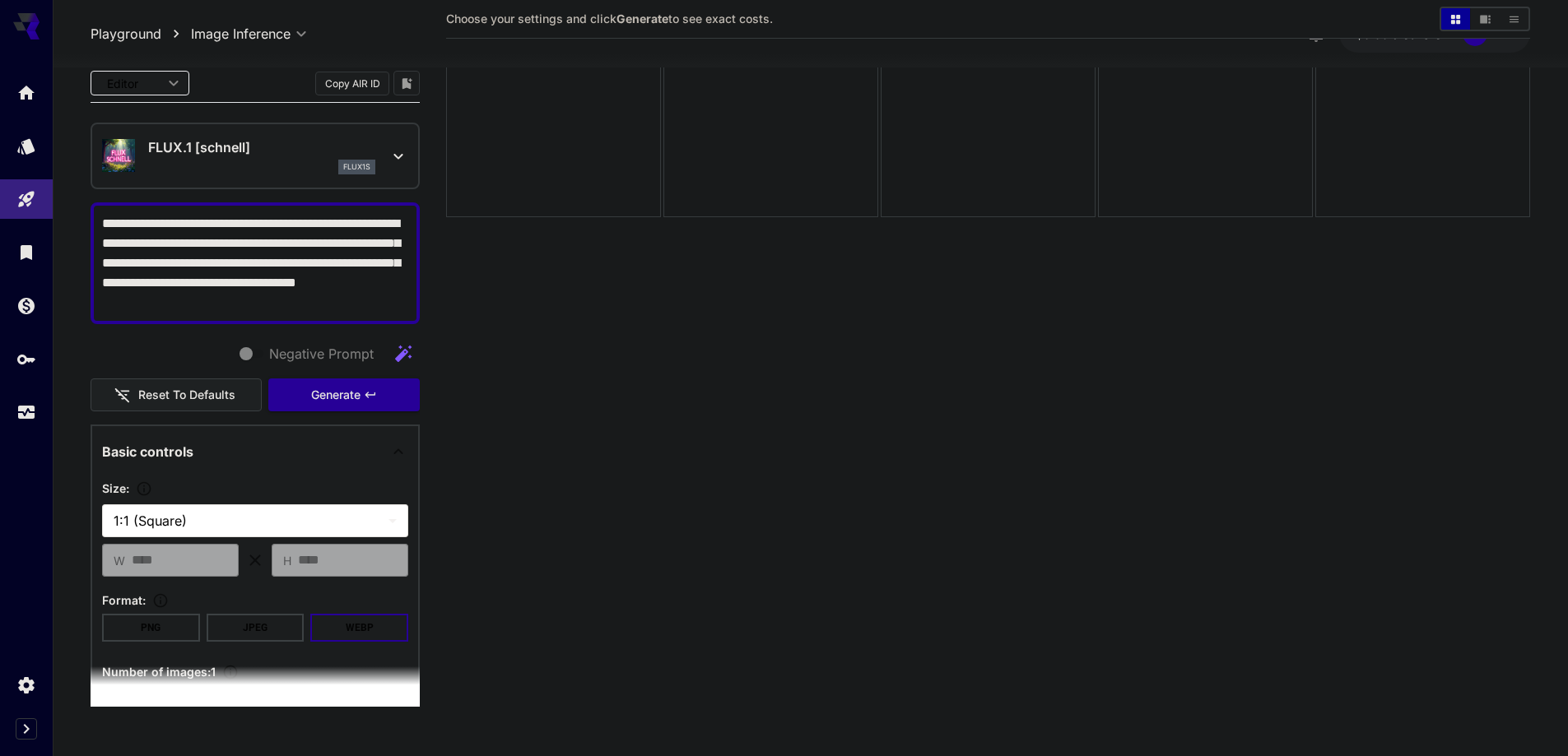 type on "**********" 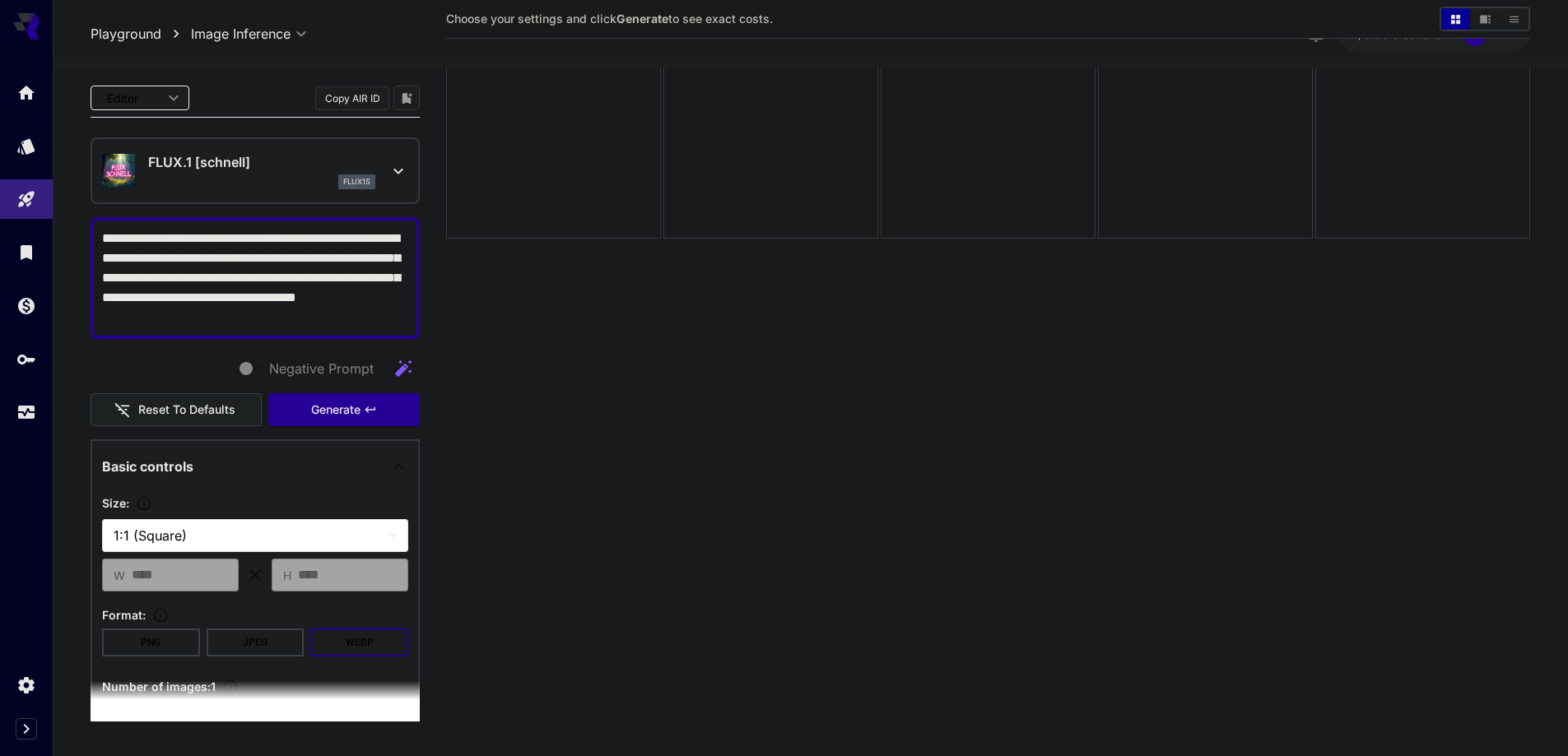scroll, scrollTop: 130, scrollLeft: 0, axis: vertical 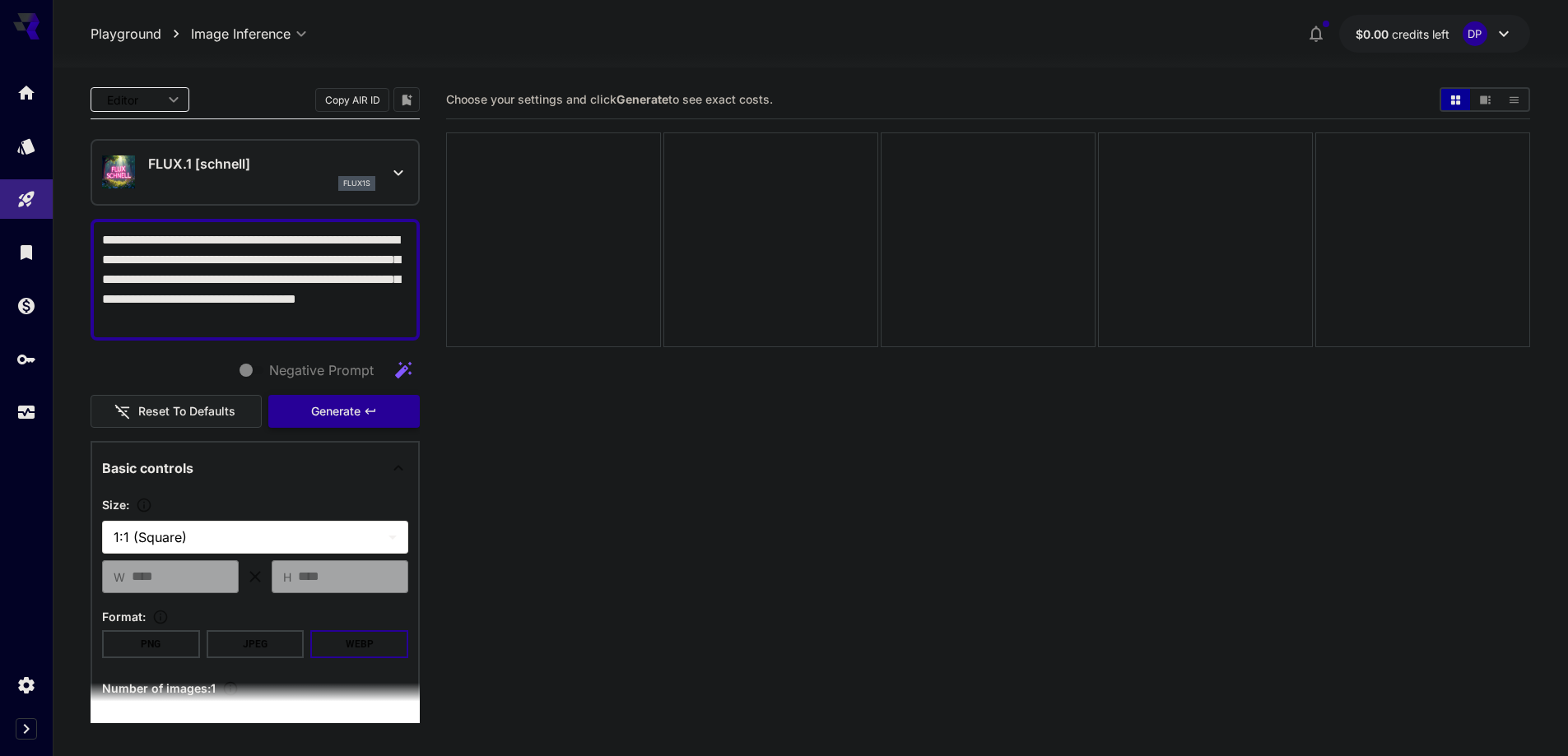 click on "Generate" at bounding box center (344, 411) 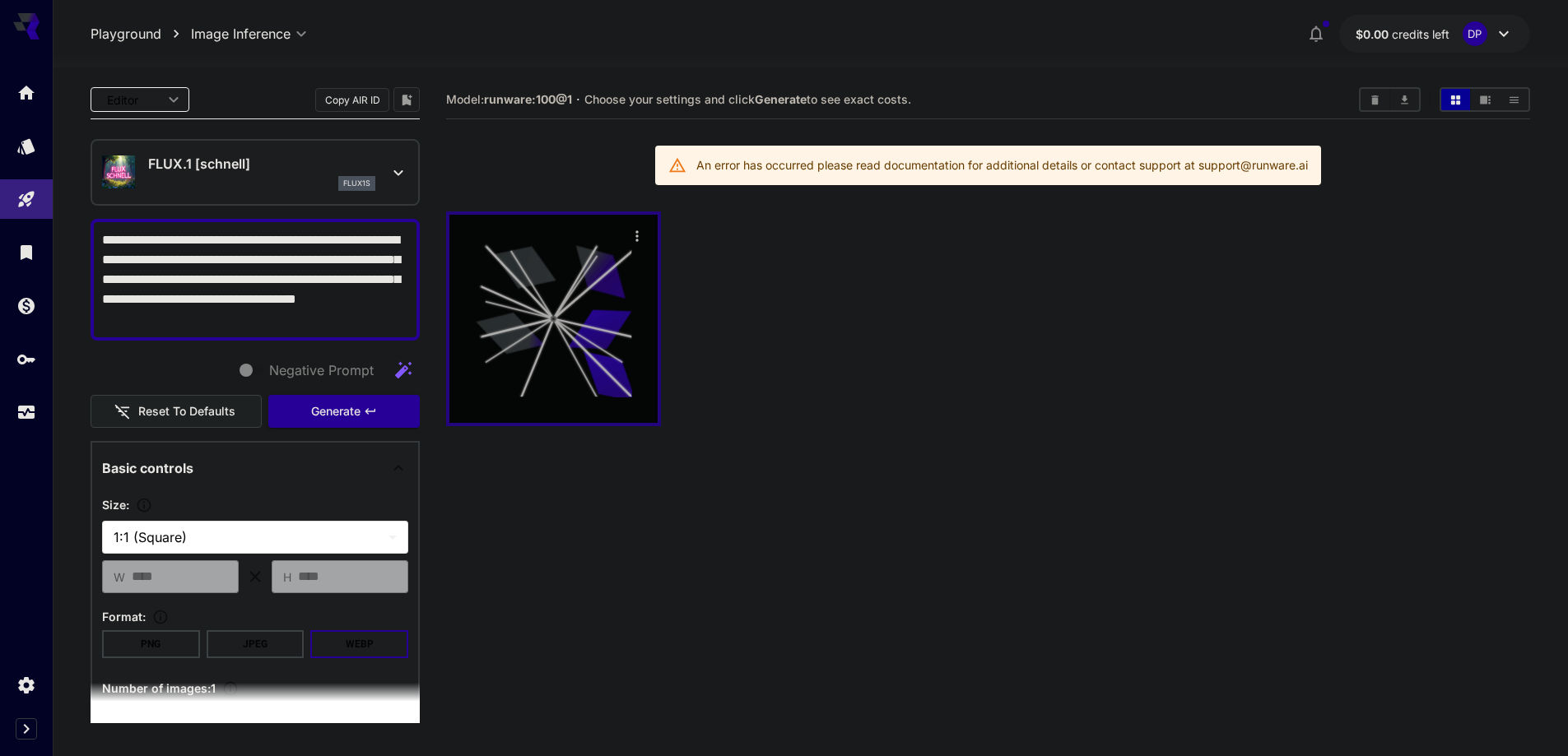 click 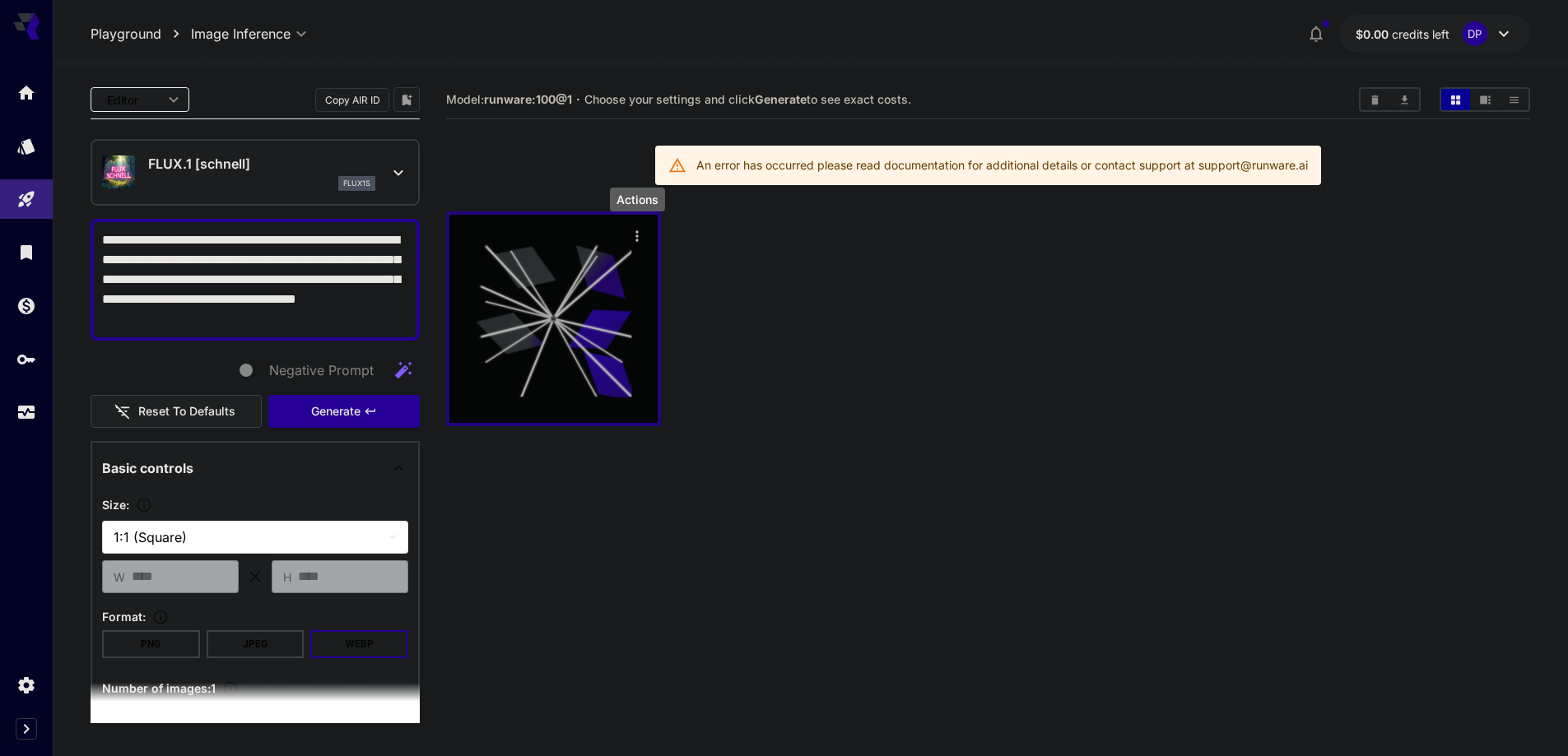 click 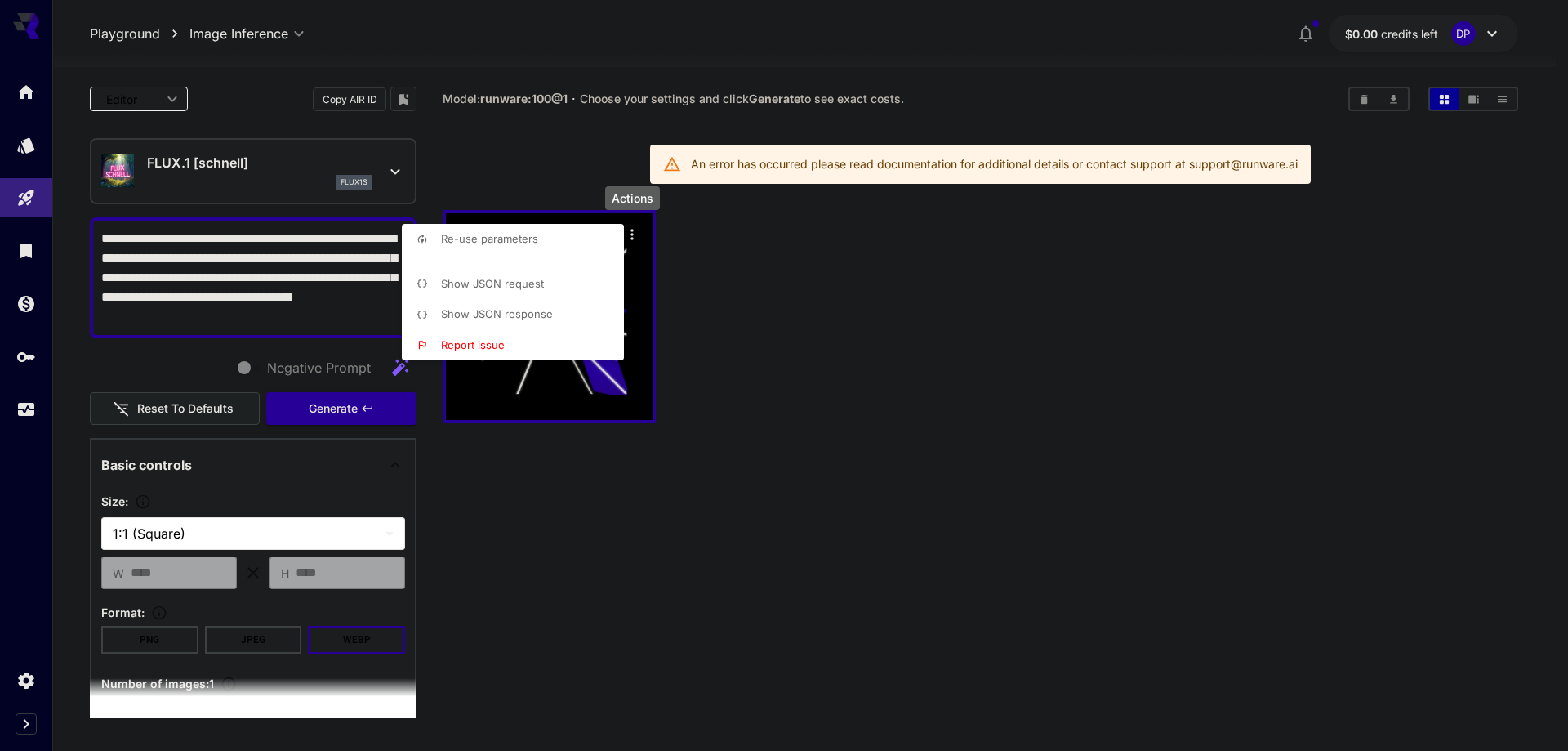 click at bounding box center (784, 375) 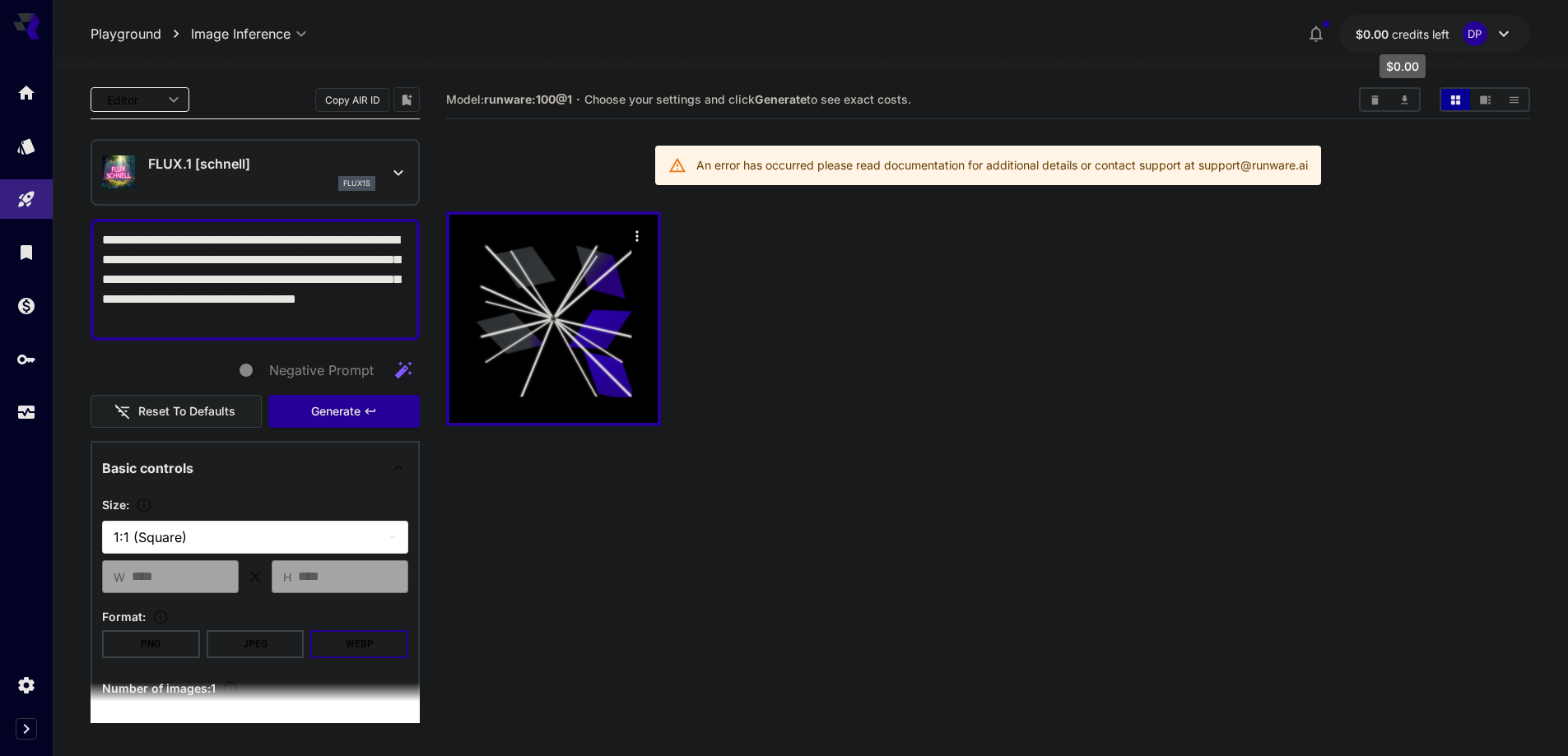 click on "credits left" at bounding box center (1421, 34) 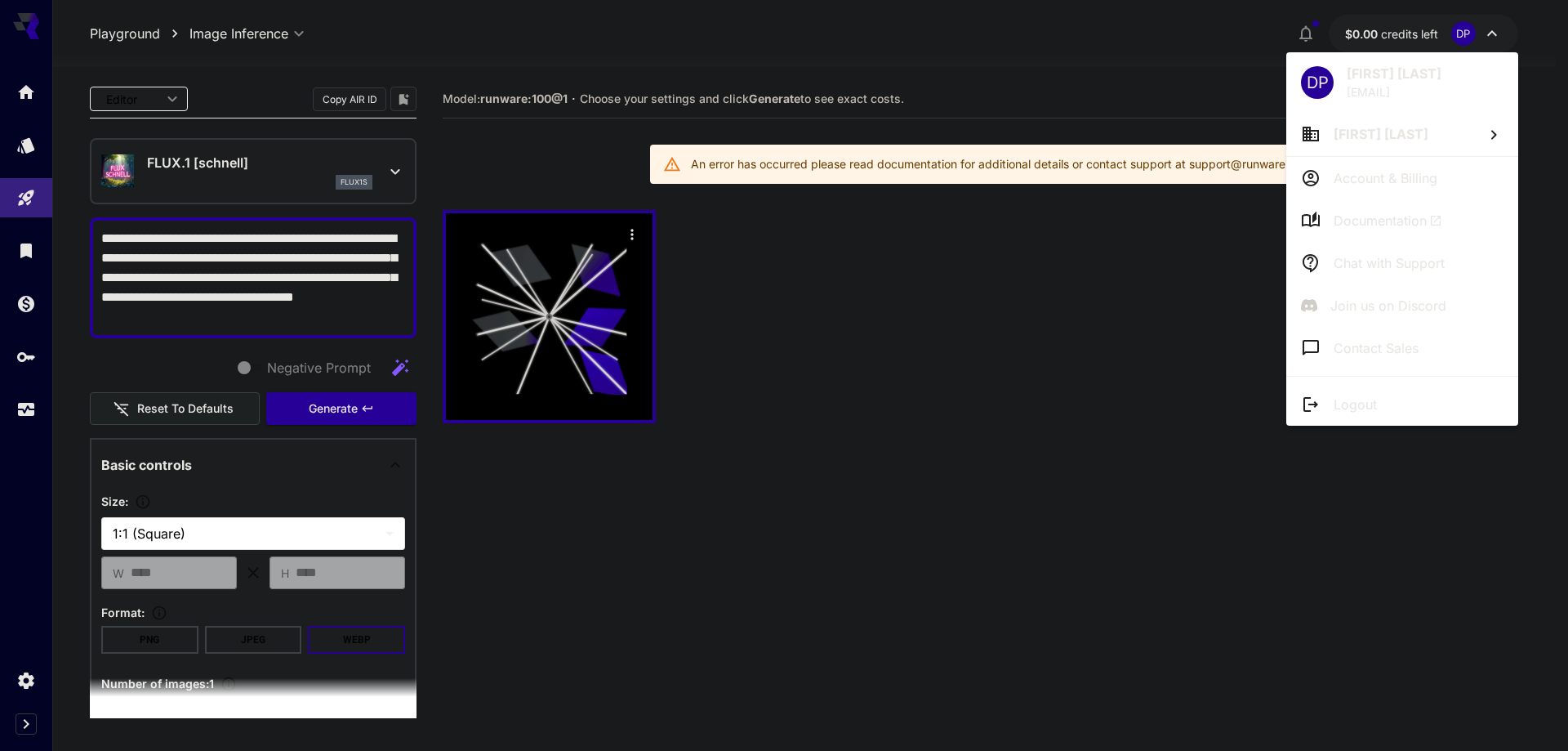 click on "dan@nailhub.app" at bounding box center [1394, 92] 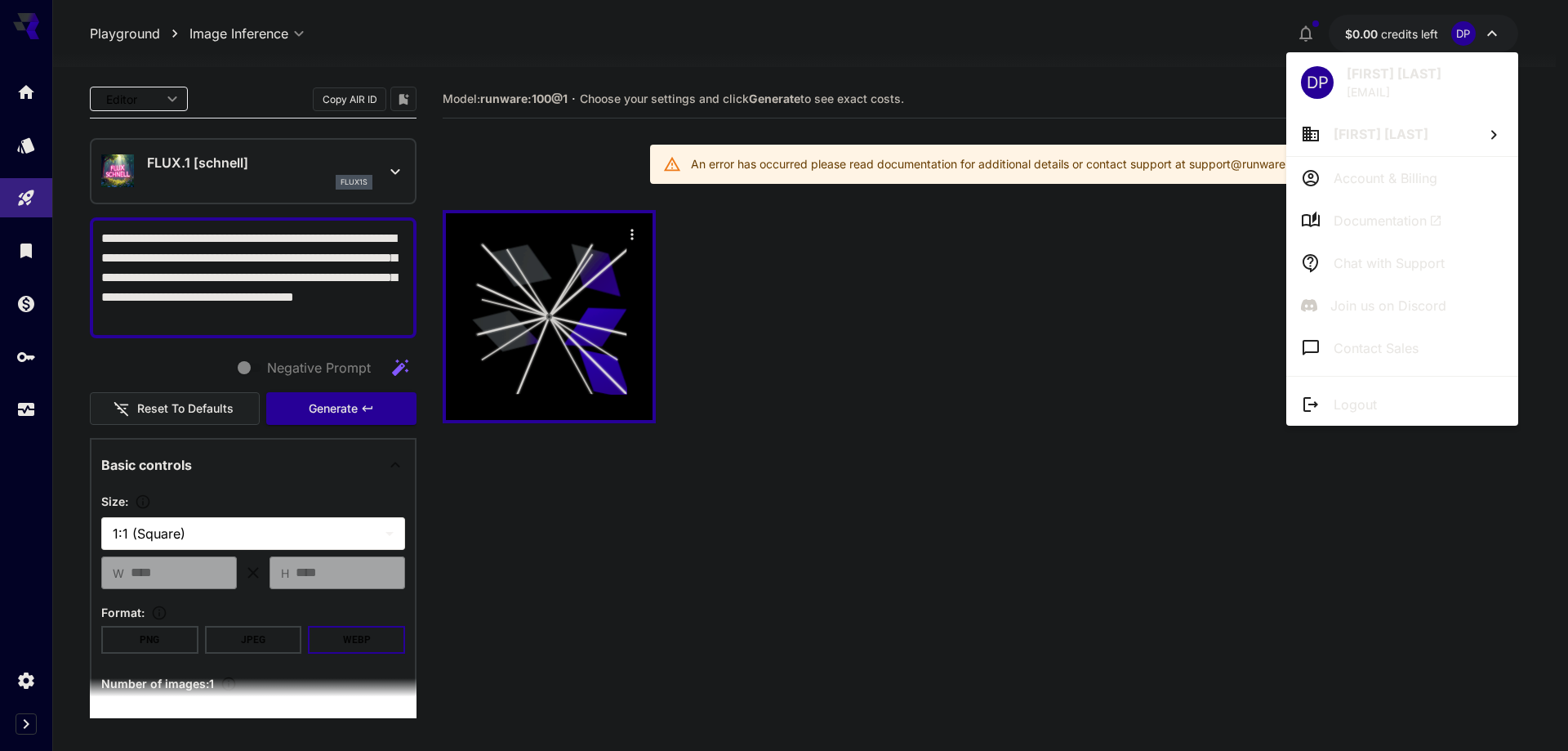 click at bounding box center (784, 375) 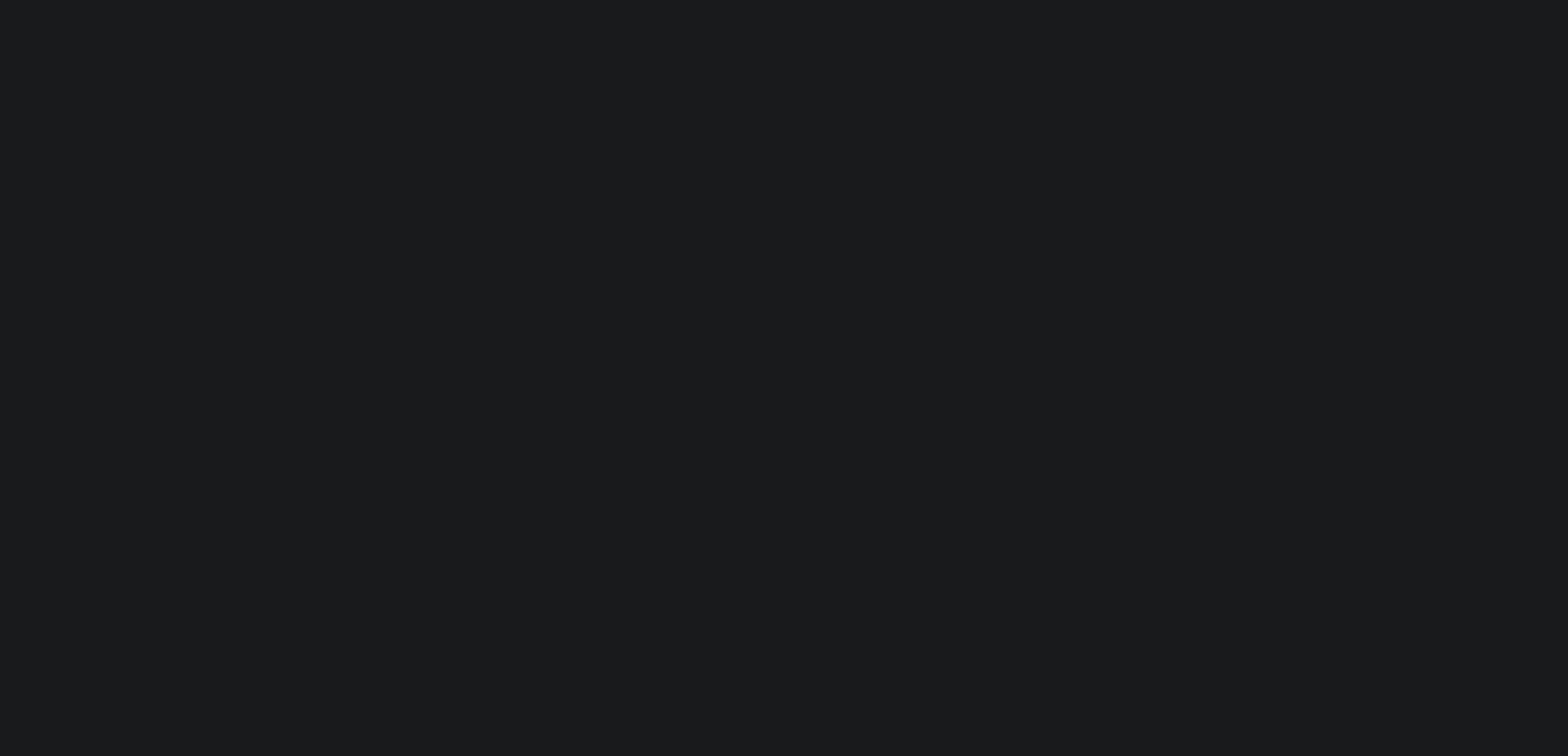 scroll, scrollTop: 0, scrollLeft: 0, axis: both 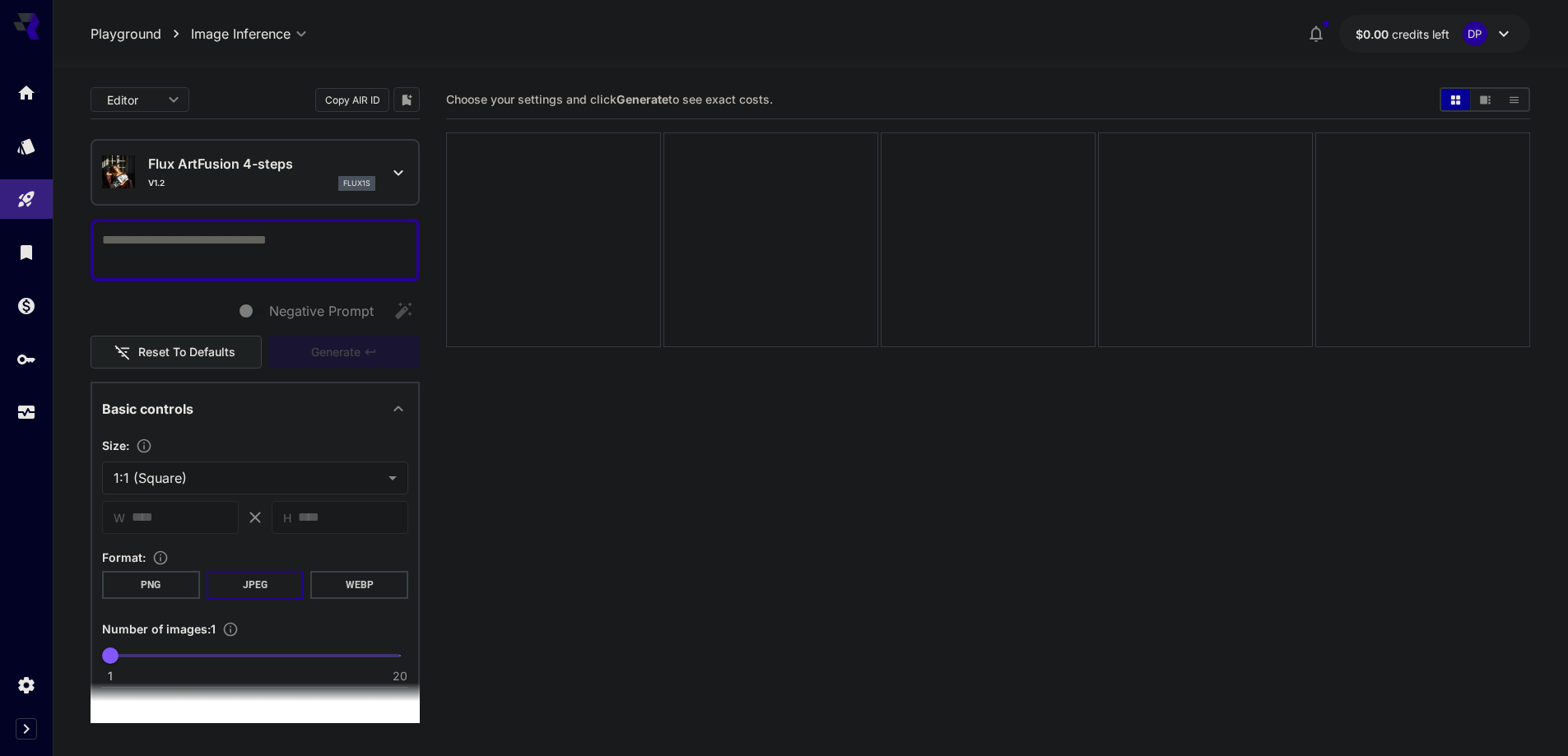 click on "DP" at bounding box center (1475, 34) 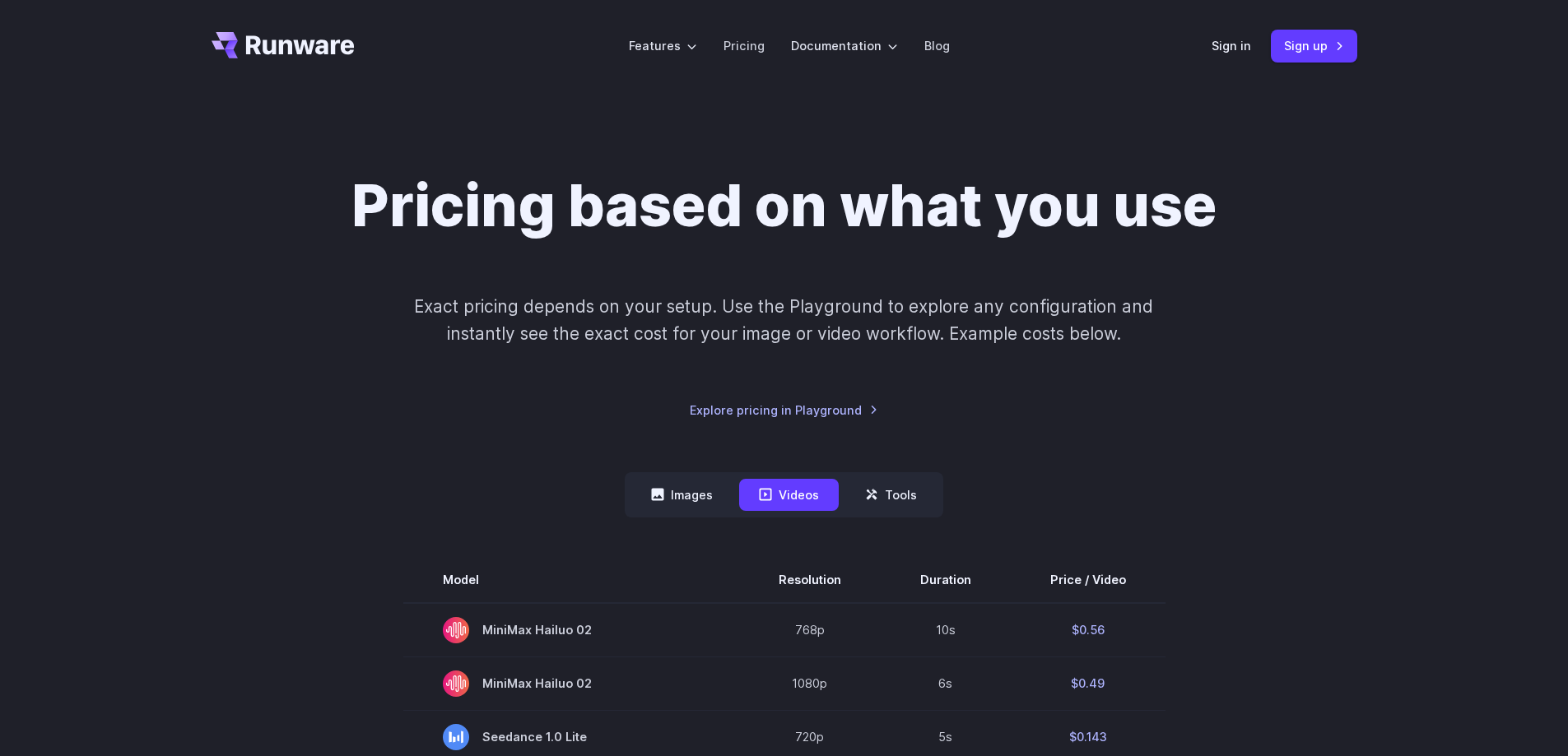 scroll, scrollTop: 0, scrollLeft: 0, axis: both 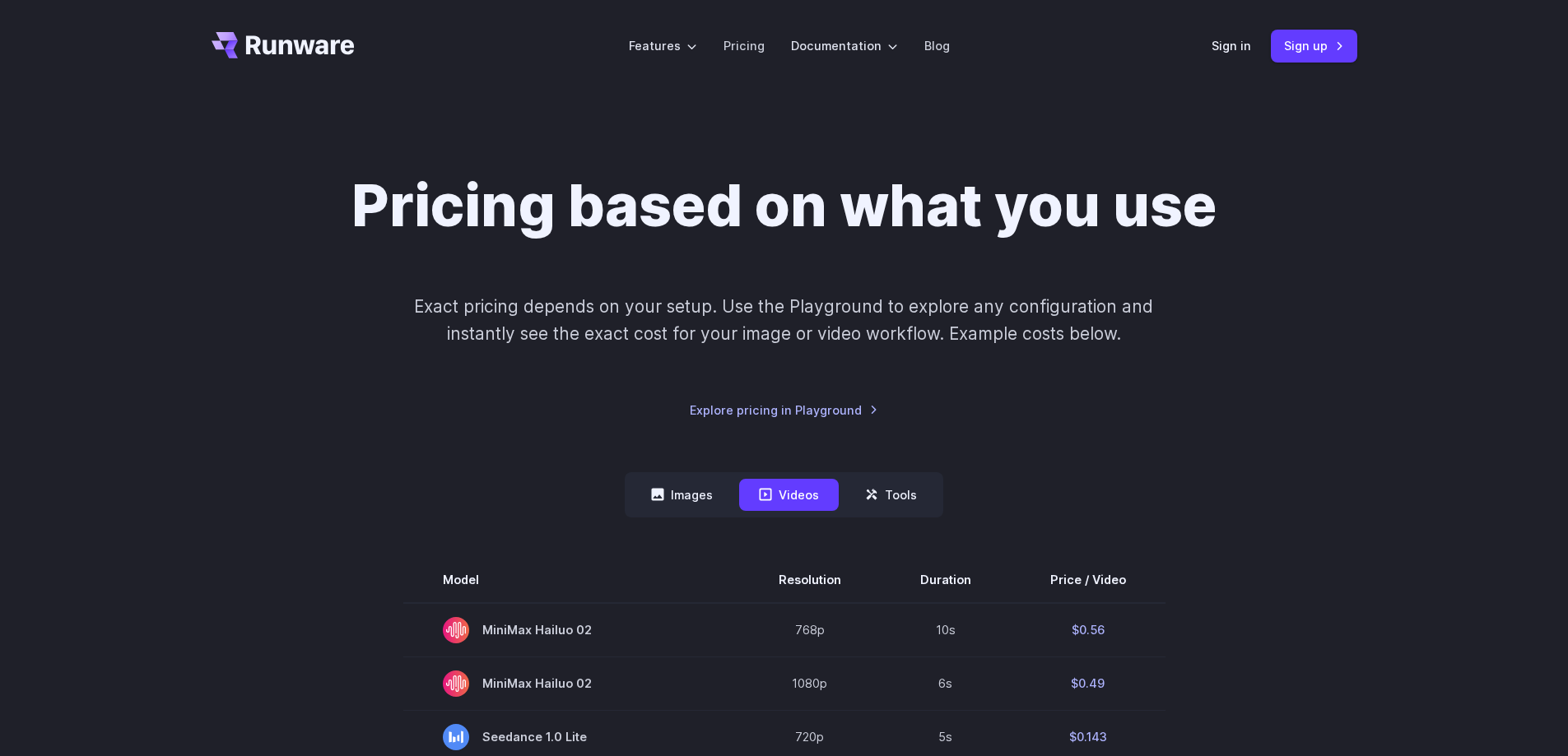 click 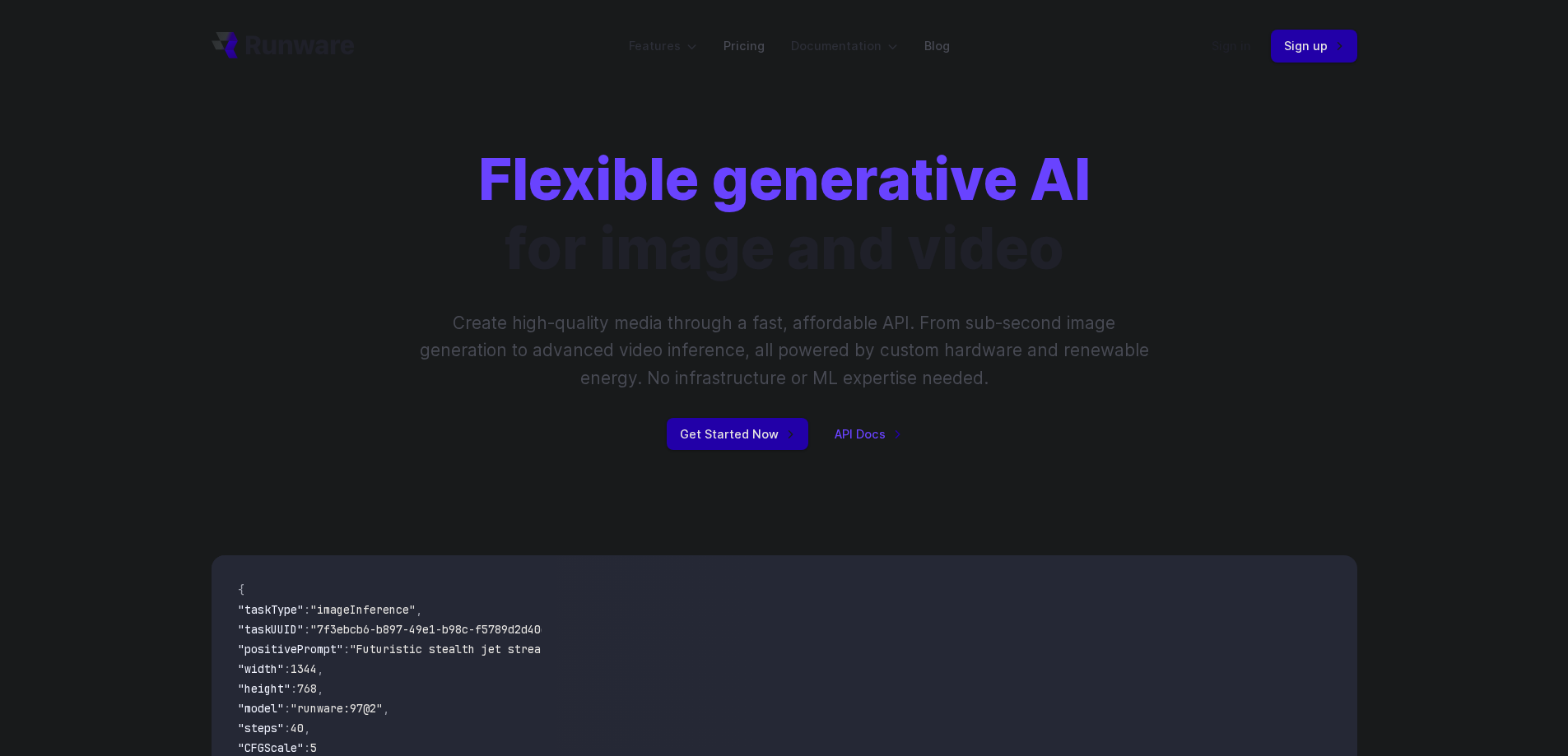 scroll, scrollTop: 0, scrollLeft: 0, axis: both 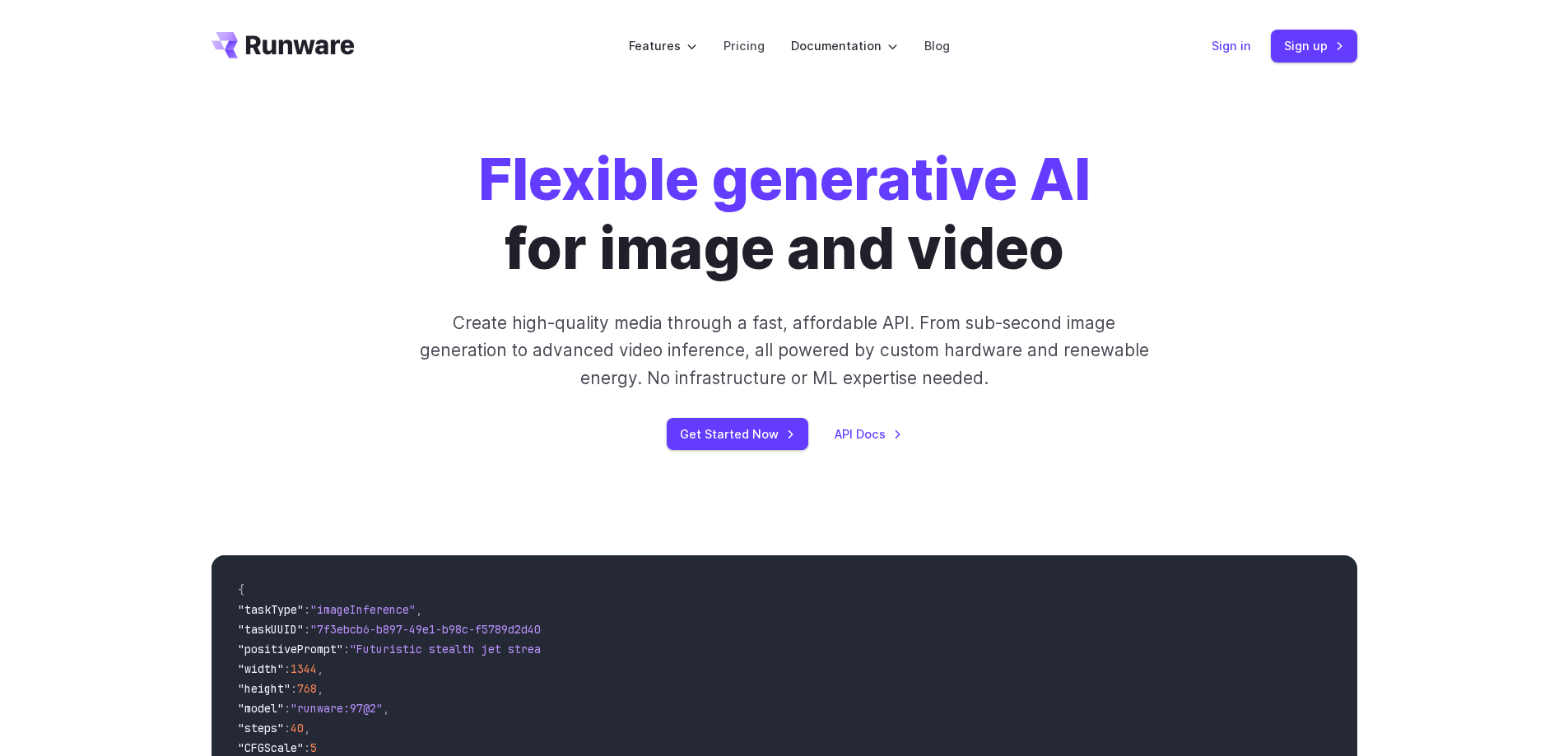 click on "Sign in" at bounding box center (1231, 45) 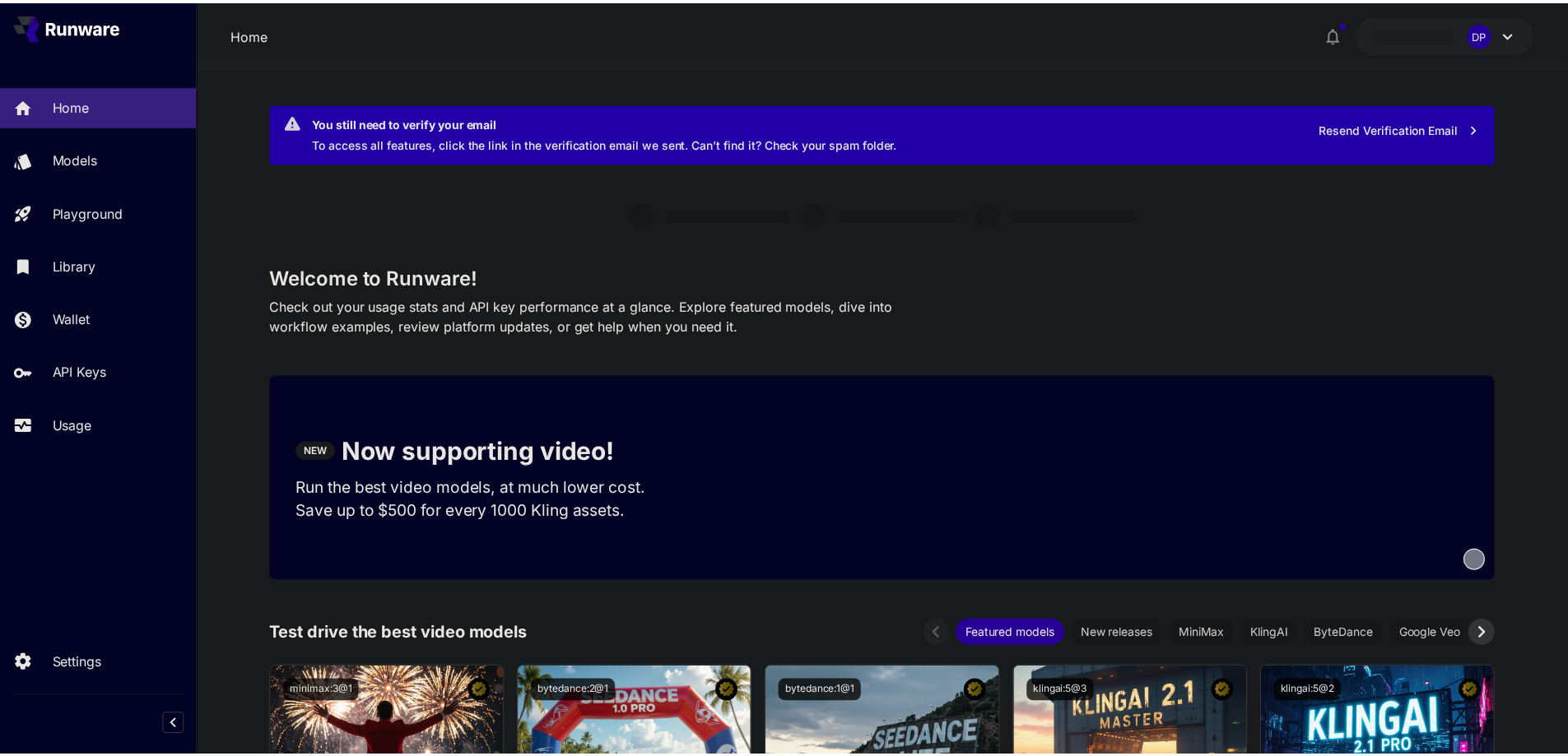 scroll, scrollTop: 0, scrollLeft: 0, axis: both 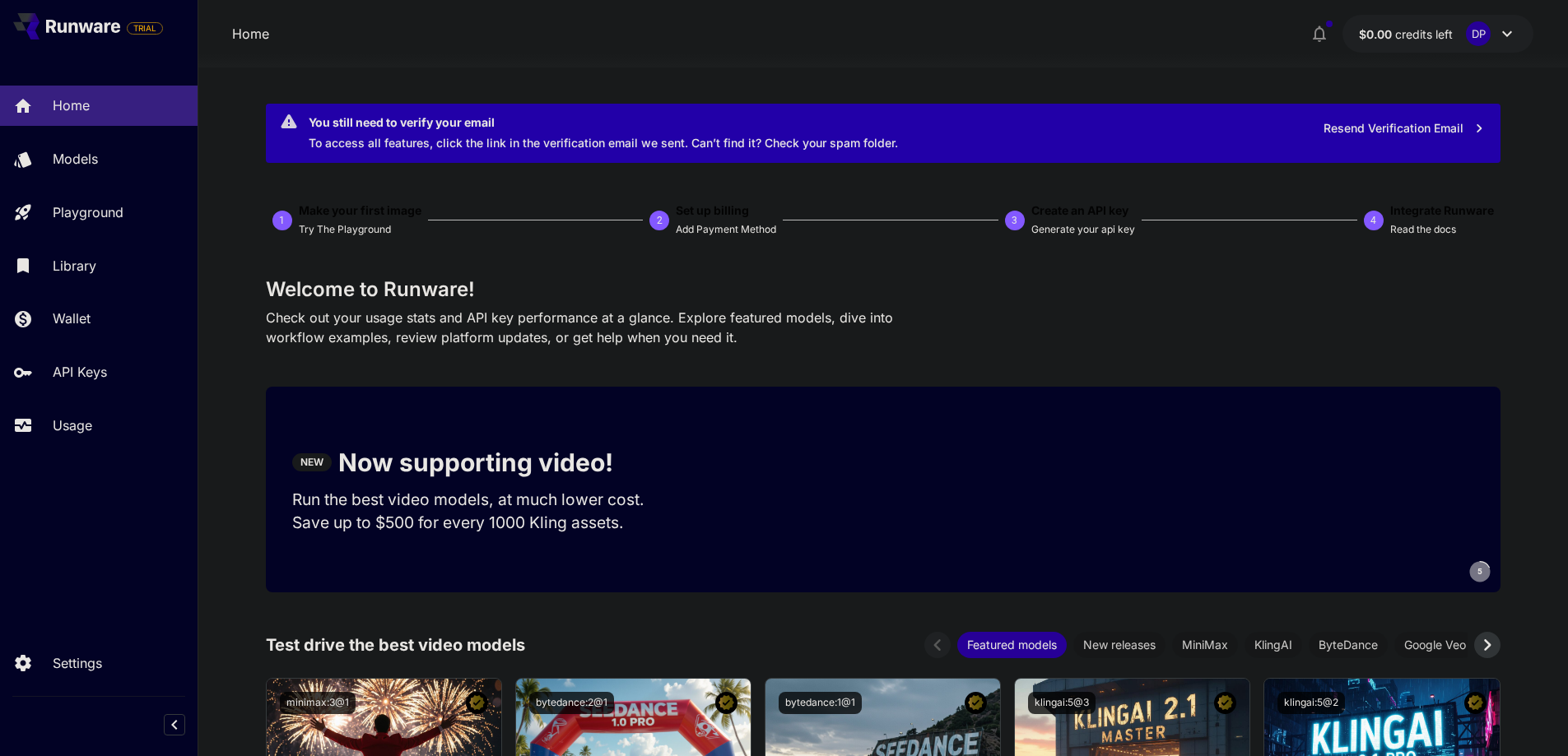 click on "$0.00    credits left  DP" at bounding box center [1438, 34] 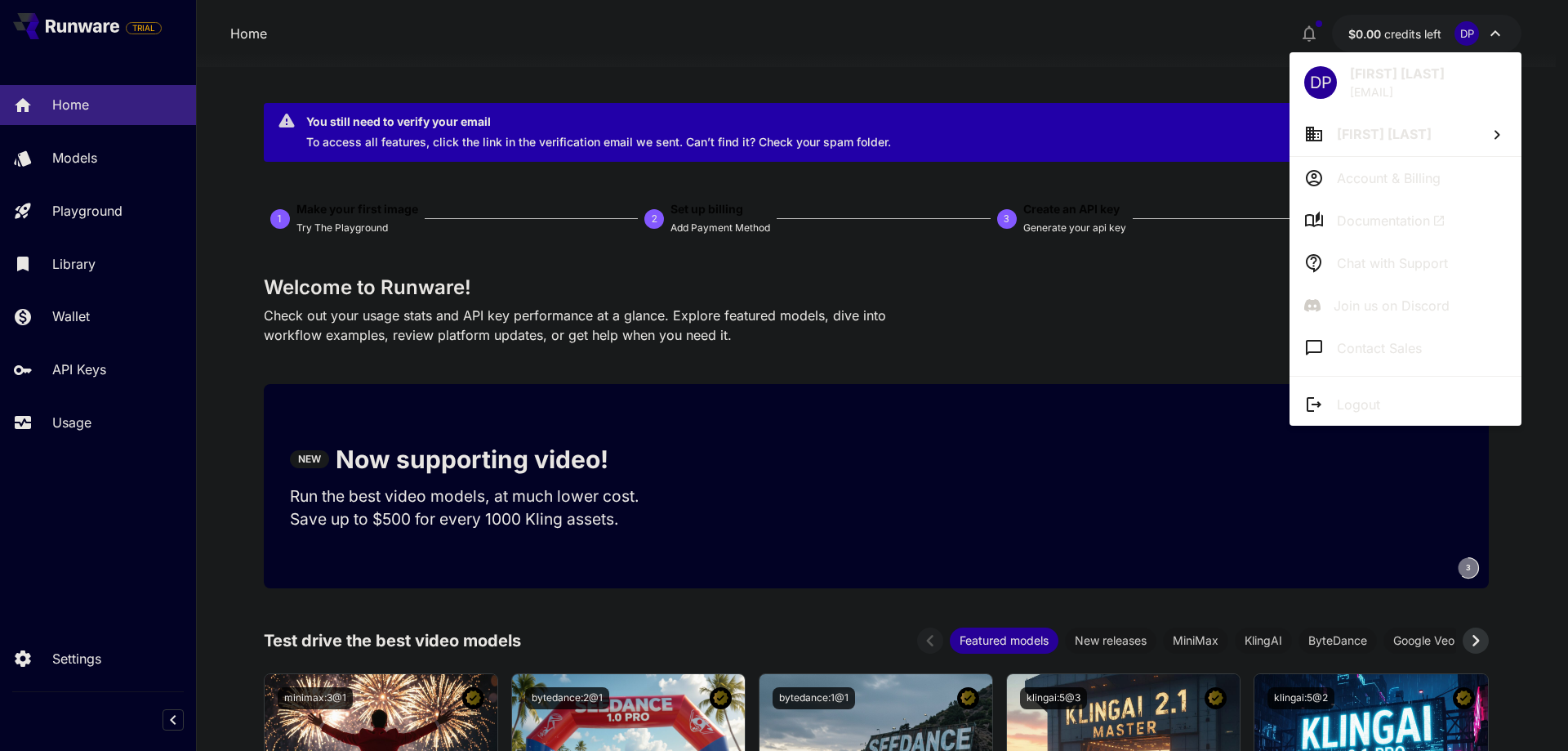 drag, startPoint x: 1344, startPoint y: 92, endPoint x: 1460, endPoint y: 89, distance: 116.03879 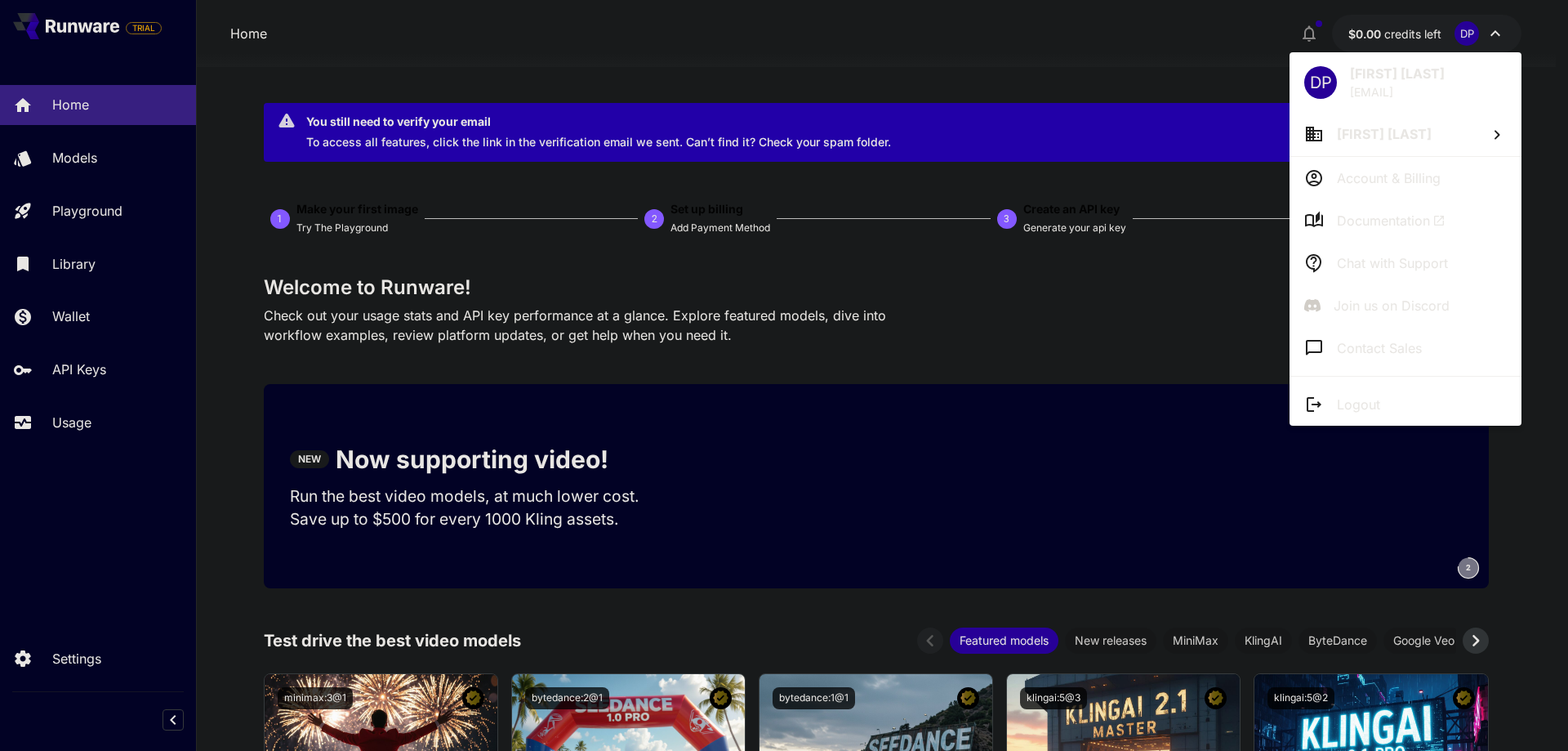 click on "DP Daniel Petreley dan@nailhub.app" at bounding box center [1405, 82] 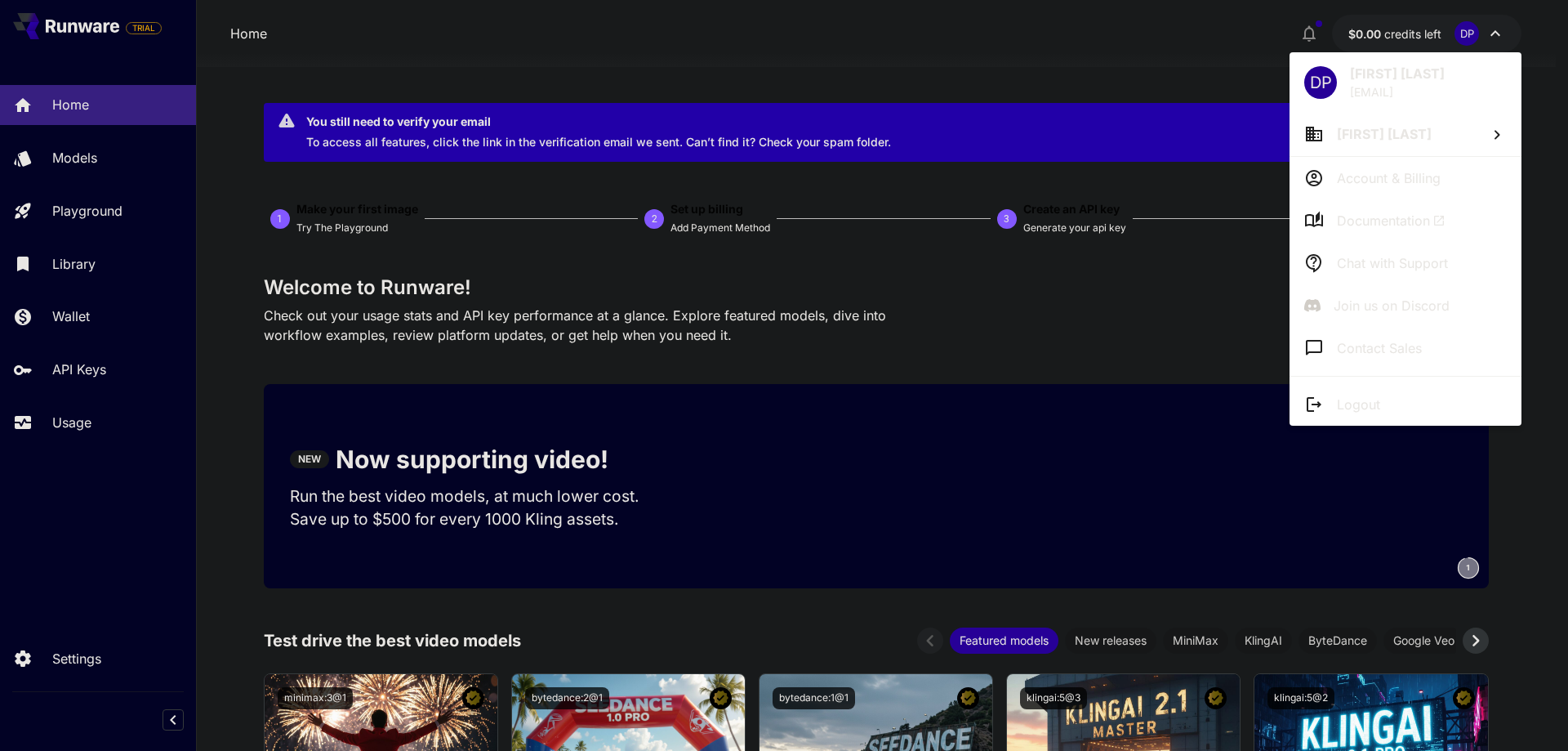 click at bounding box center [784, 375] 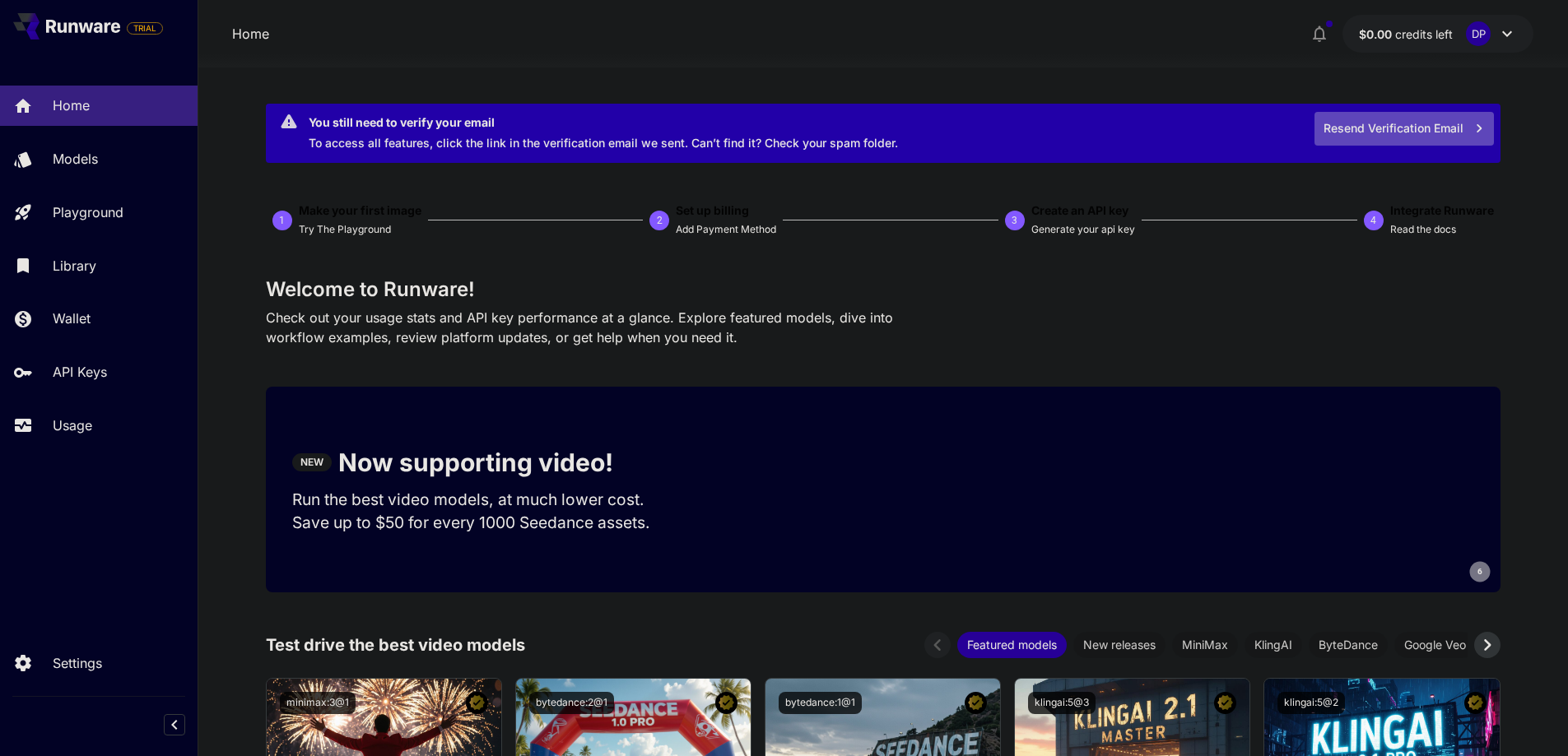 click on "Resend Verification Email" at bounding box center [1404, 128] 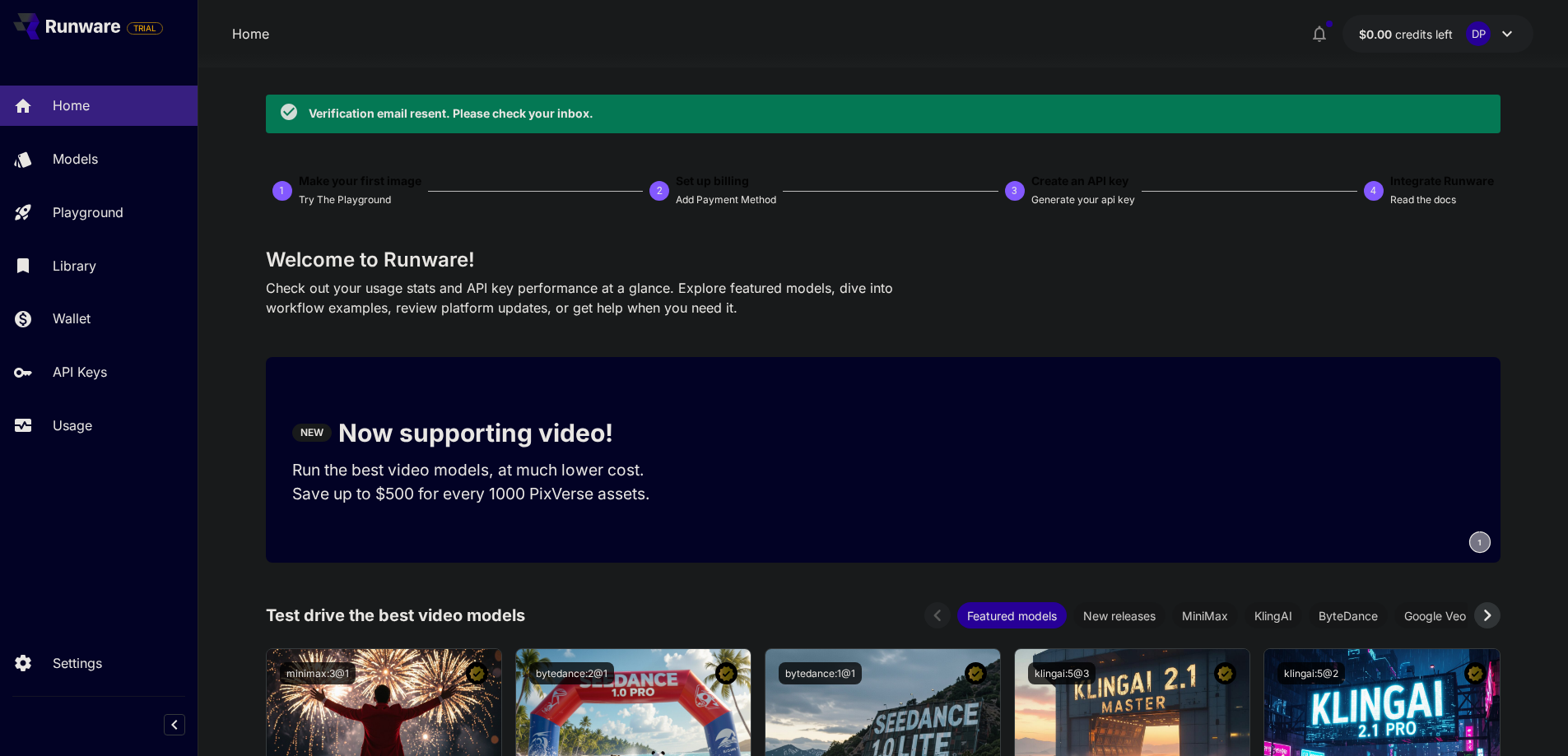 scroll, scrollTop: 0, scrollLeft: 0, axis: both 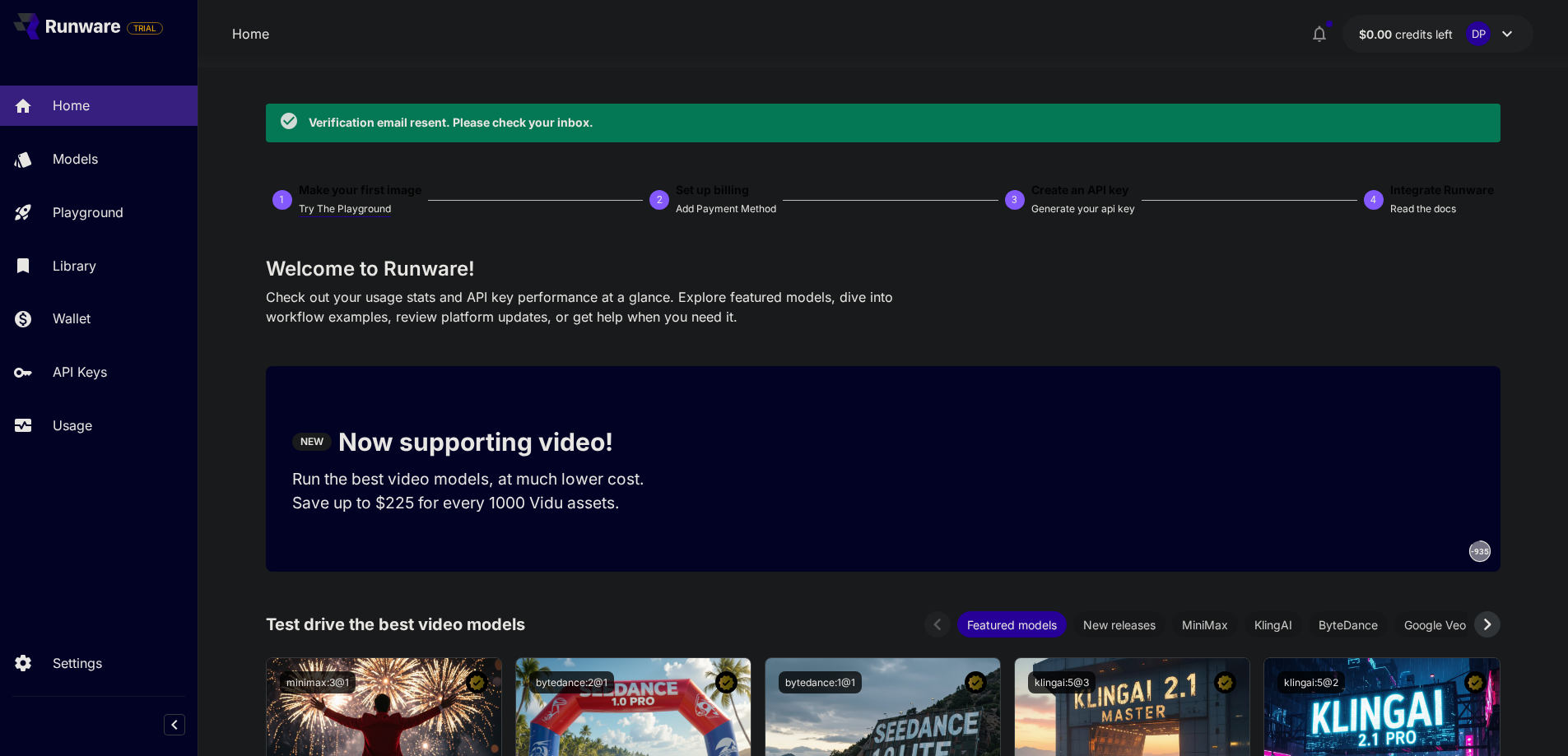 click on "Try The Playground" at bounding box center [345, 209] 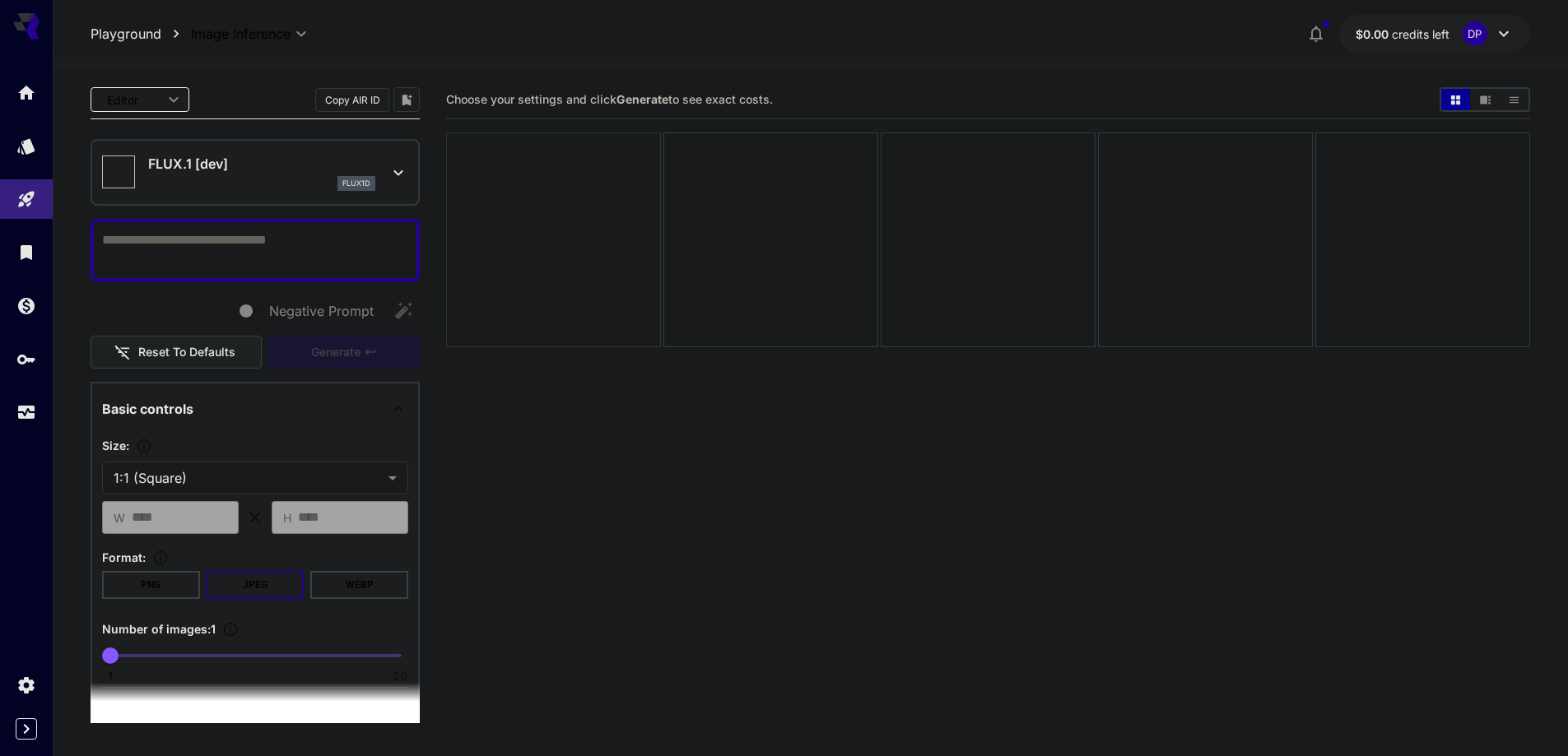 type on "**********" 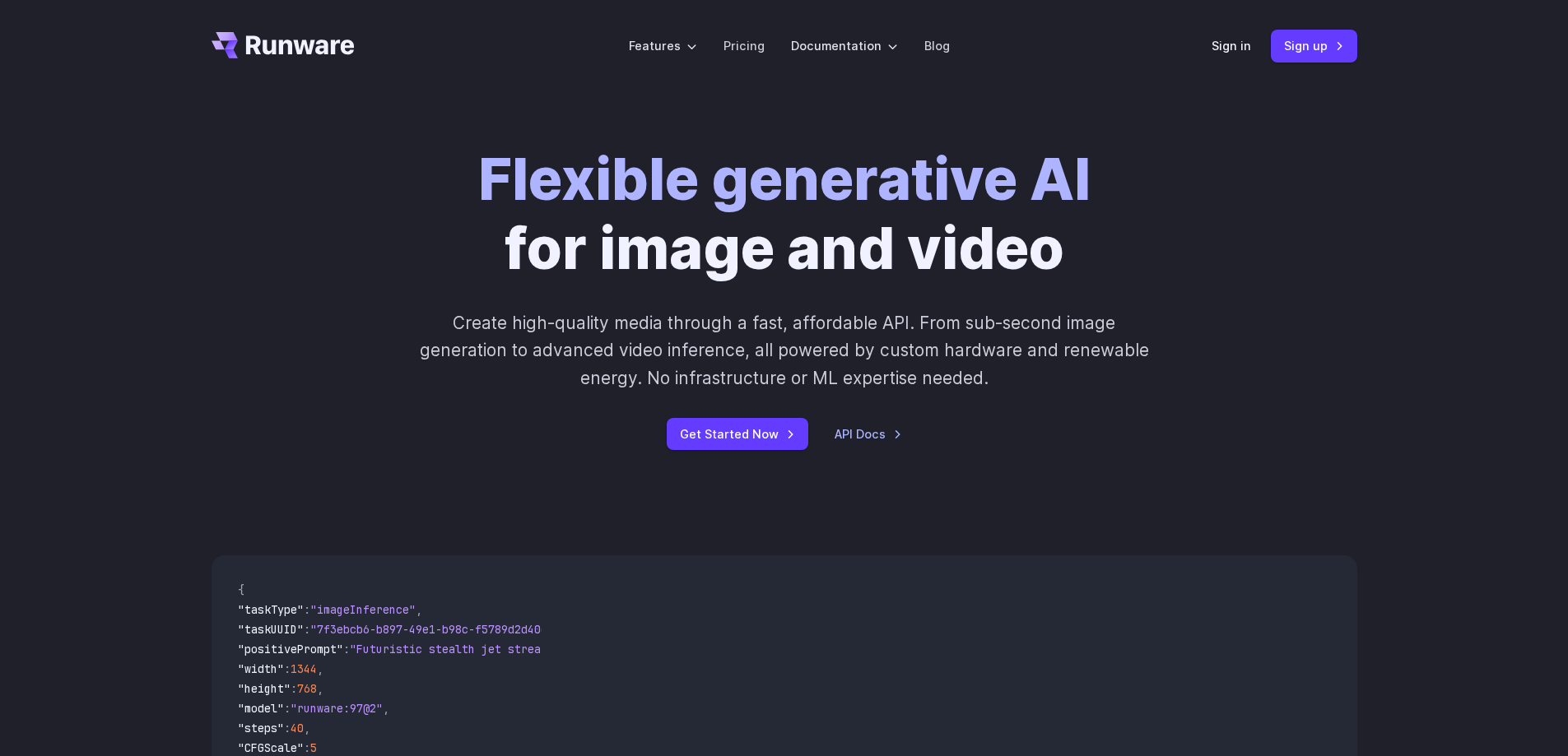 scroll, scrollTop: 0, scrollLeft: 0, axis: both 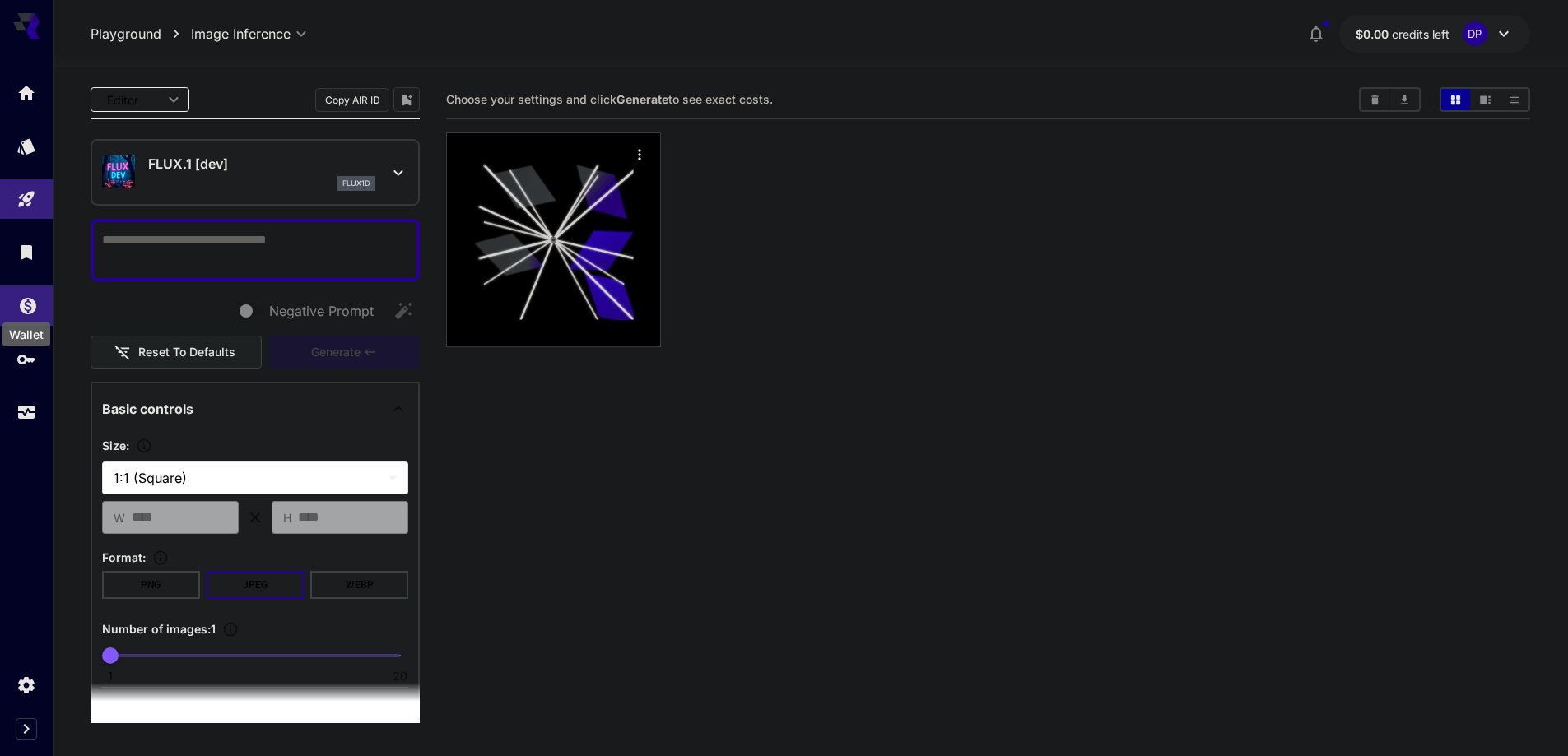 click 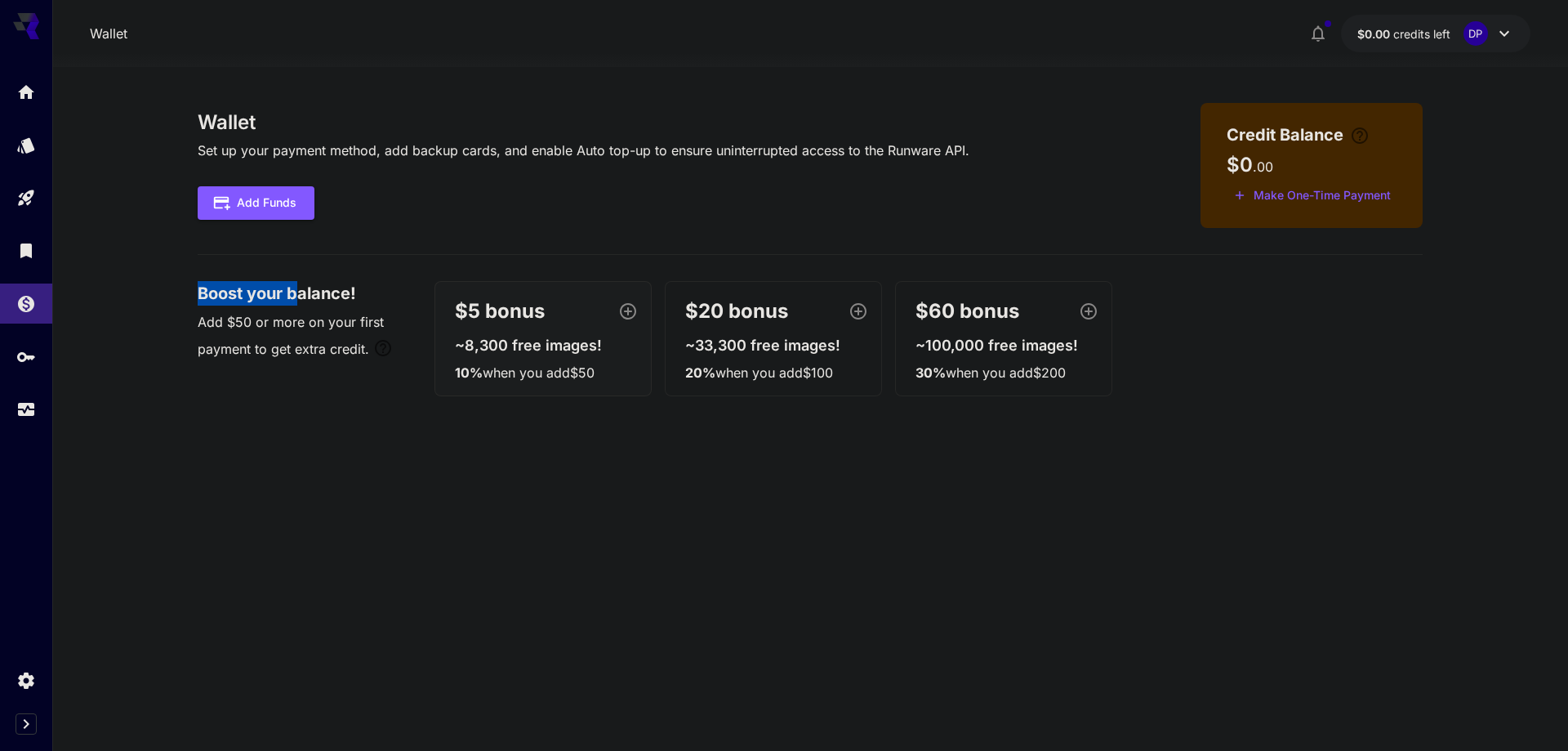 drag, startPoint x: 202, startPoint y: 284, endPoint x: 302, endPoint y: 310, distance: 103.32473 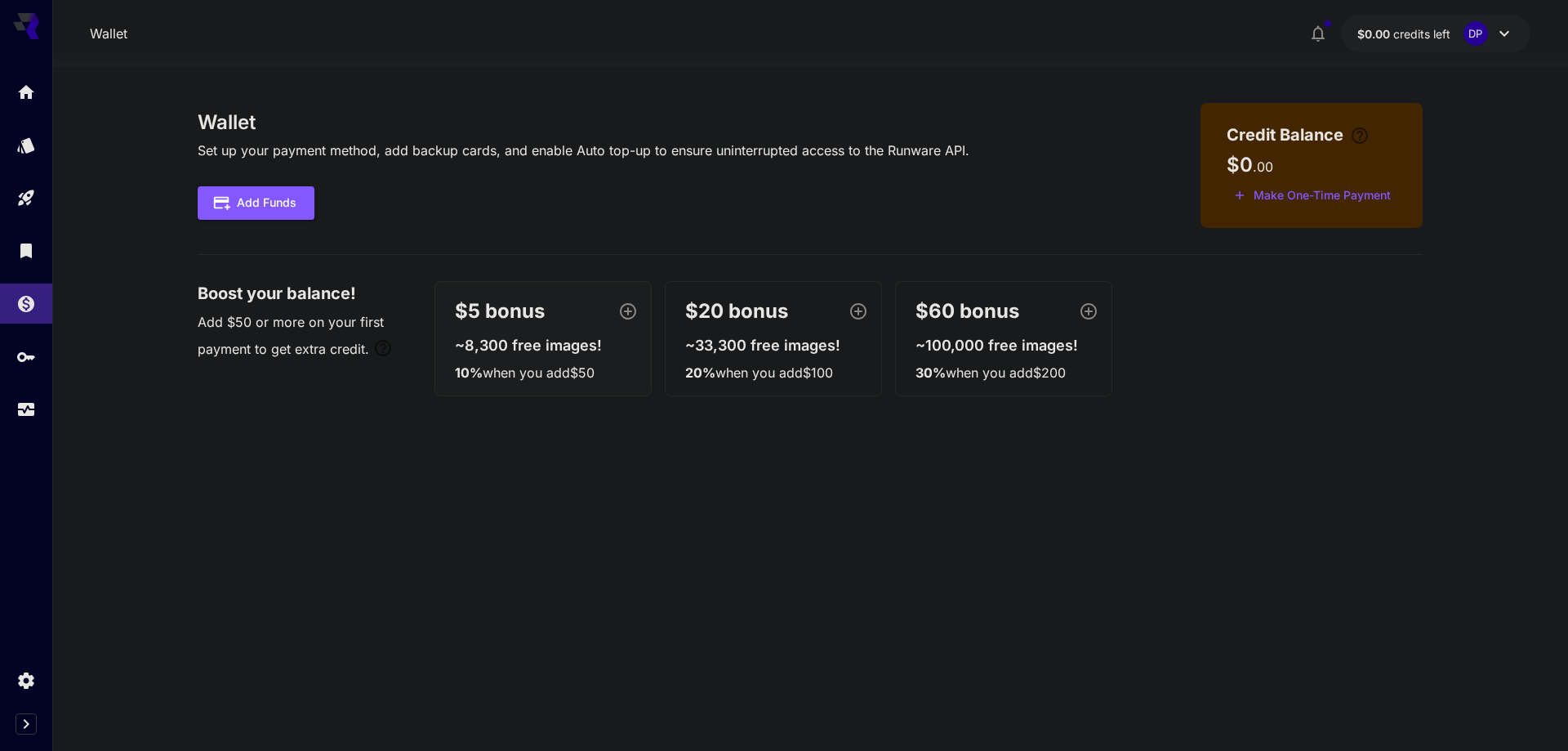 click on "Wallet Set up your payment method, add backup cards, and enable Auto top-up to ensure uninterrupted access to the Runware API. Add Funds Credit Balance $0 . 00 Make One-Time Payment Boost your balance! Add $50 or more on your first payment to get extra credit. $5 bonus ~8,300 free images!   10 %  when you add  $50 $20 bonus ~33,300 free images!   20 %  when you add  $100 $60 bonus ~100,000 free images!   30 %  when you add  $200" at bounding box center [810, 256] 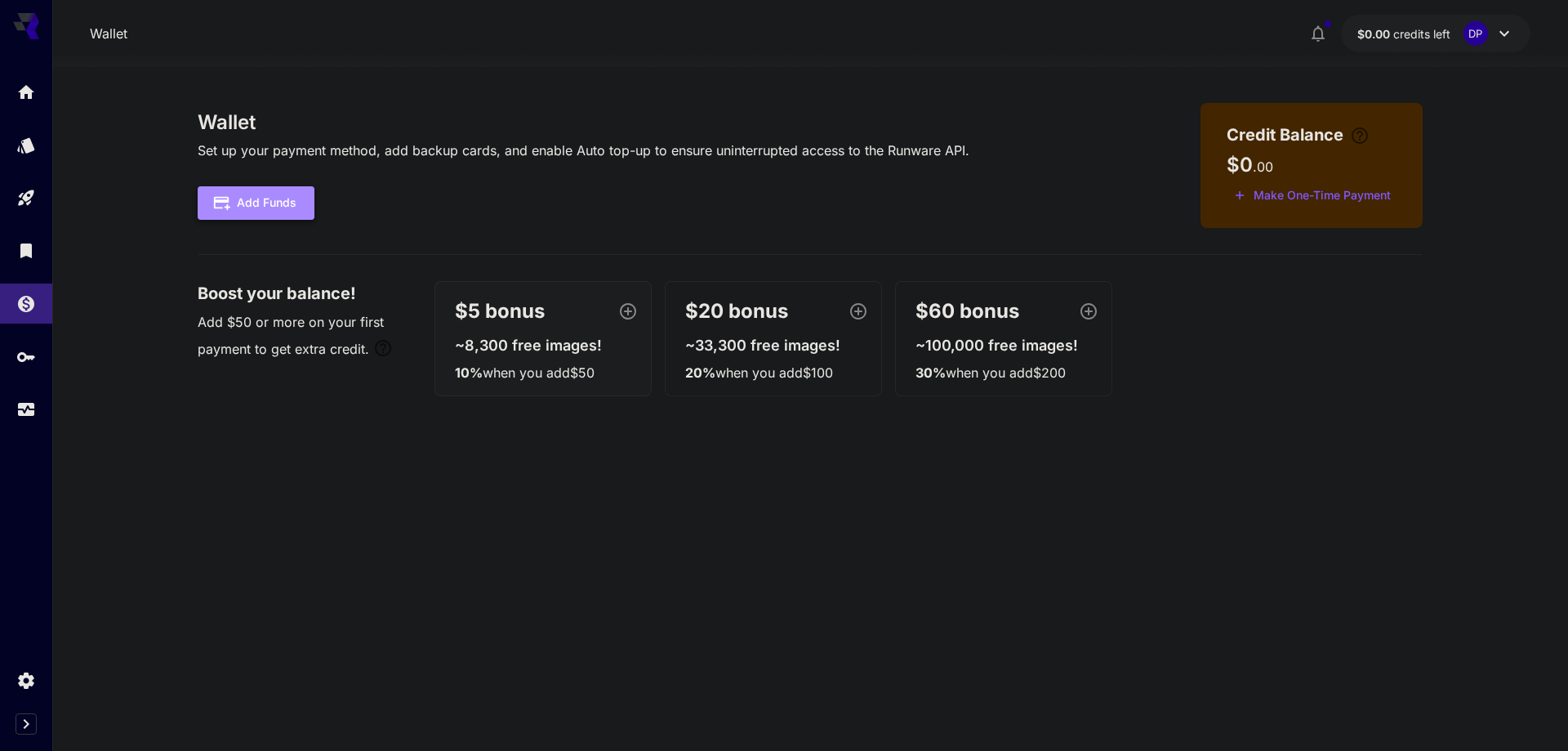 click on "Add Funds" at bounding box center [256, 203] 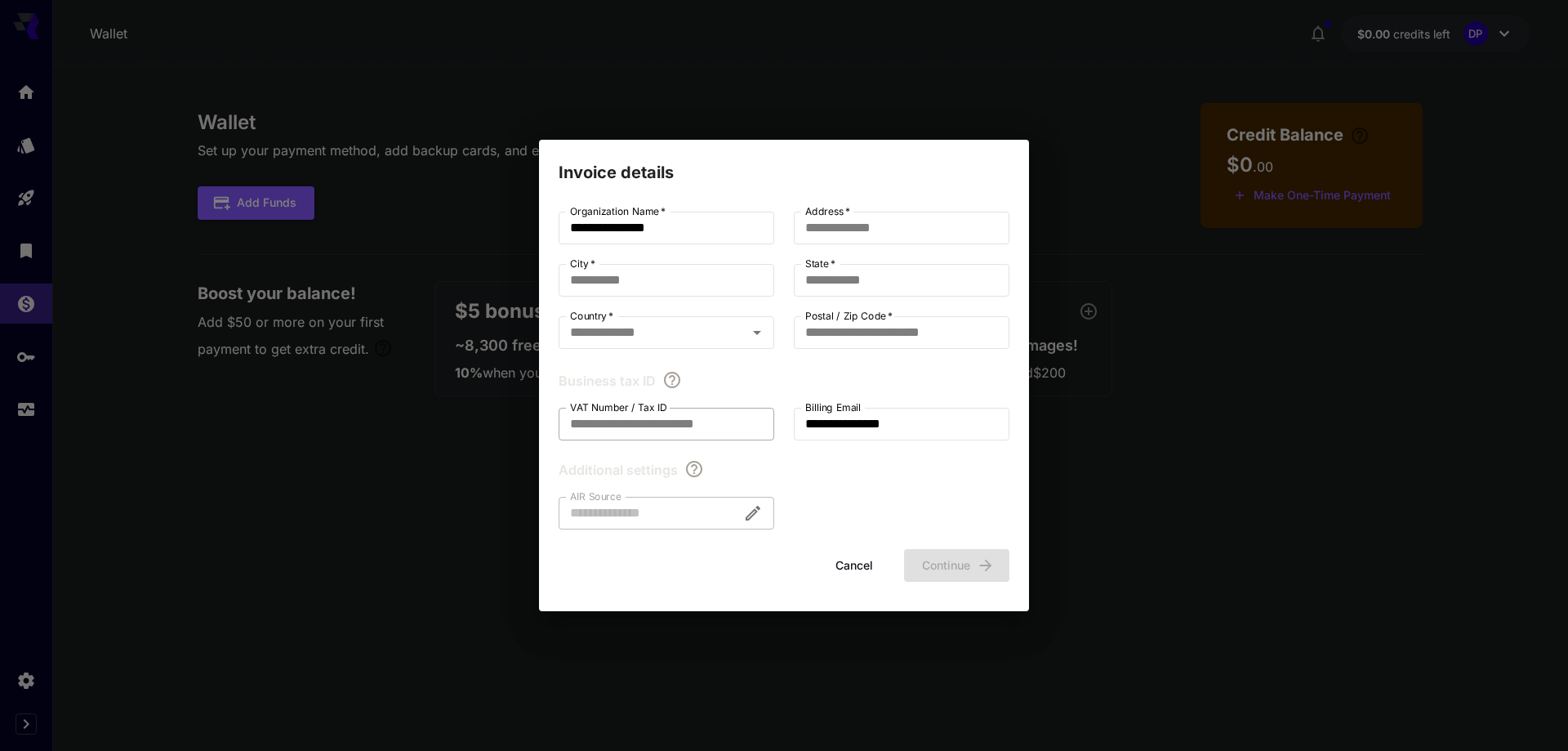 click on "VAT Number / Tax ID" at bounding box center (666, 424) 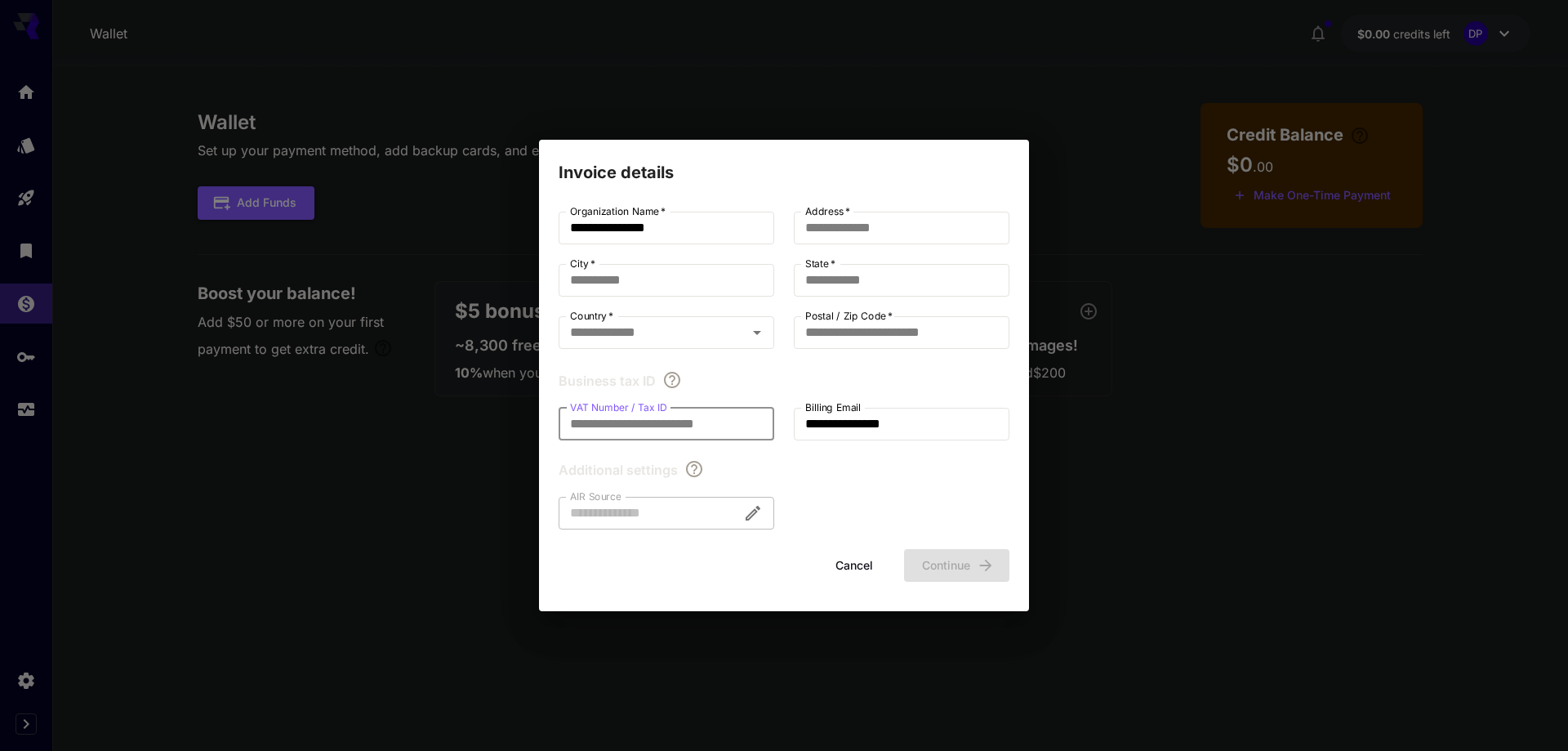 paste on "**********" 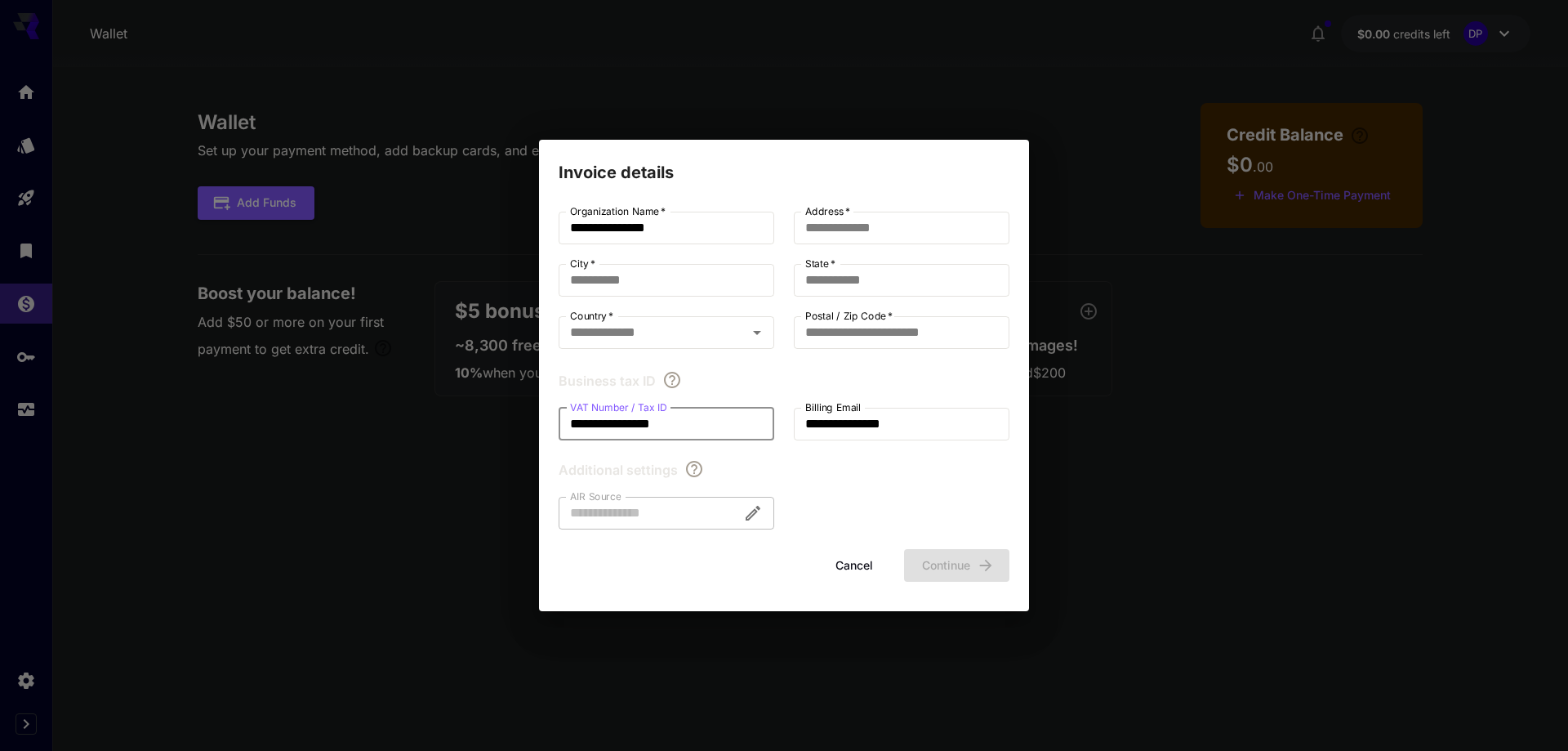 type 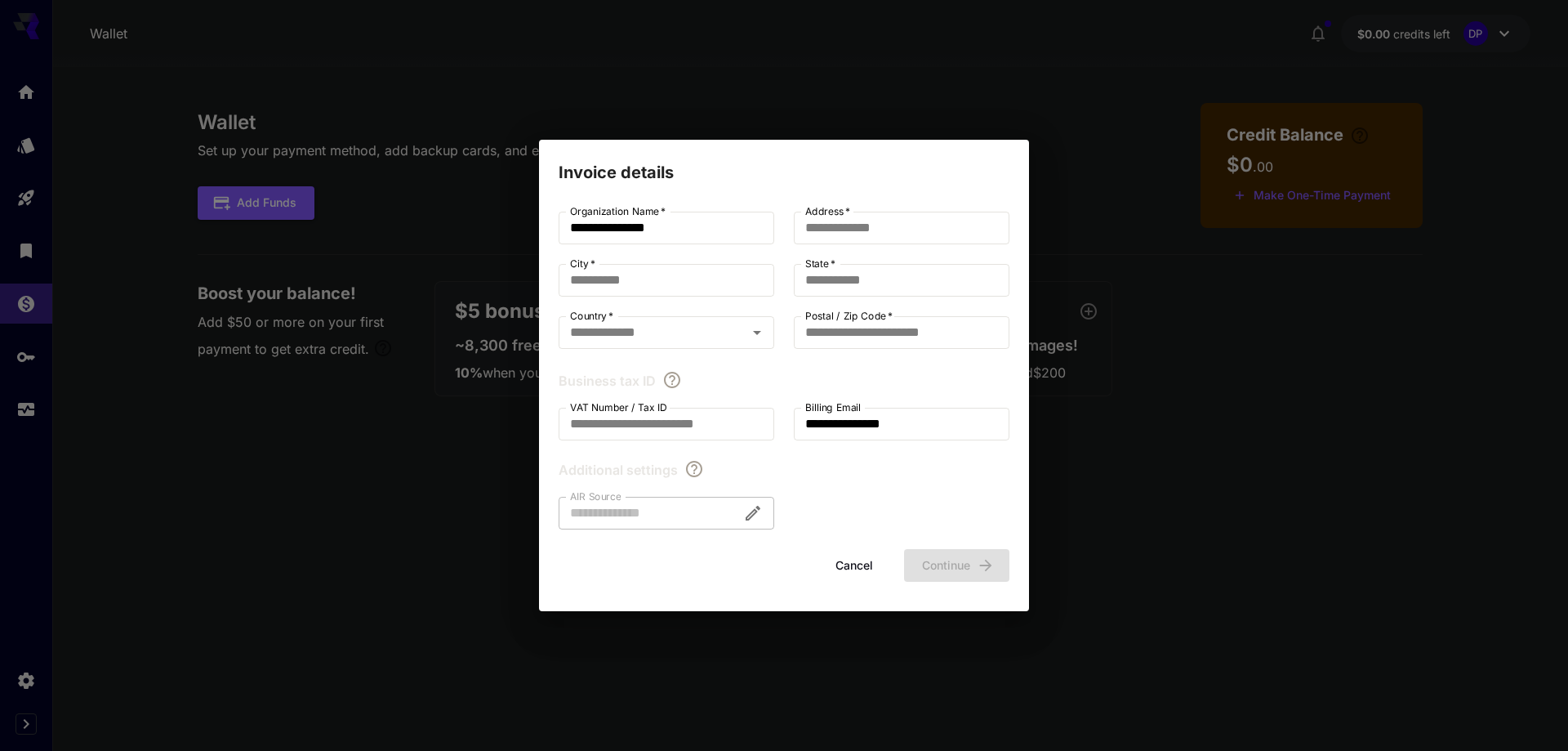 click on "Additional settings" at bounding box center [784, 470] 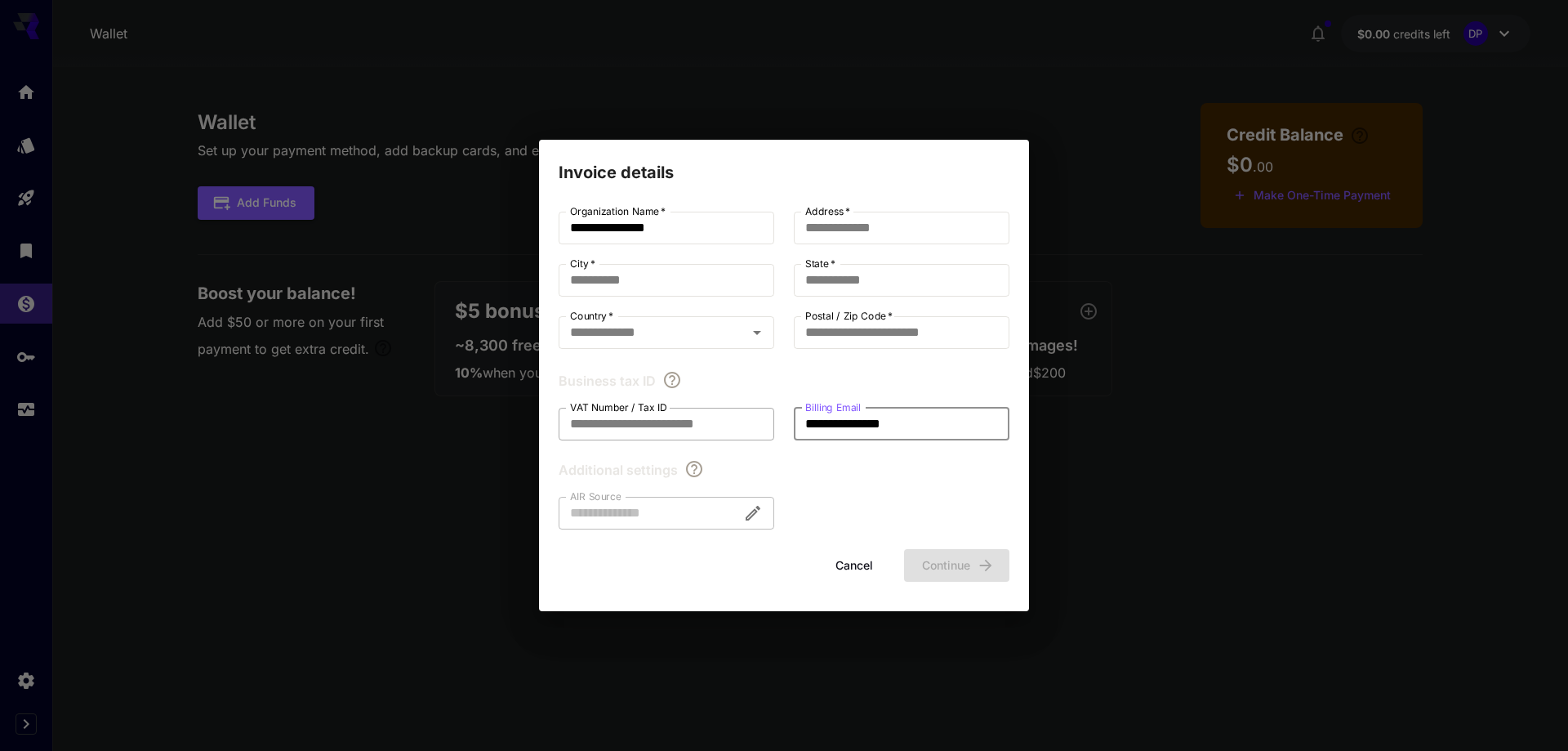 drag, startPoint x: 934, startPoint y: 427, endPoint x: 639, endPoint y: 427, distance: 295 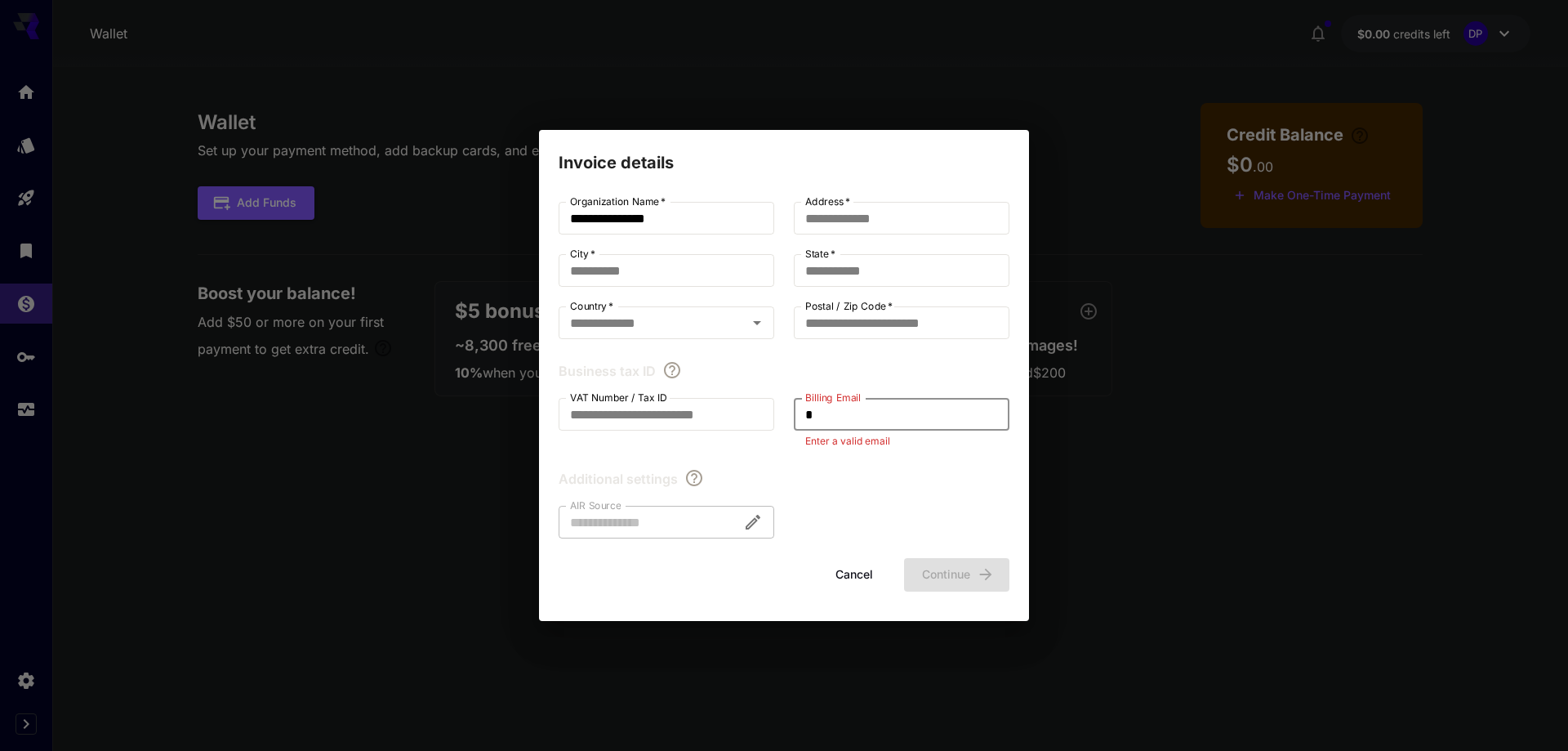 type on "**********" 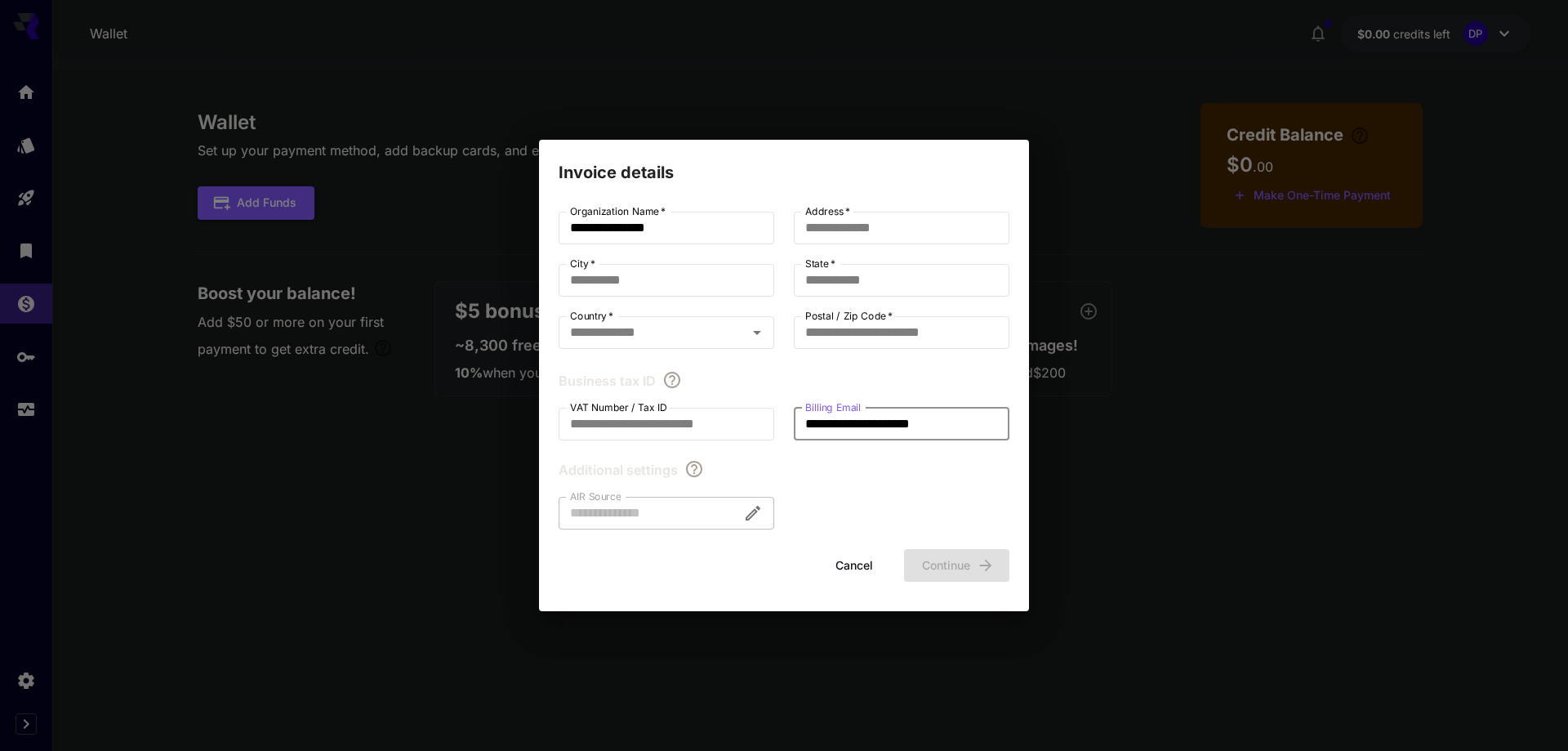 click at bounding box center [666, 513] 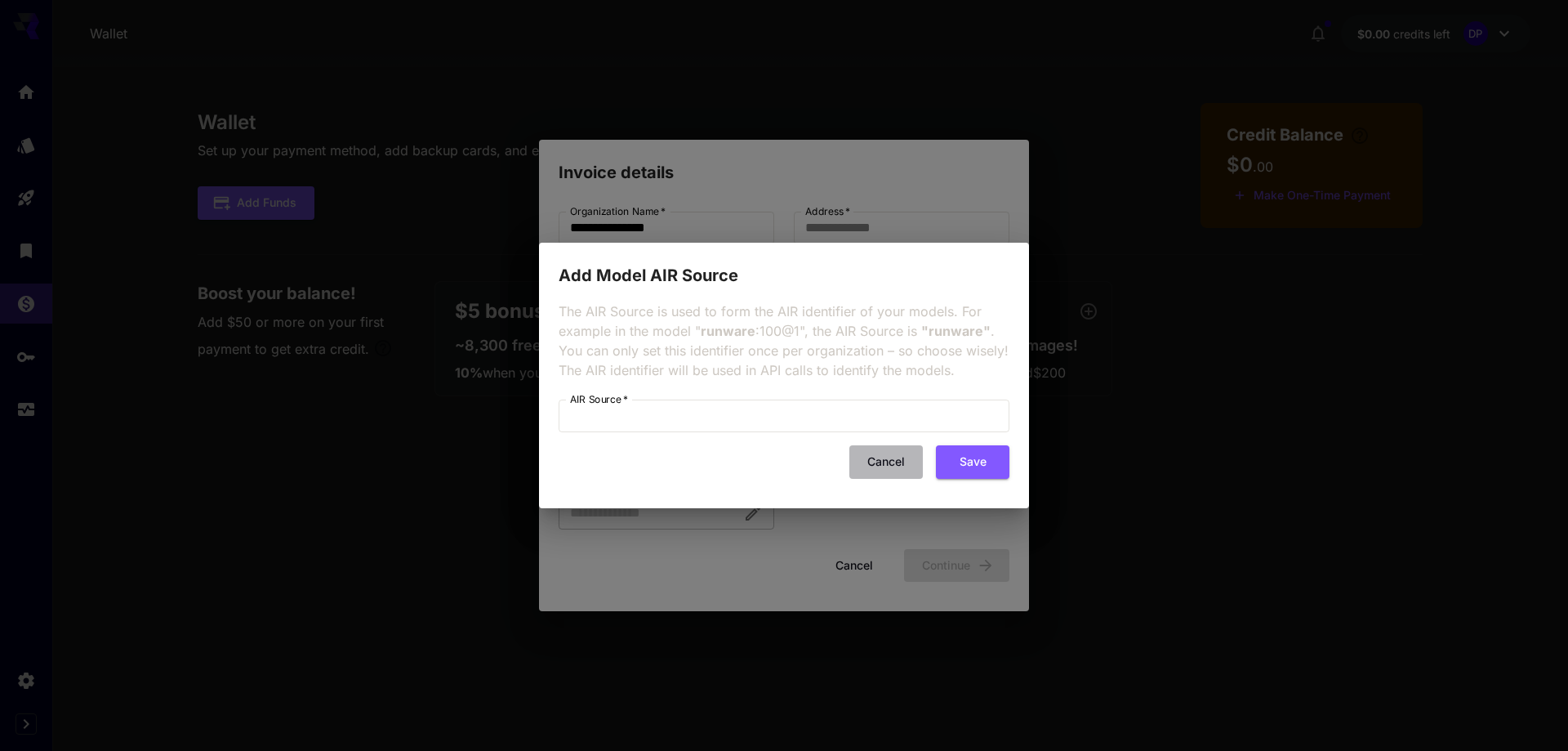 click on "Cancel" at bounding box center [886, 462] 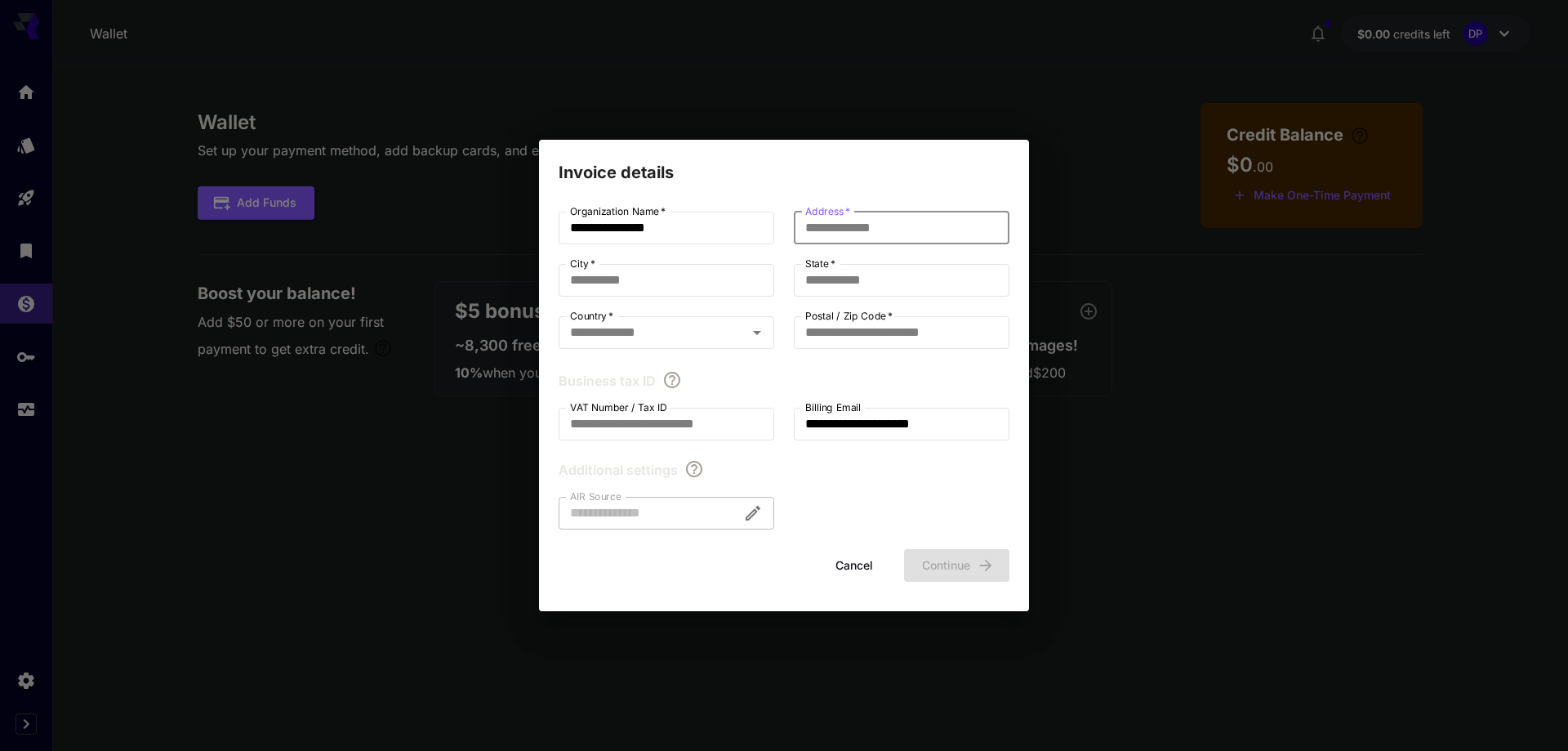click on "Address   *" at bounding box center (902, 228) 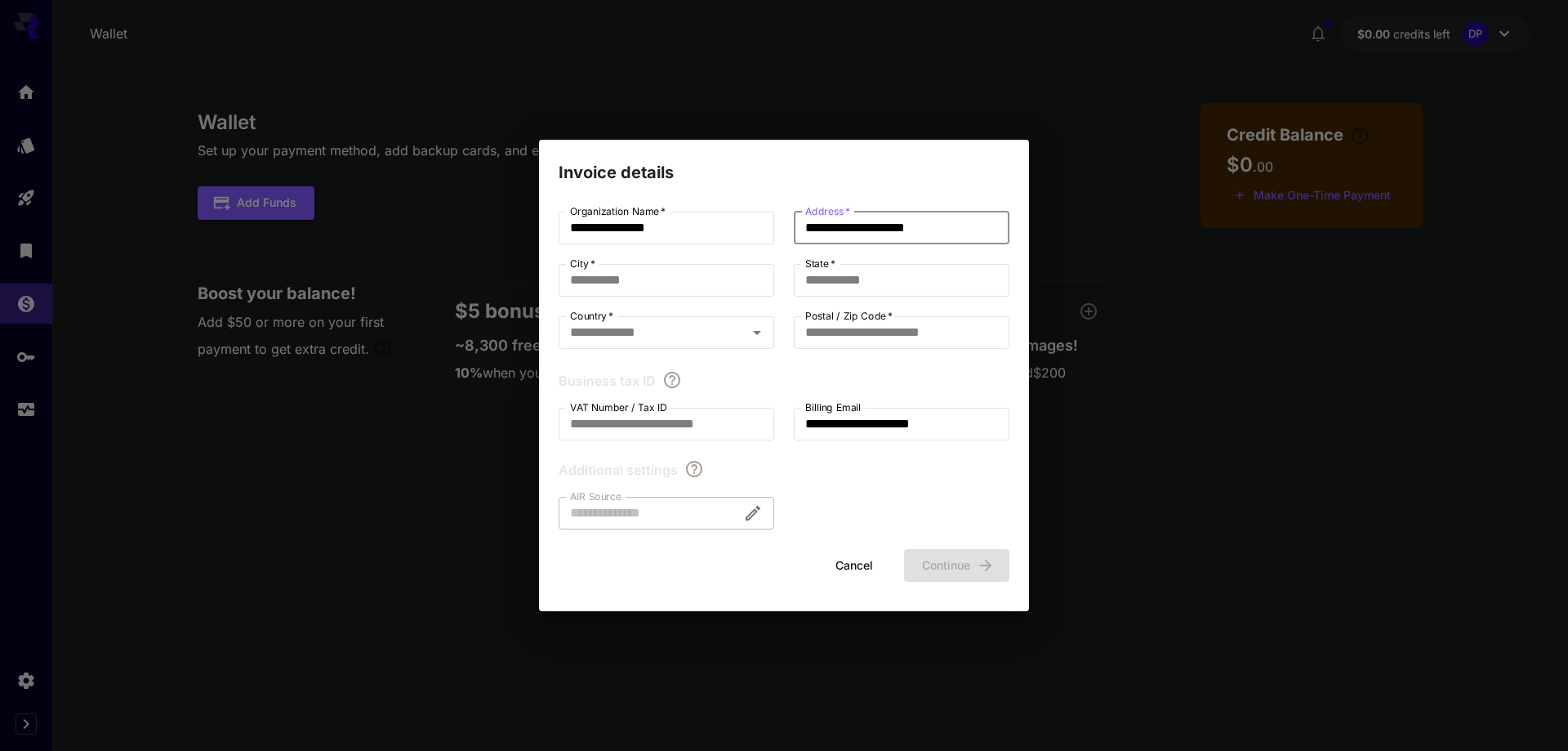 type on "**********" 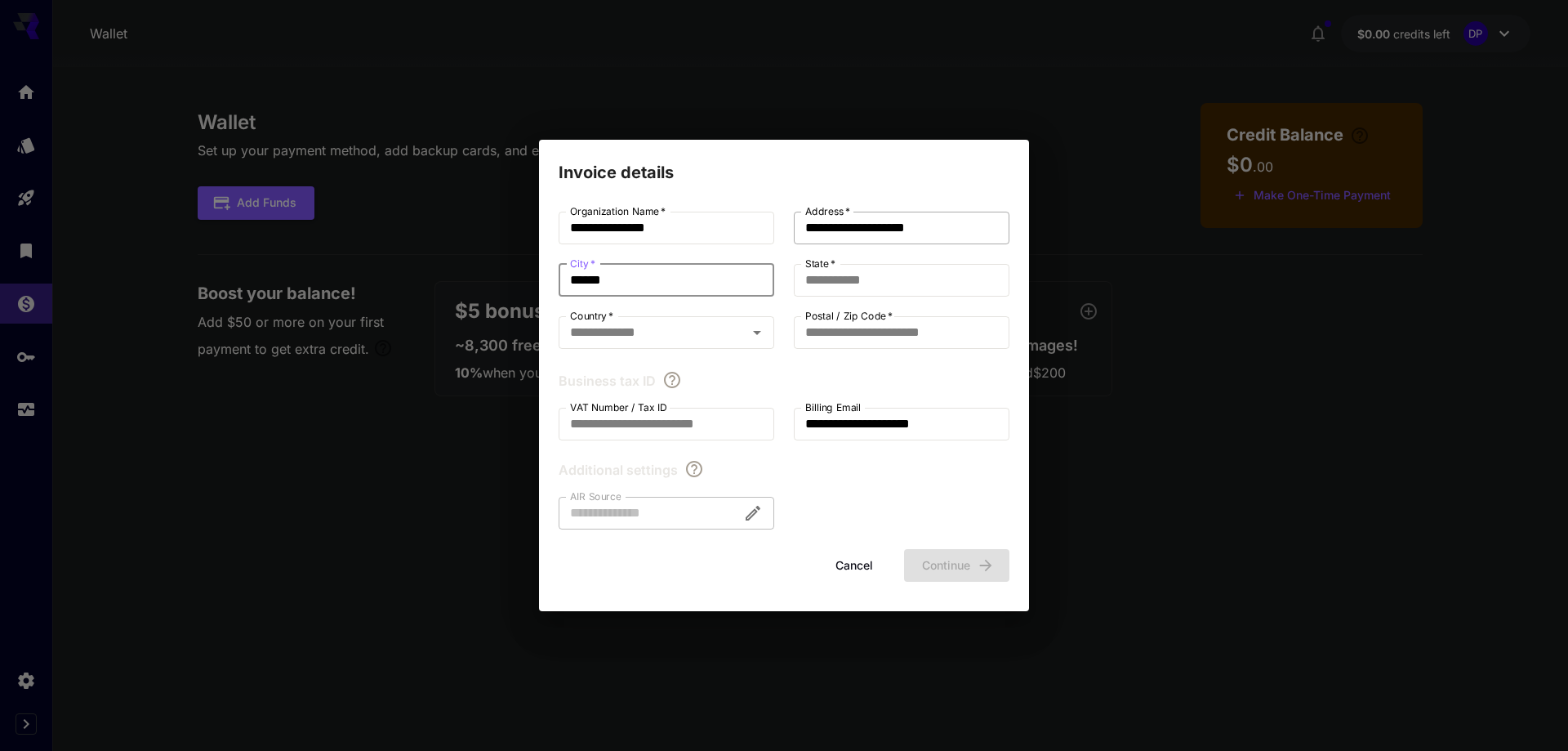 type on "******" 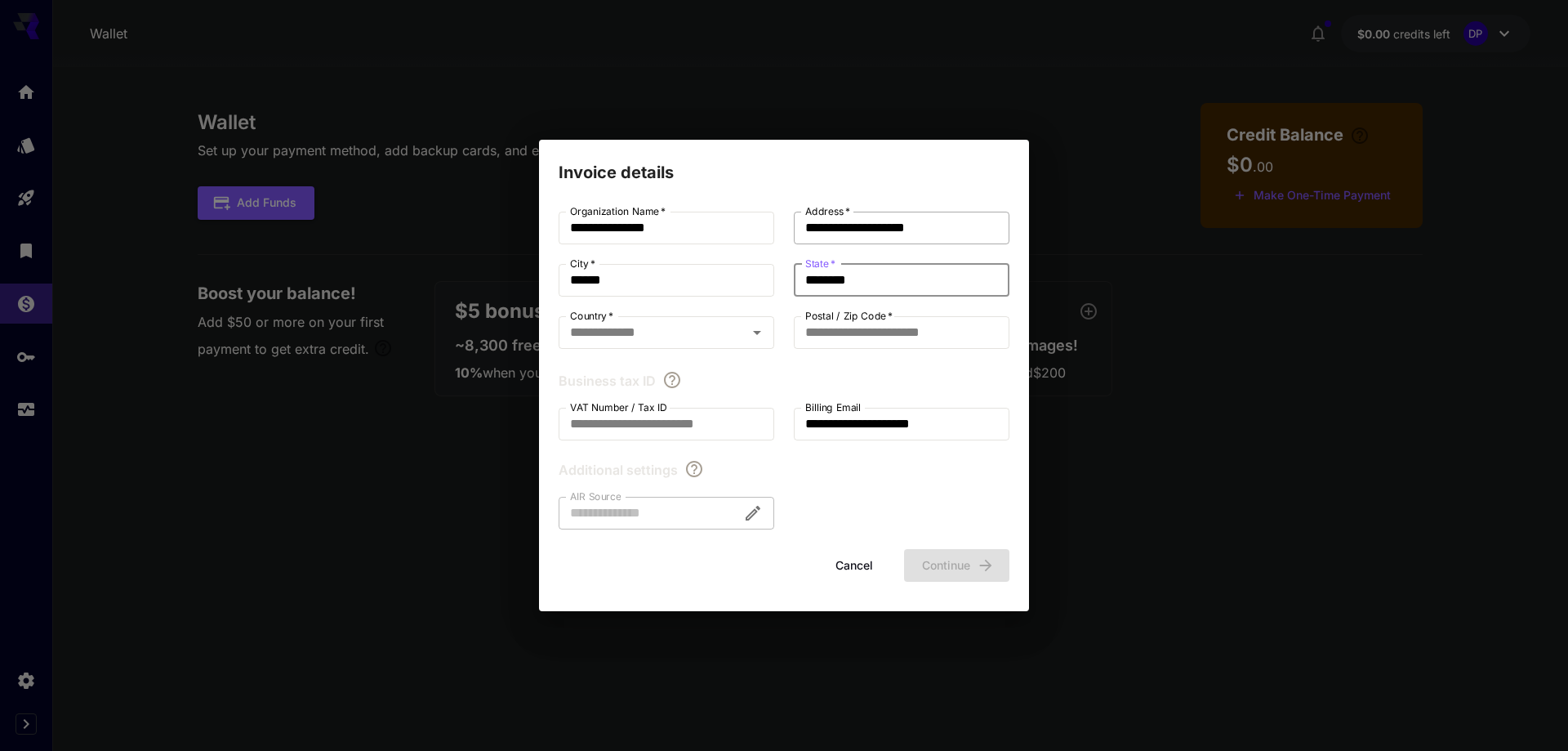 type on "********" 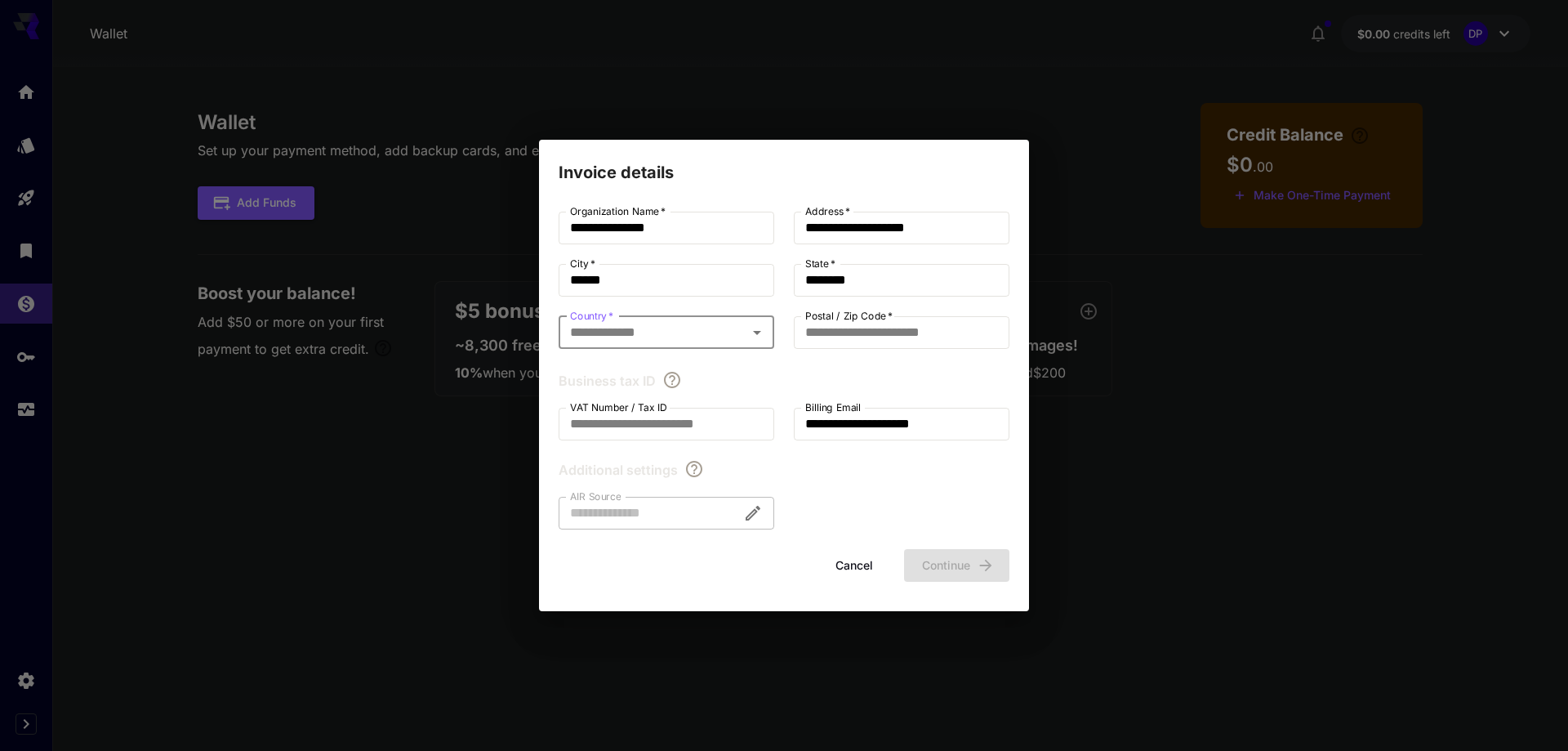 click on "Country   * Country   *" at bounding box center (666, 333) 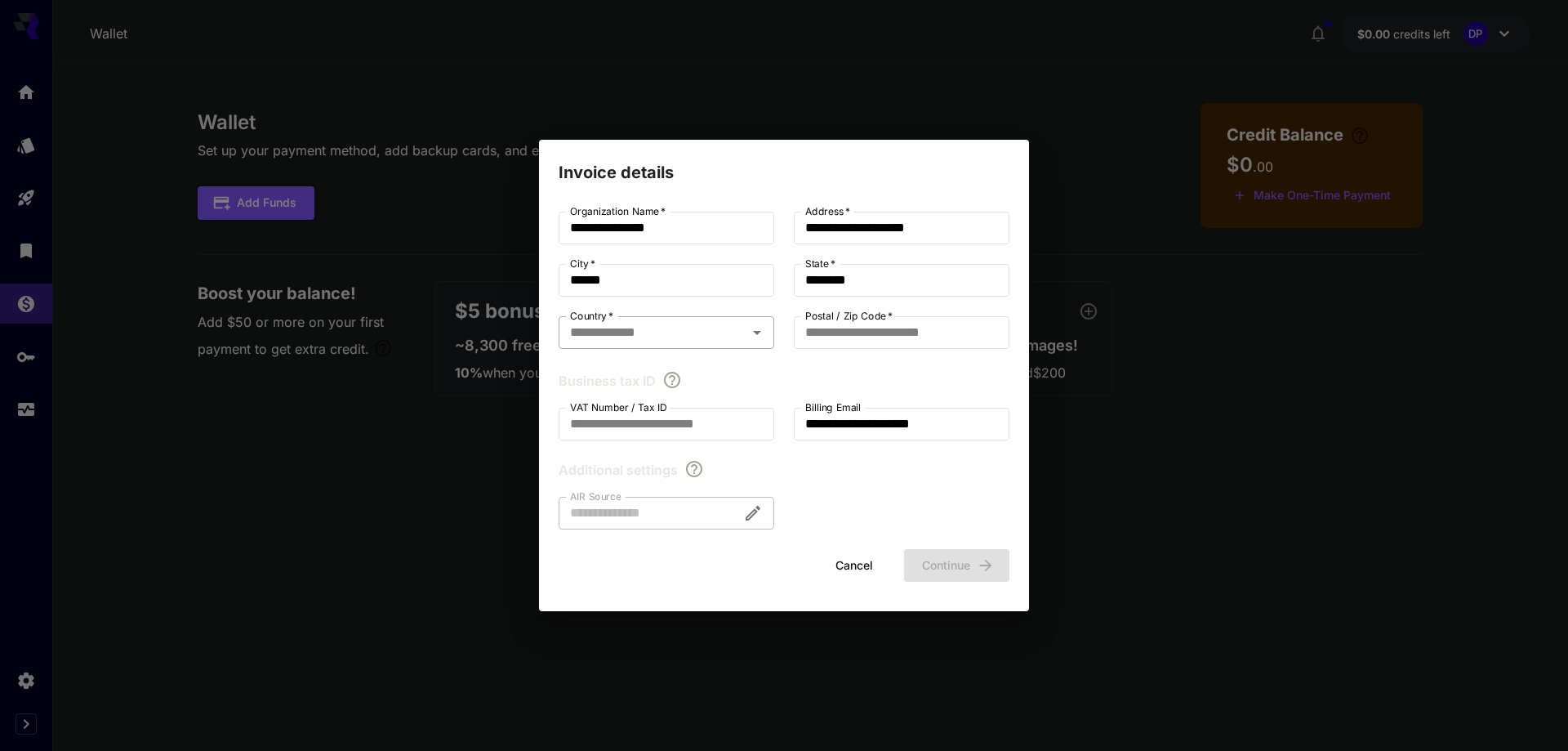 click on "Country   *" at bounding box center (653, 333) 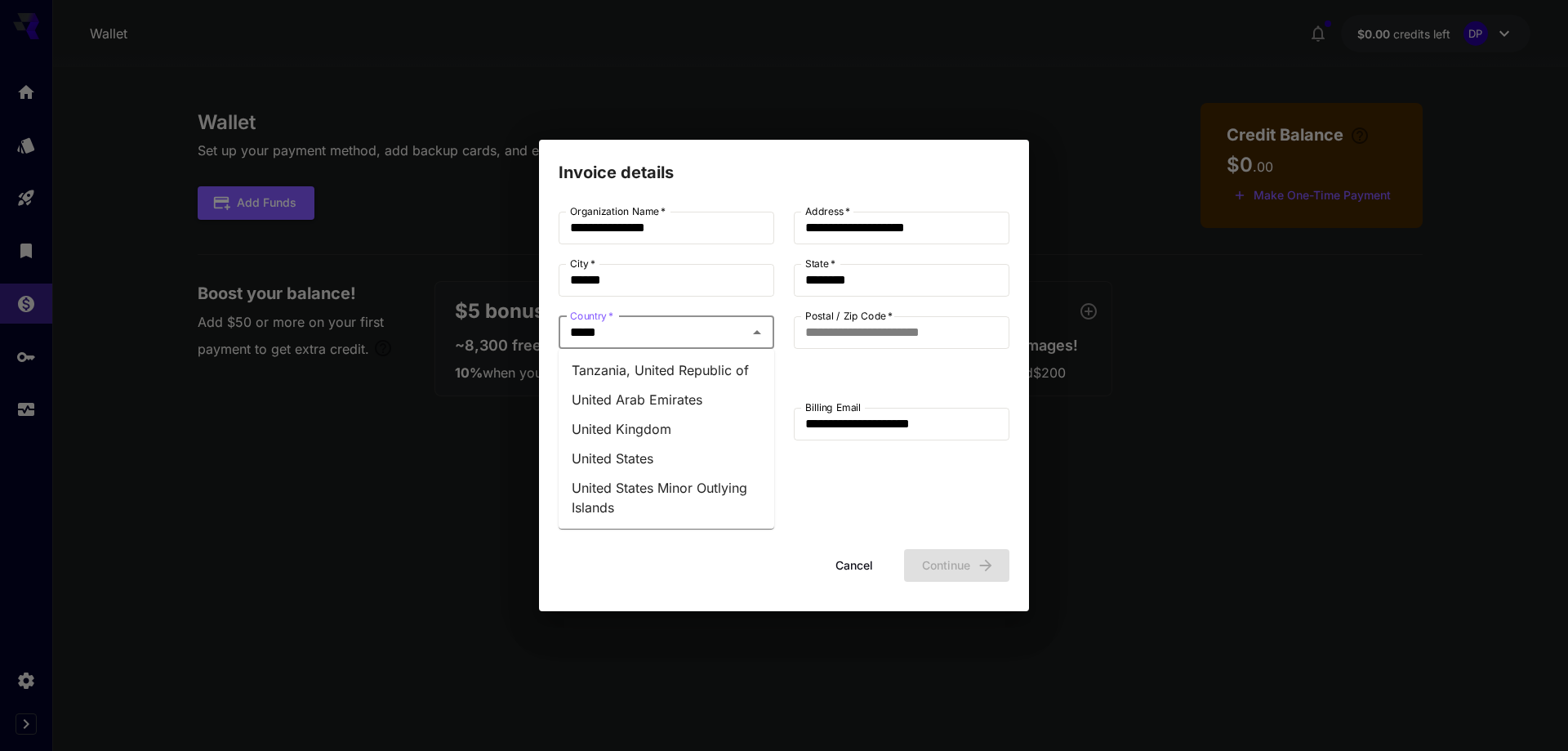 type on "******" 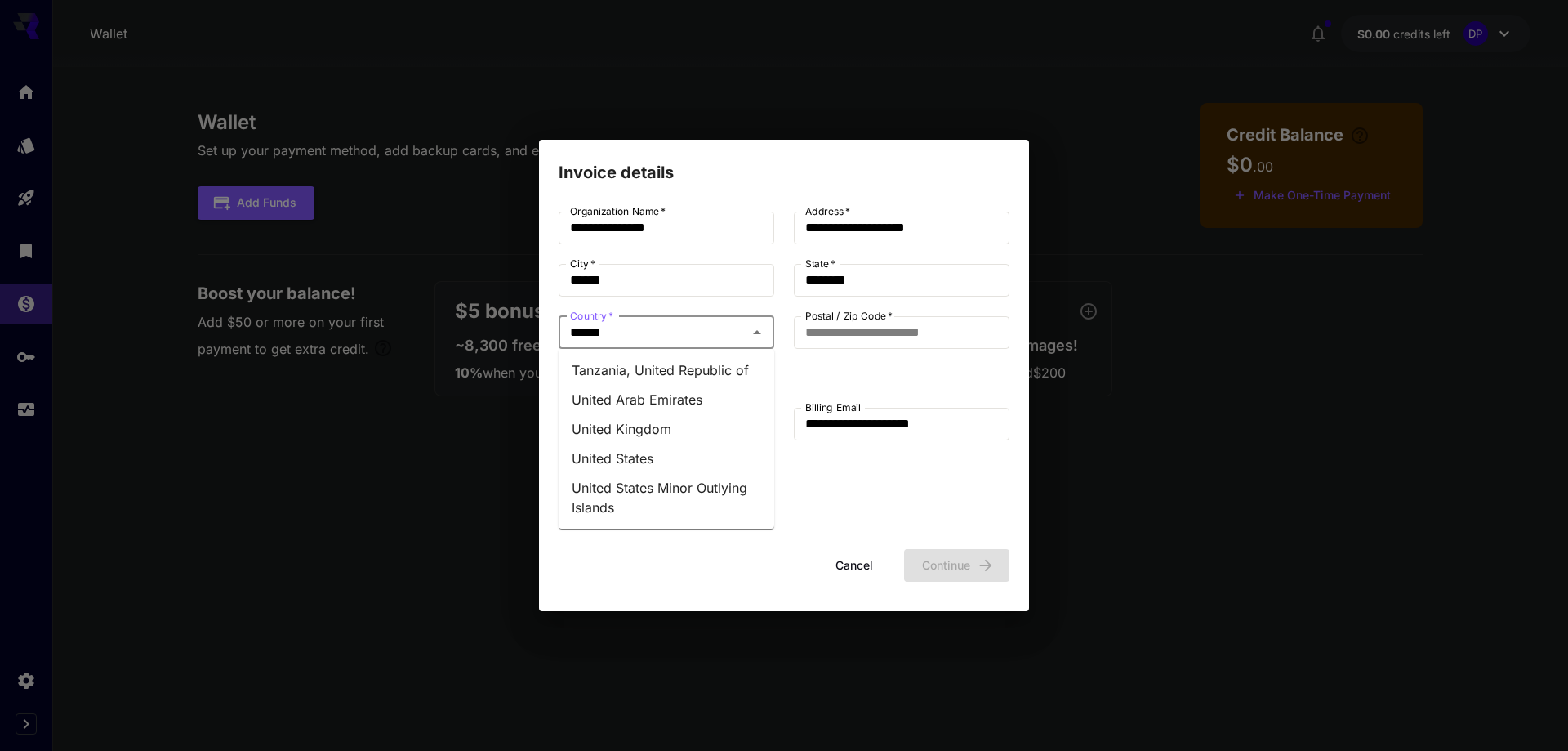 click on "United States" at bounding box center (666, 458) 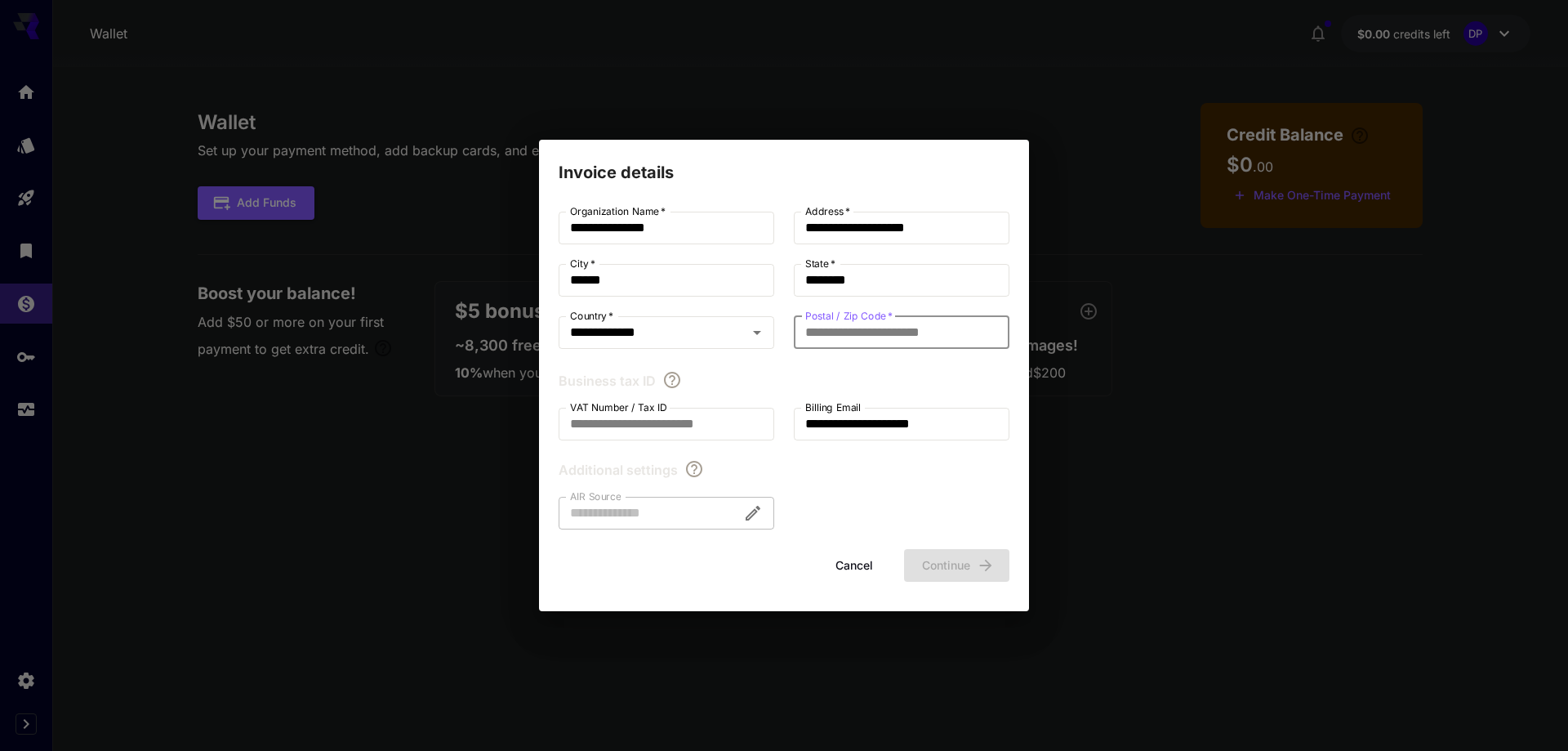 click on "Postal / Zip Code   *" at bounding box center [902, 333] 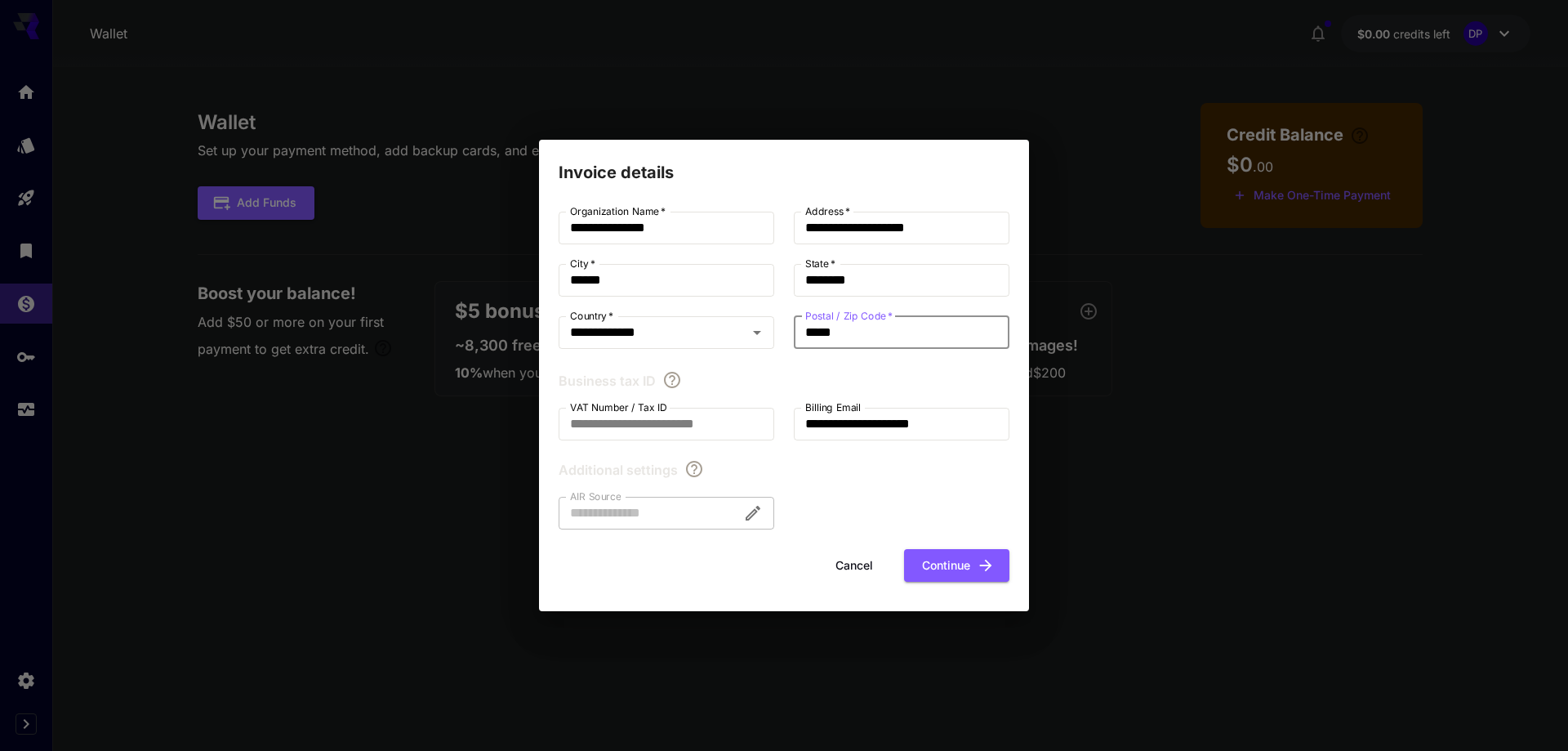 type on "*****" 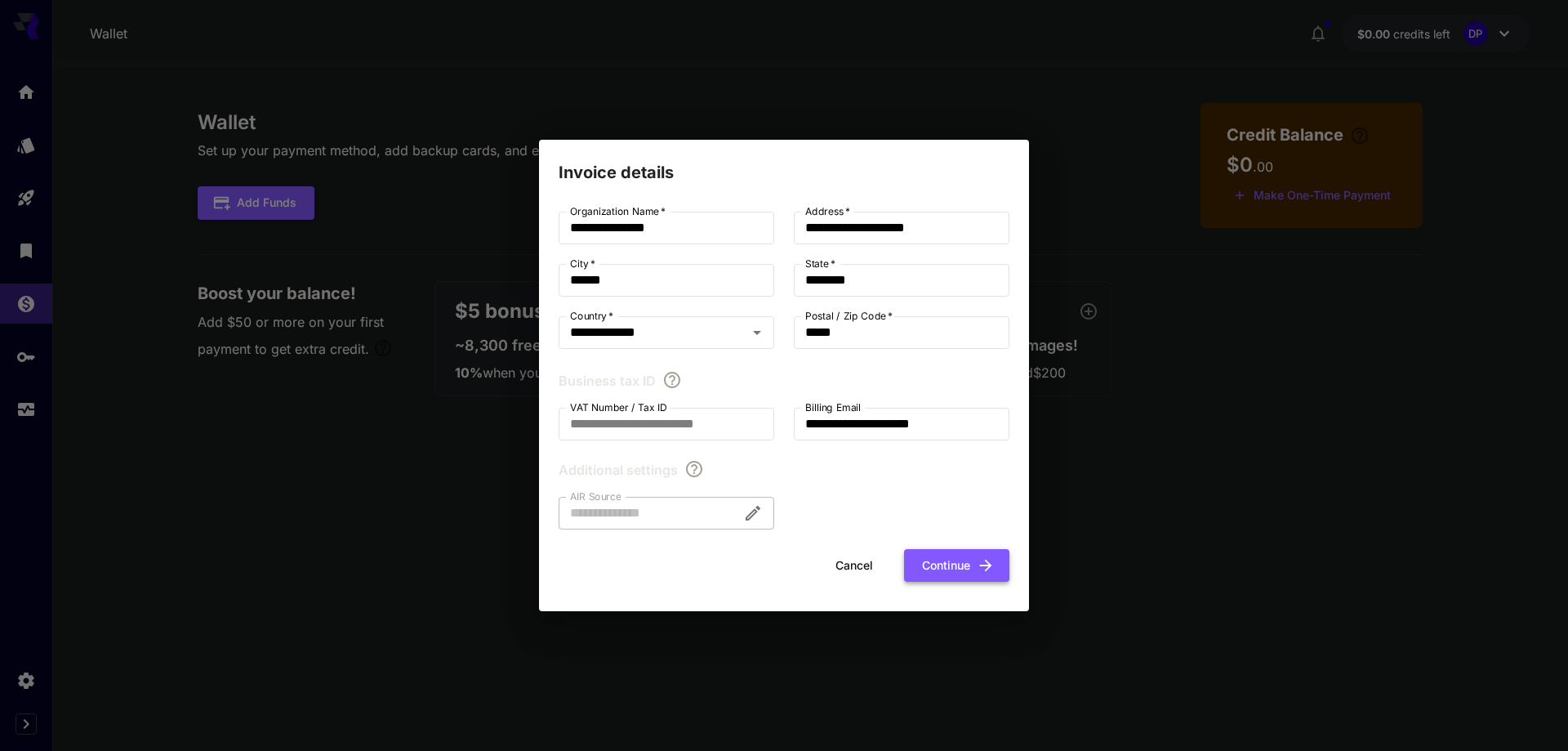click on "Continue" at bounding box center (956, 565) 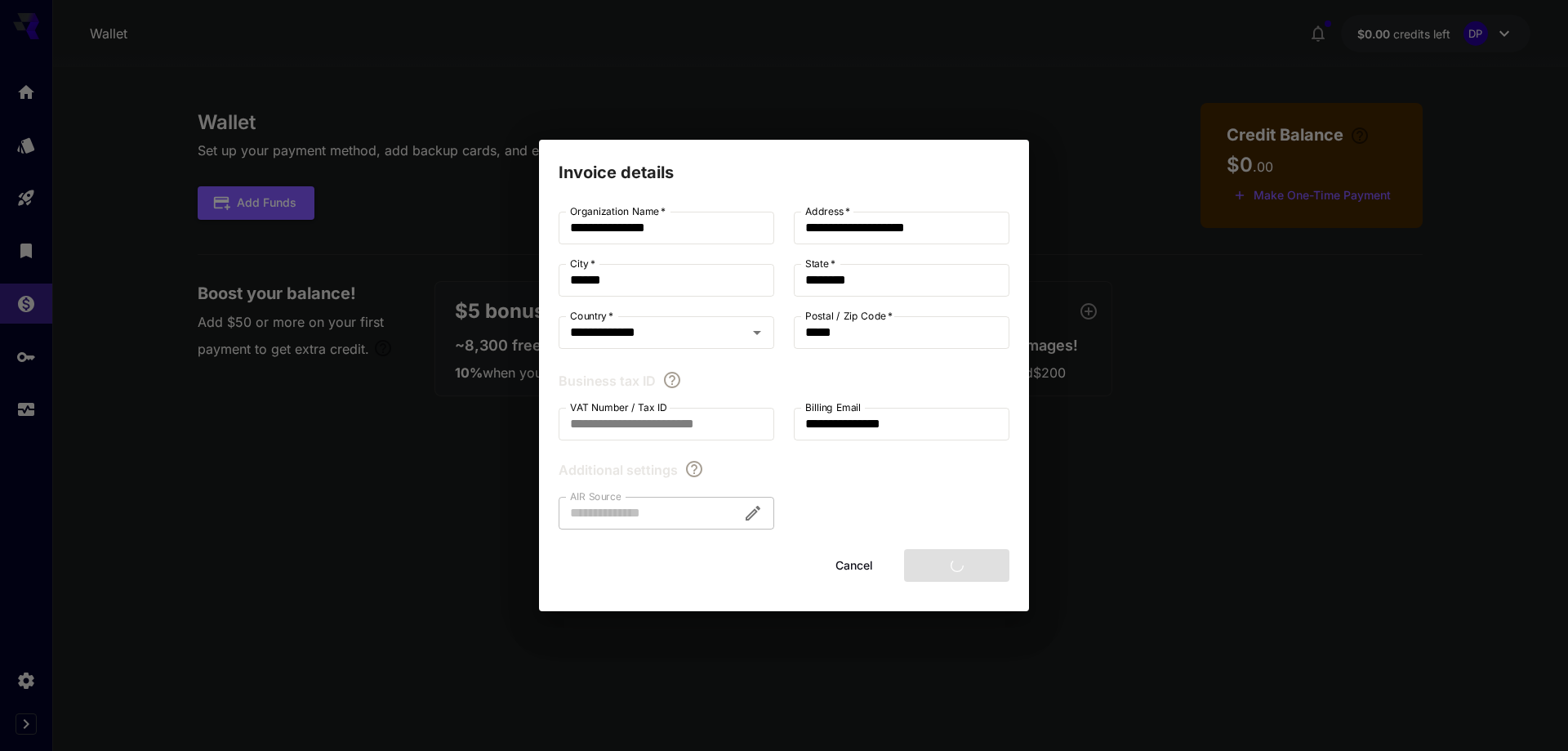 type on "**********" 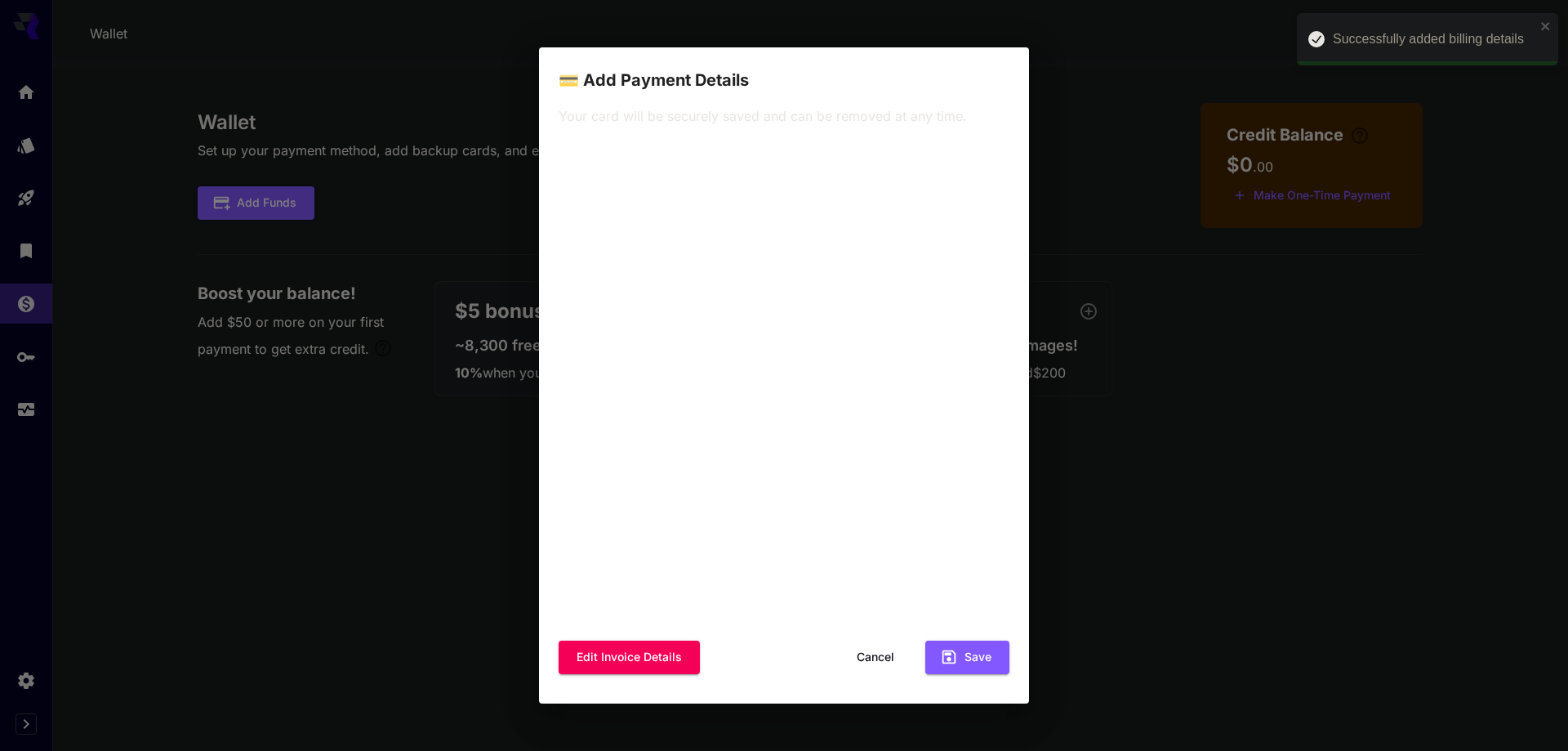 click on "Edit invoice details Cancel Save" at bounding box center [784, 657] 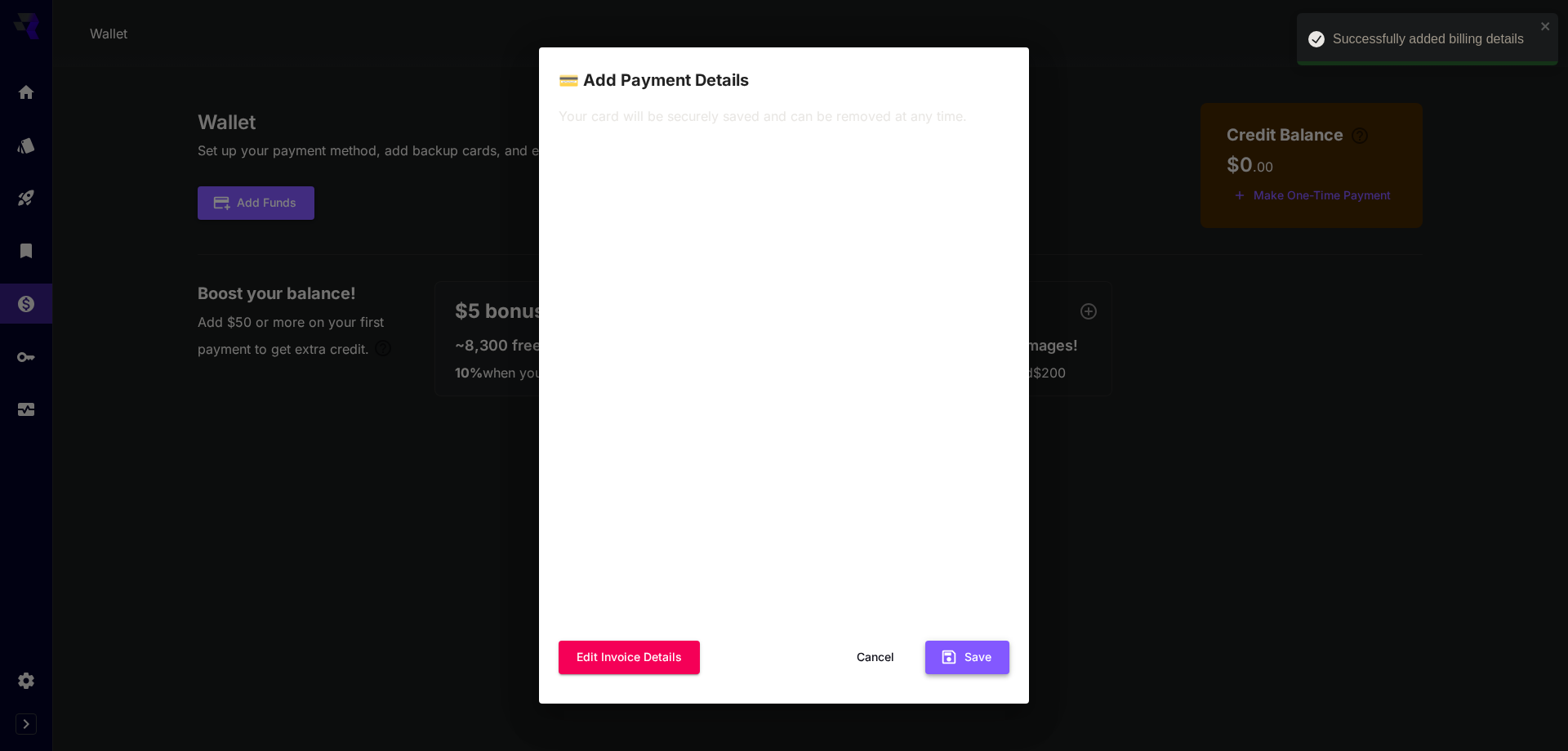 click on "Save" at bounding box center [967, 657] 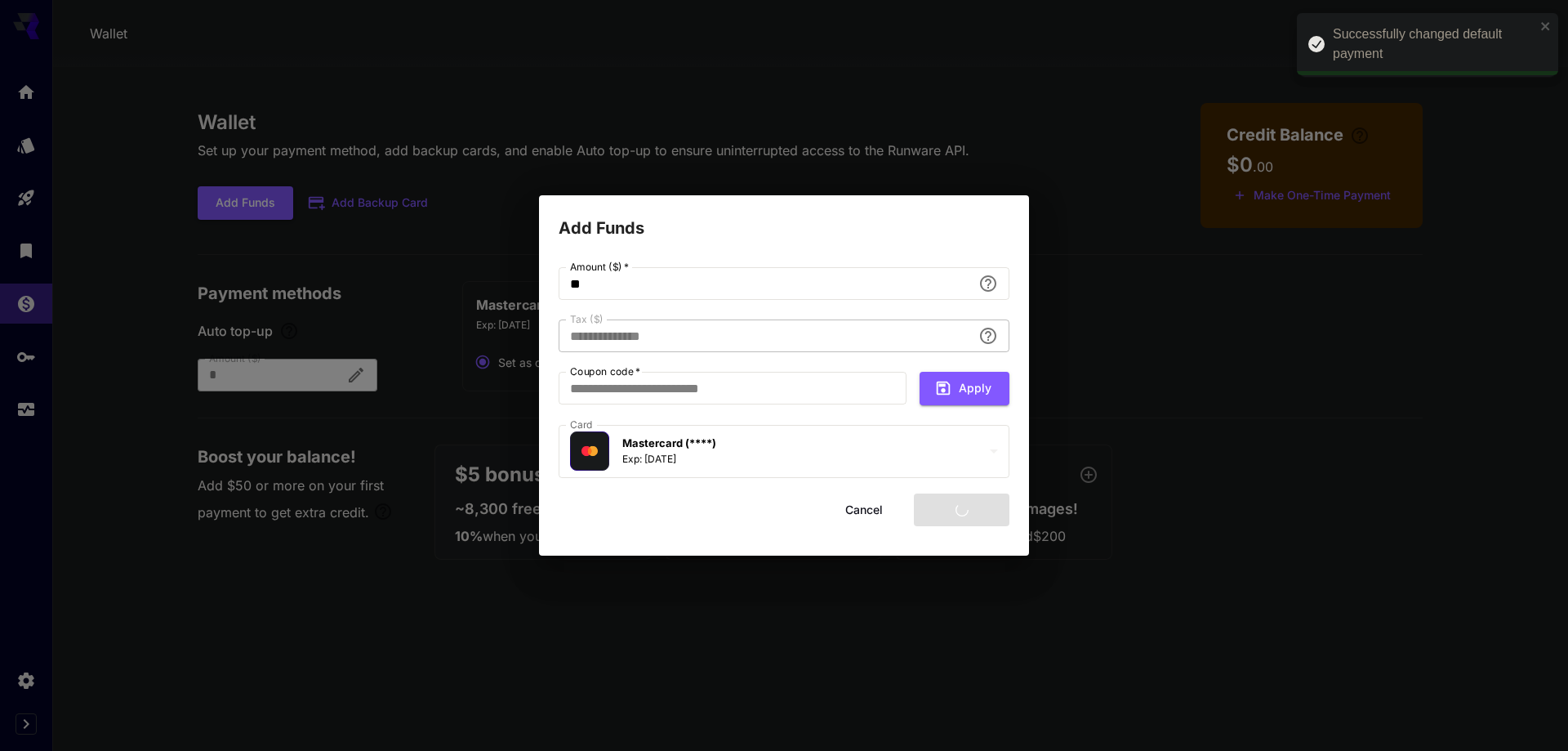 type on "****" 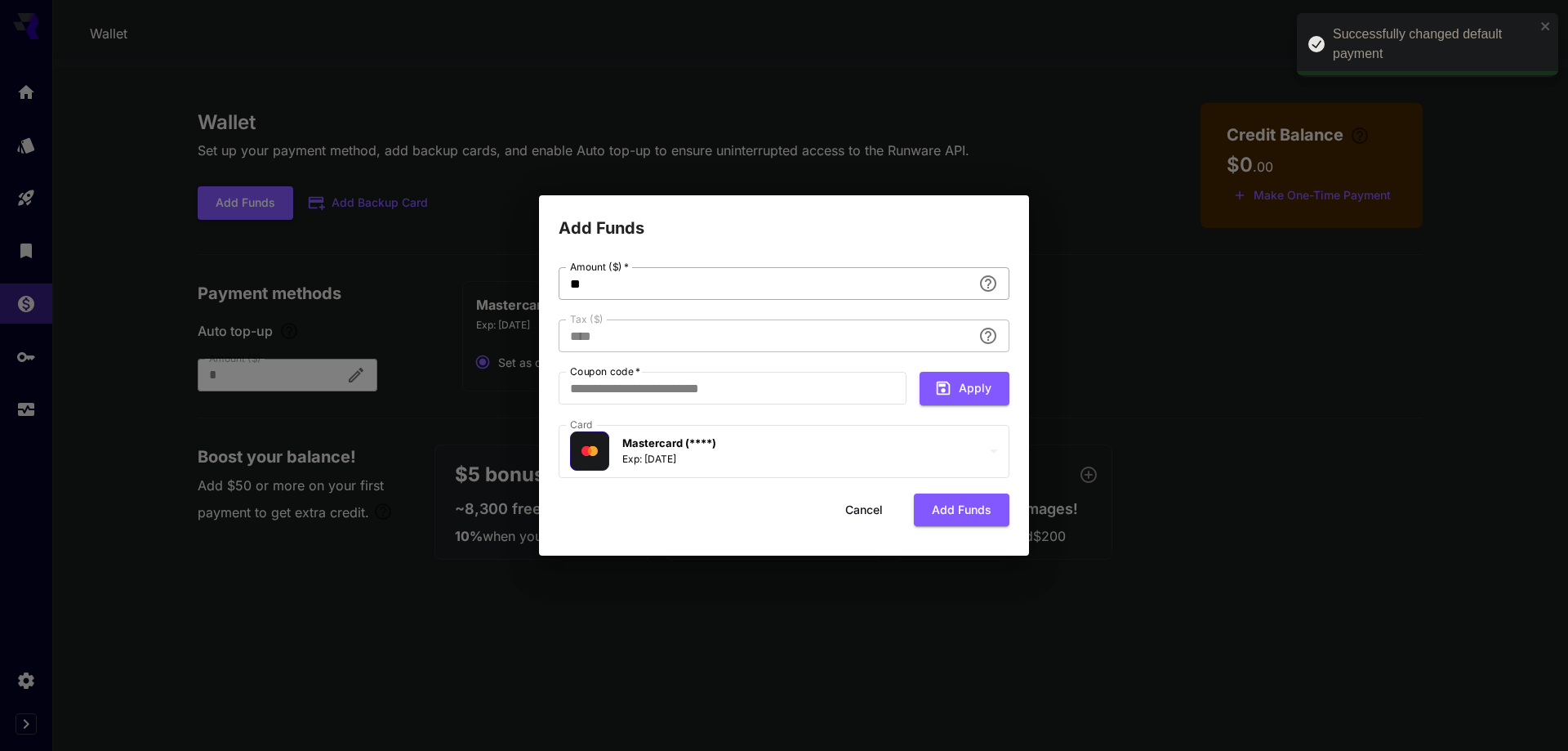 click on "**" at bounding box center [765, 284] 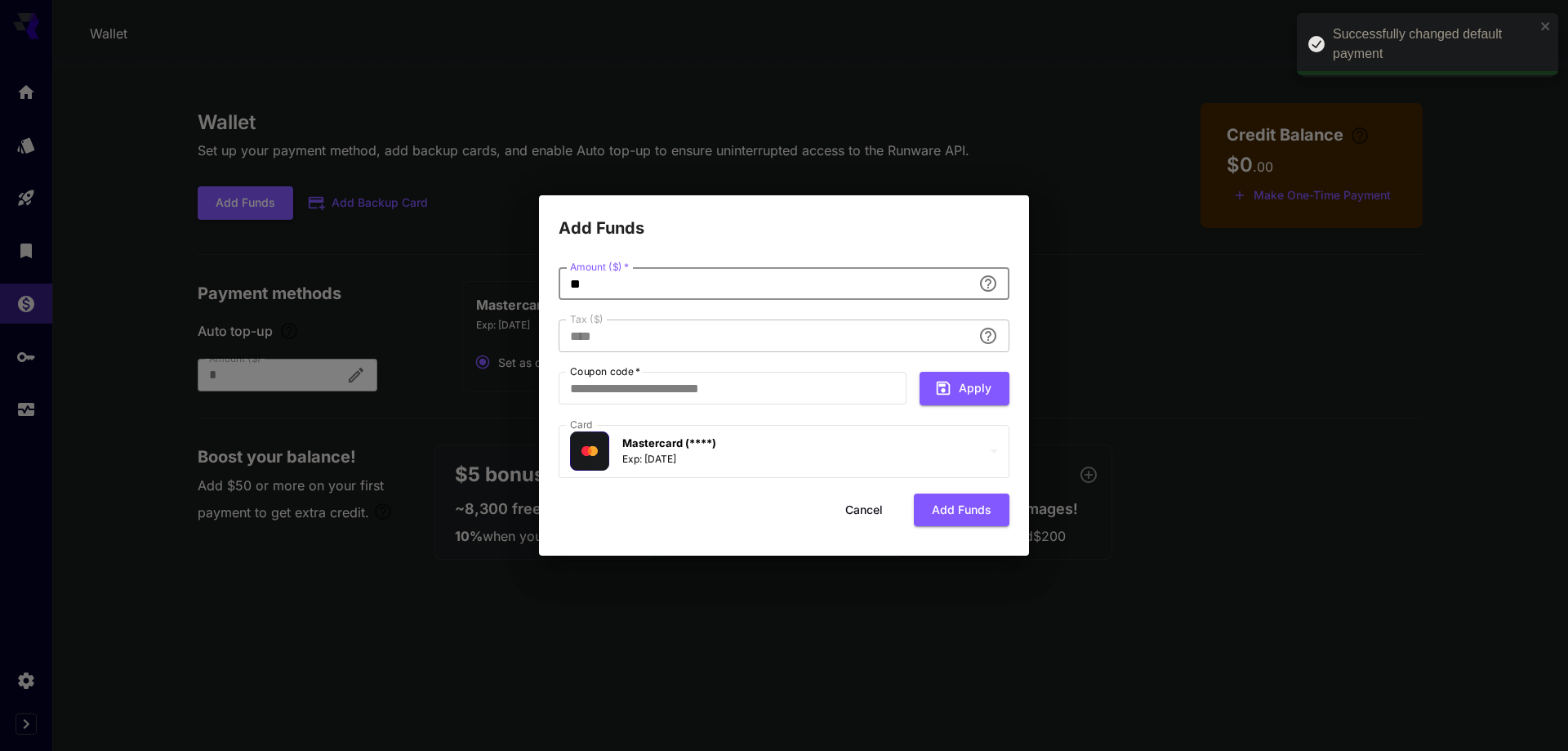drag, startPoint x: 876, startPoint y: 288, endPoint x: 435, endPoint y: 293, distance: 441.0283 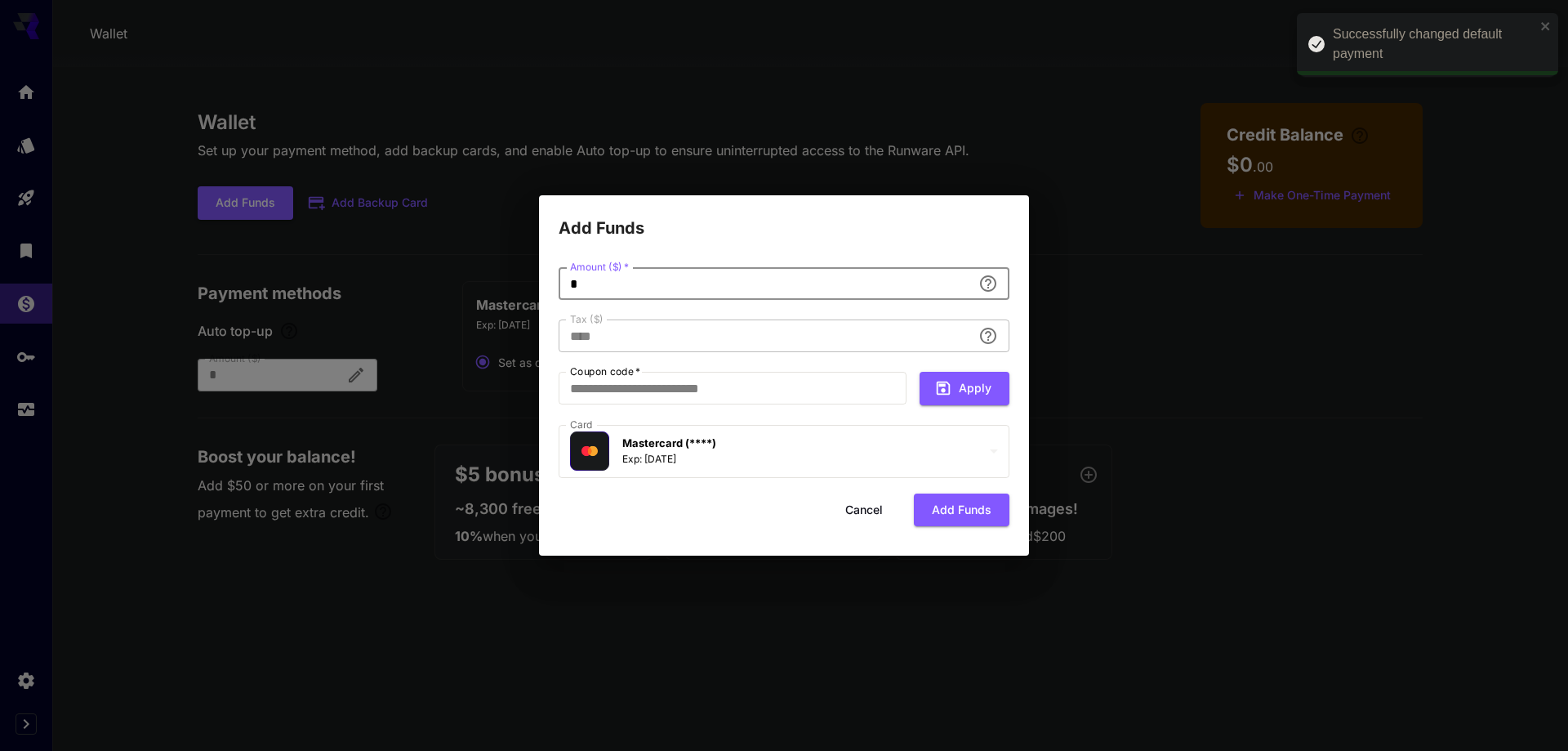 type on "*" 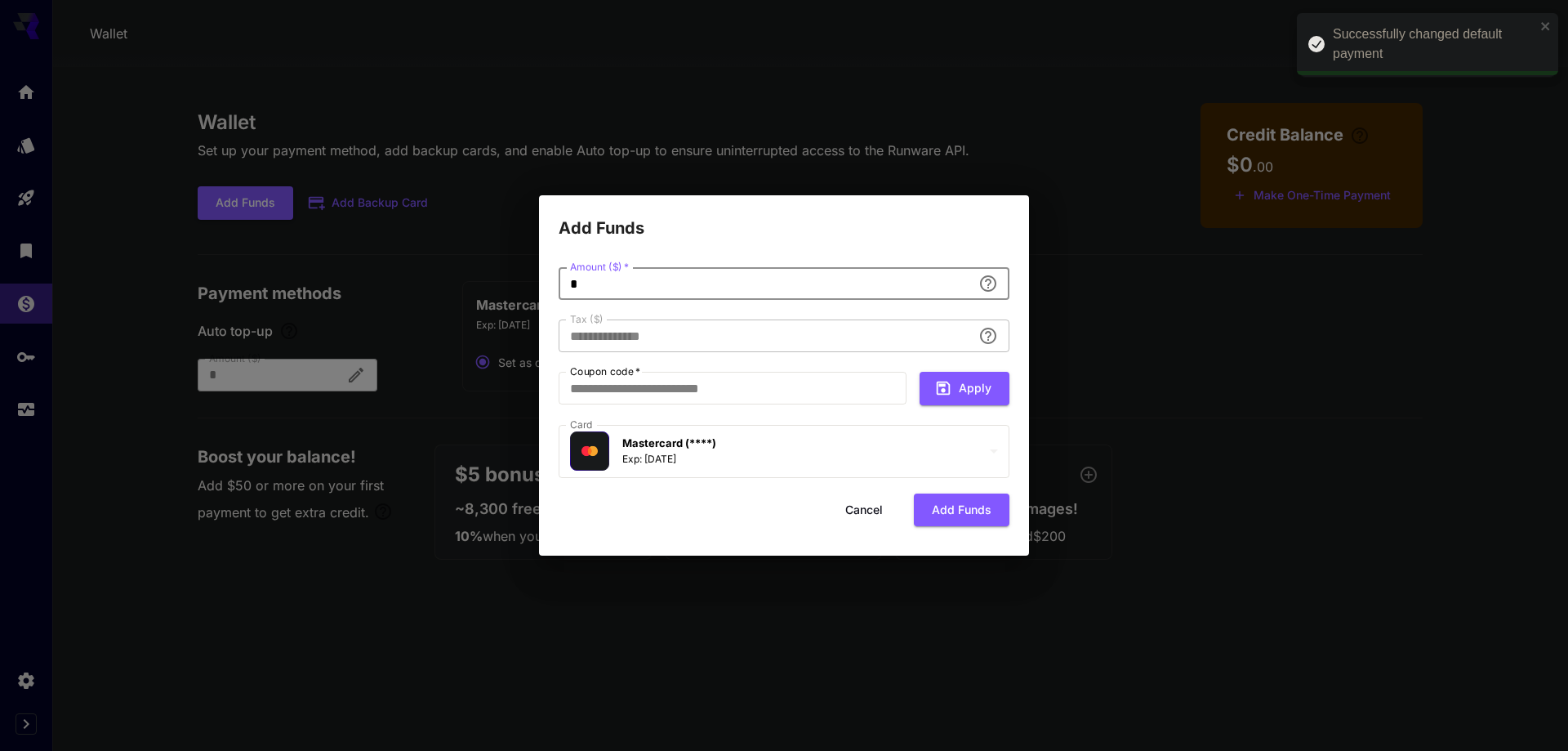 click on "Add Funds" at bounding box center (784, 218) 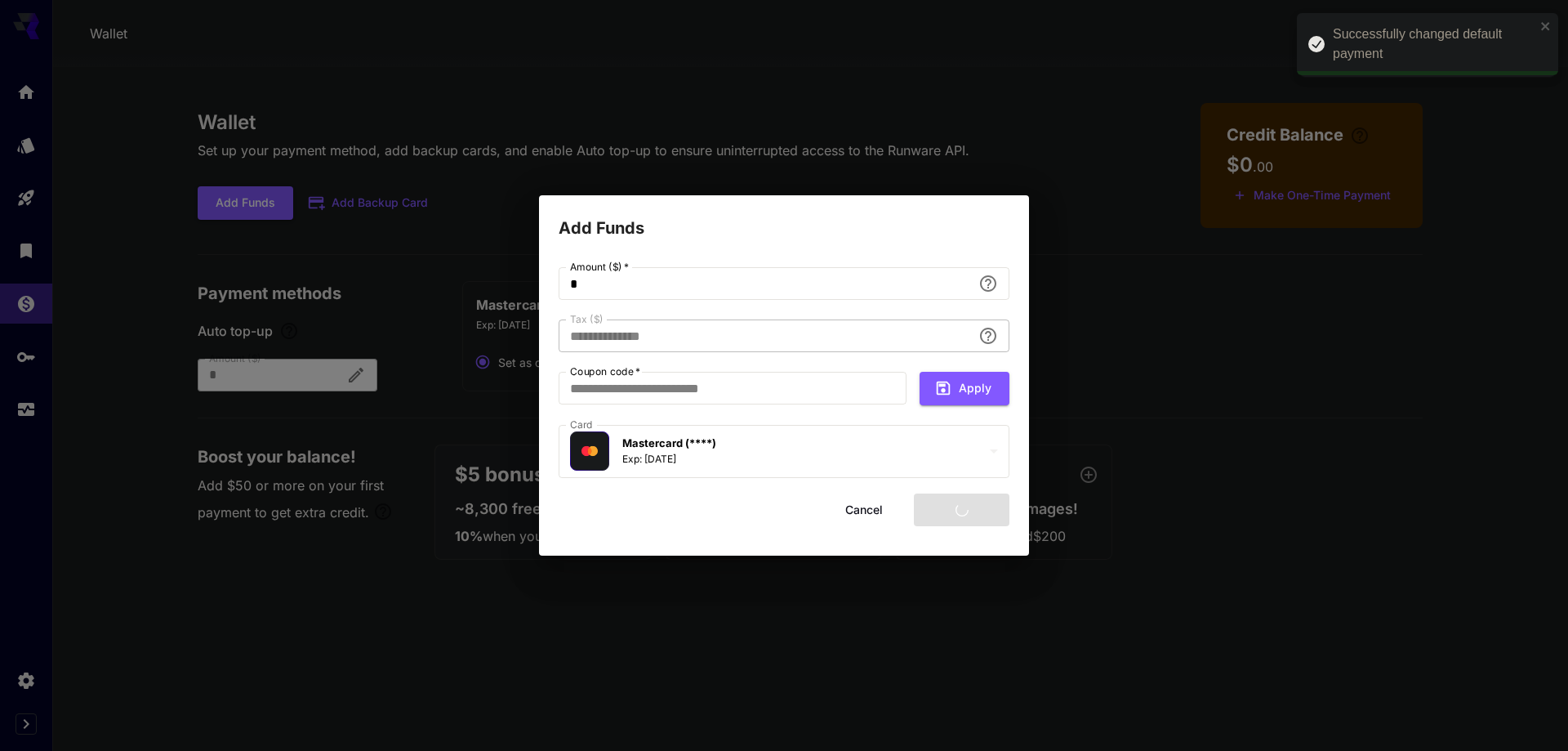 type on "****" 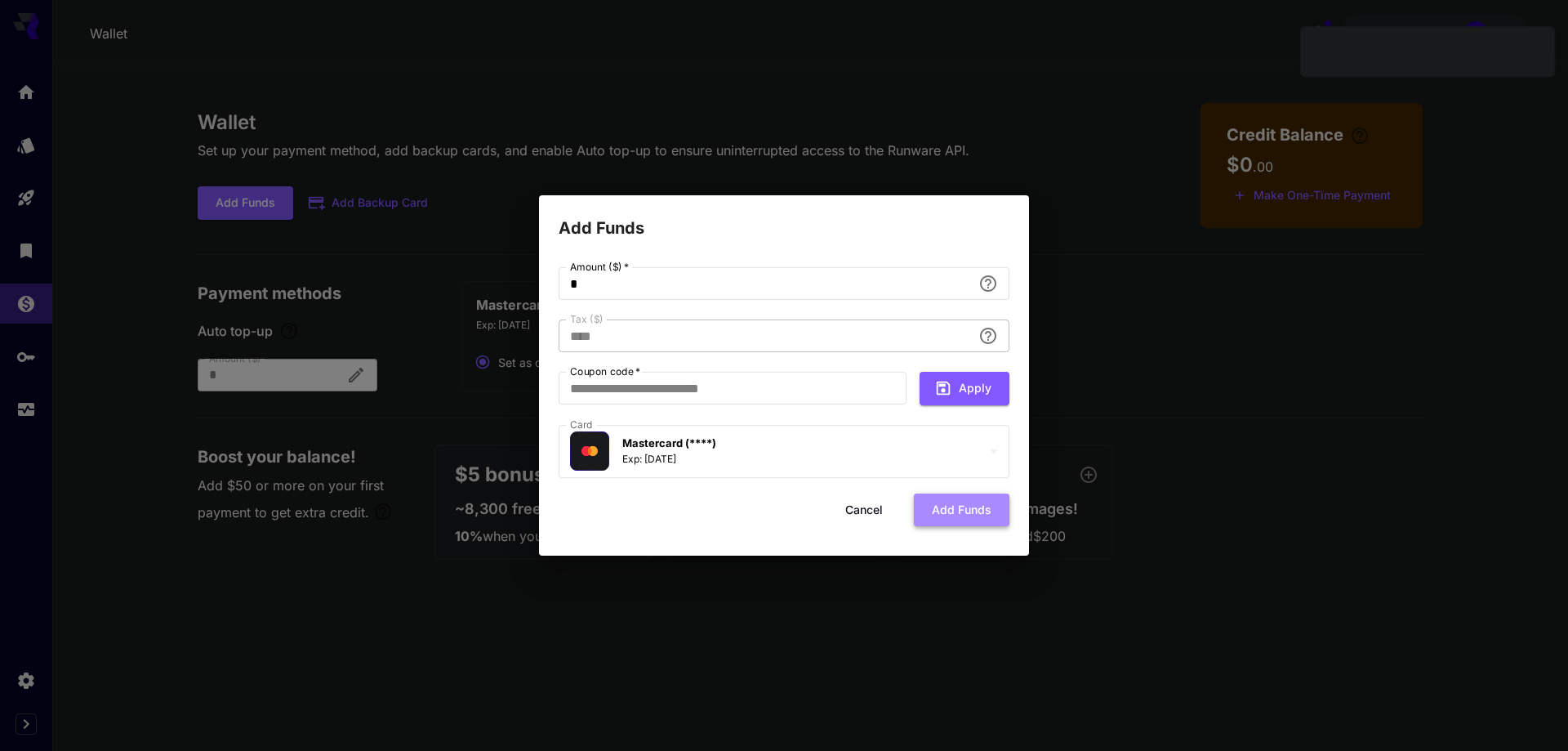 click on "Add funds" at bounding box center (961, 510) 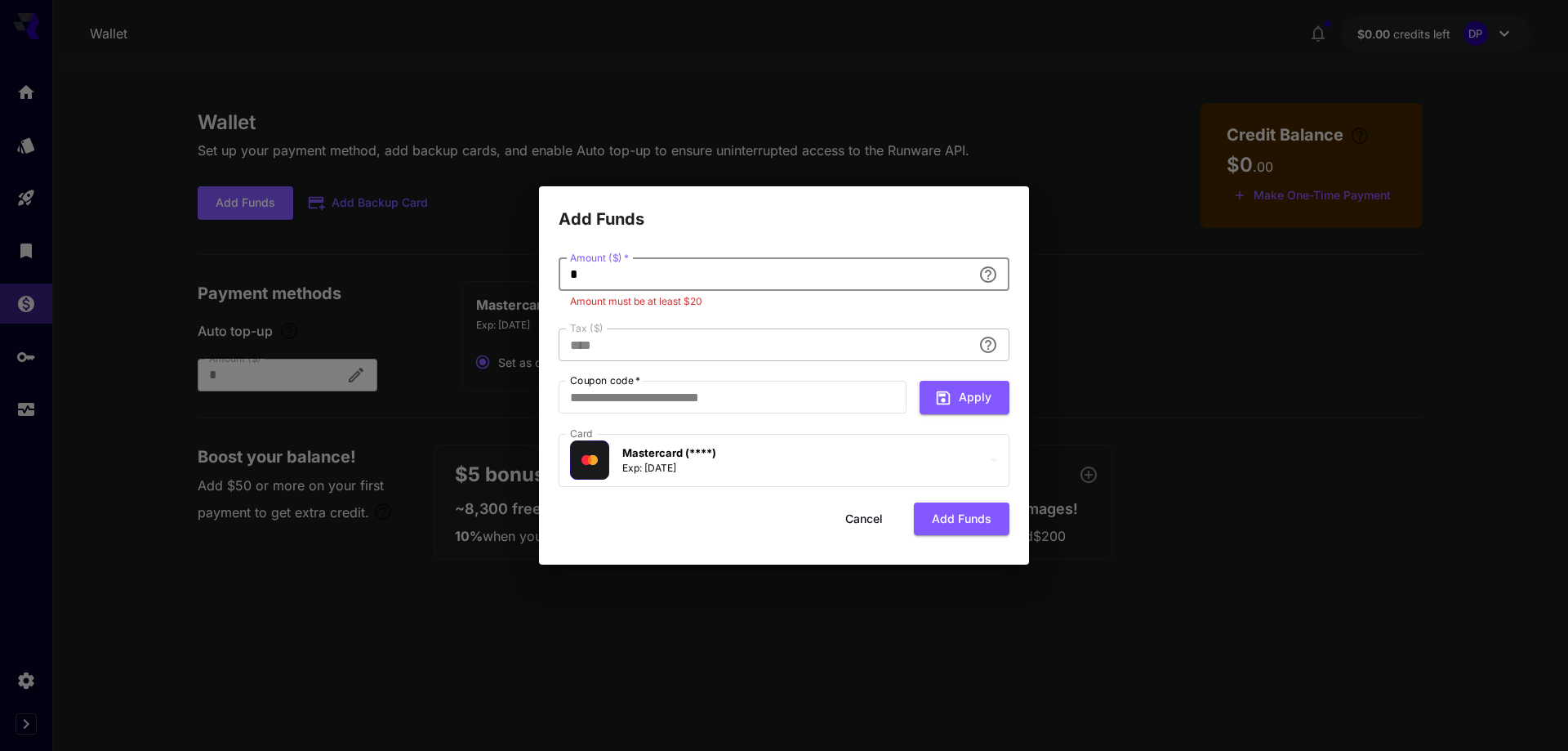 drag, startPoint x: 666, startPoint y: 274, endPoint x: 418, endPoint y: 273, distance: 248.00202 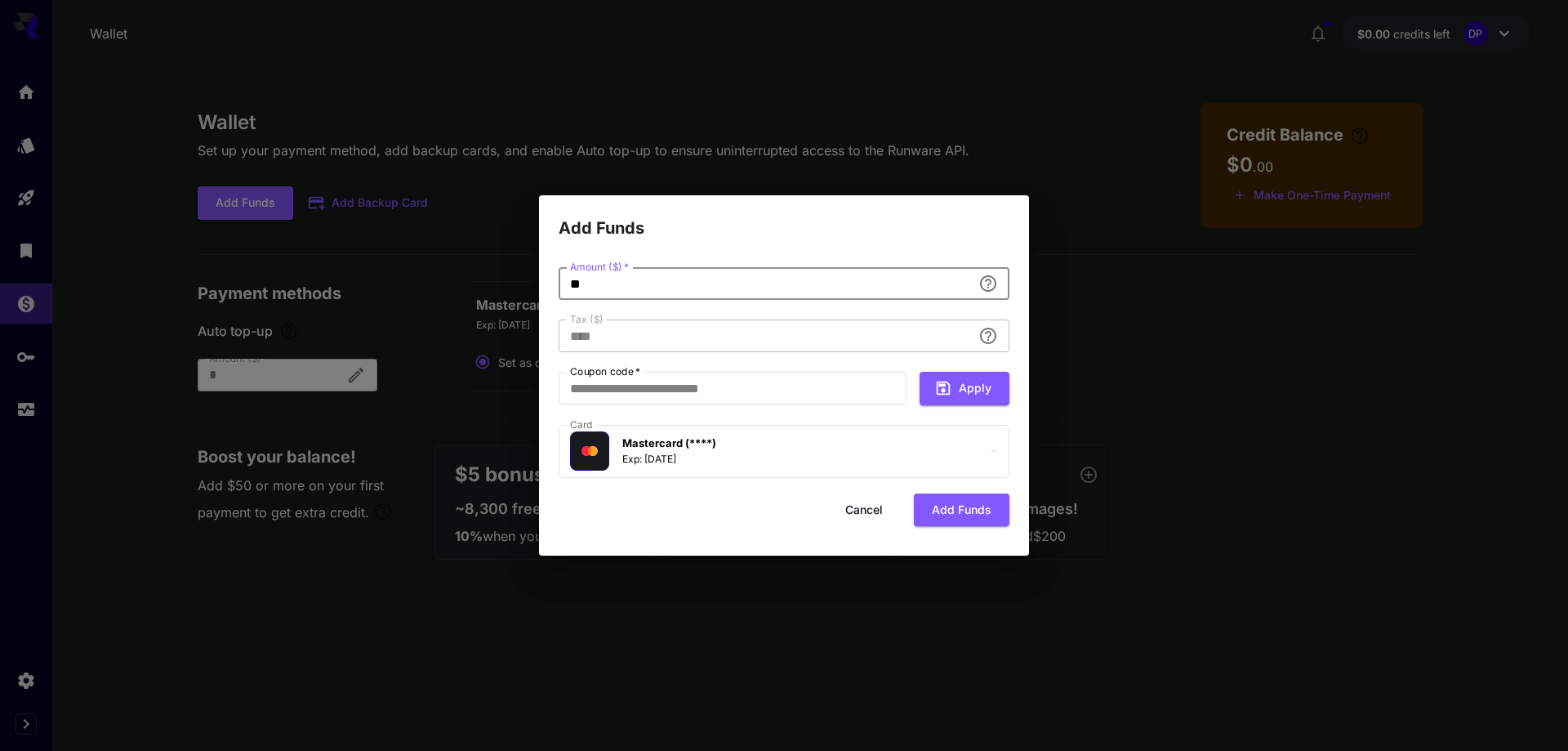 type on "**********" 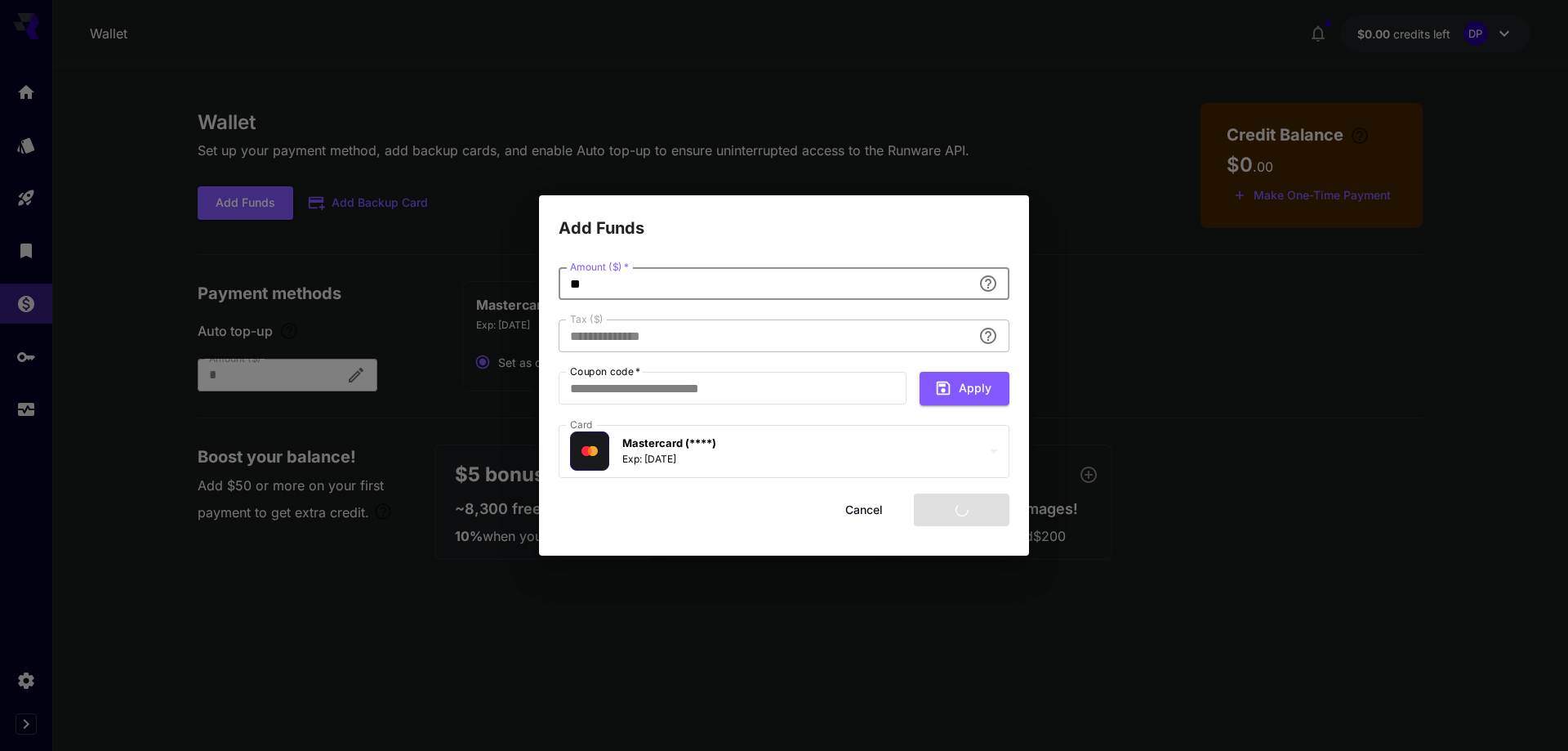 type on "**" 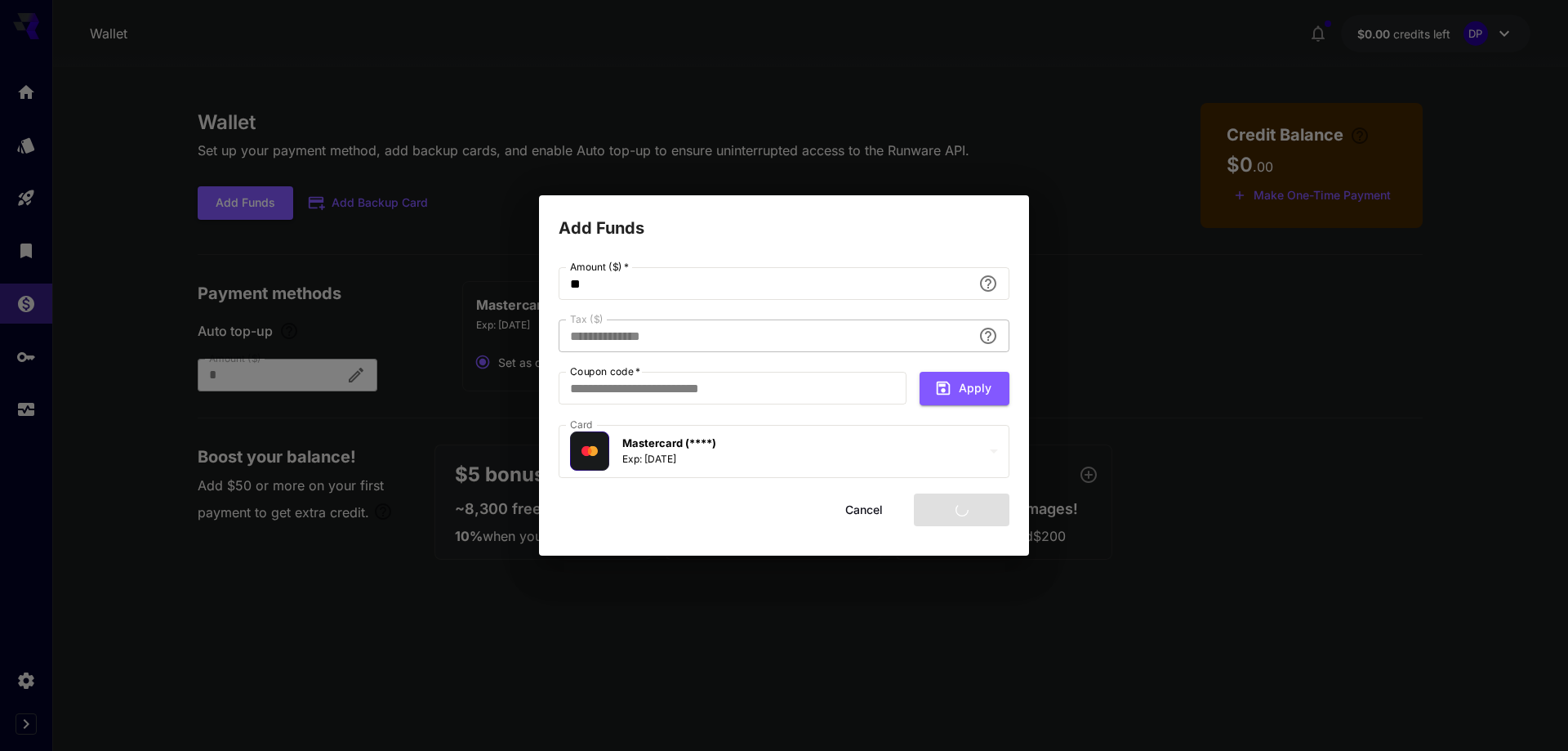 type on "****" 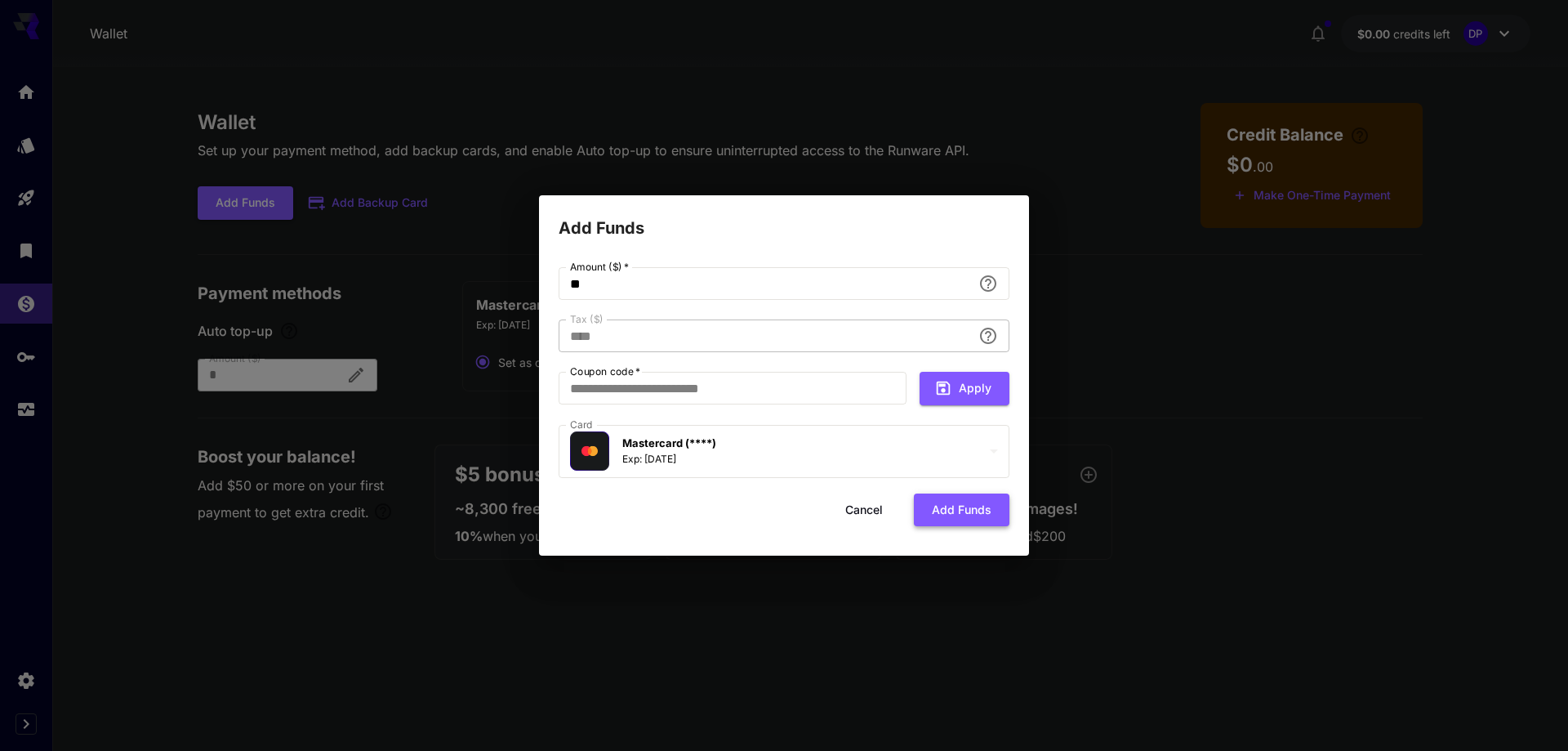 click on "Add funds" at bounding box center [961, 510] 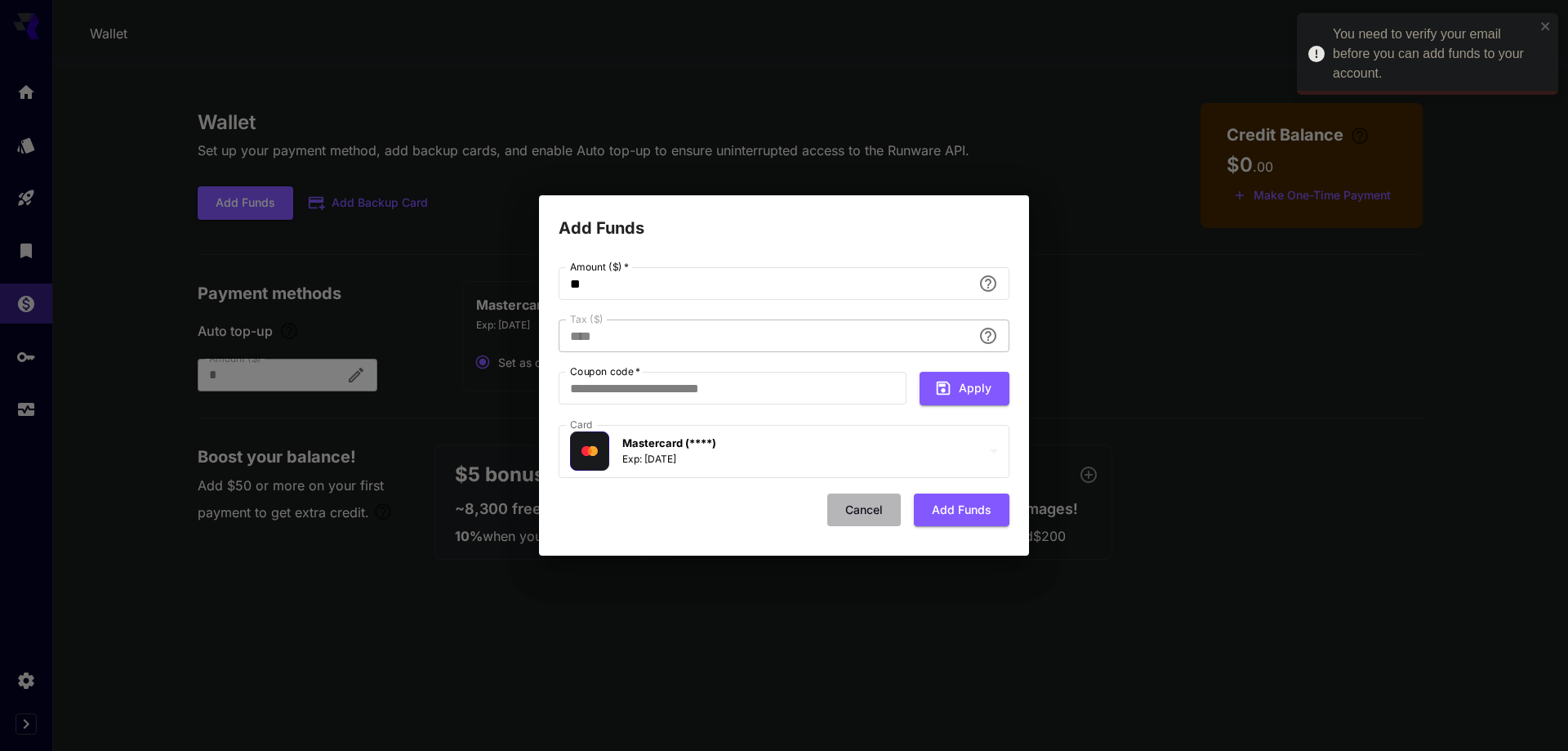 click on "Cancel" at bounding box center [864, 510] 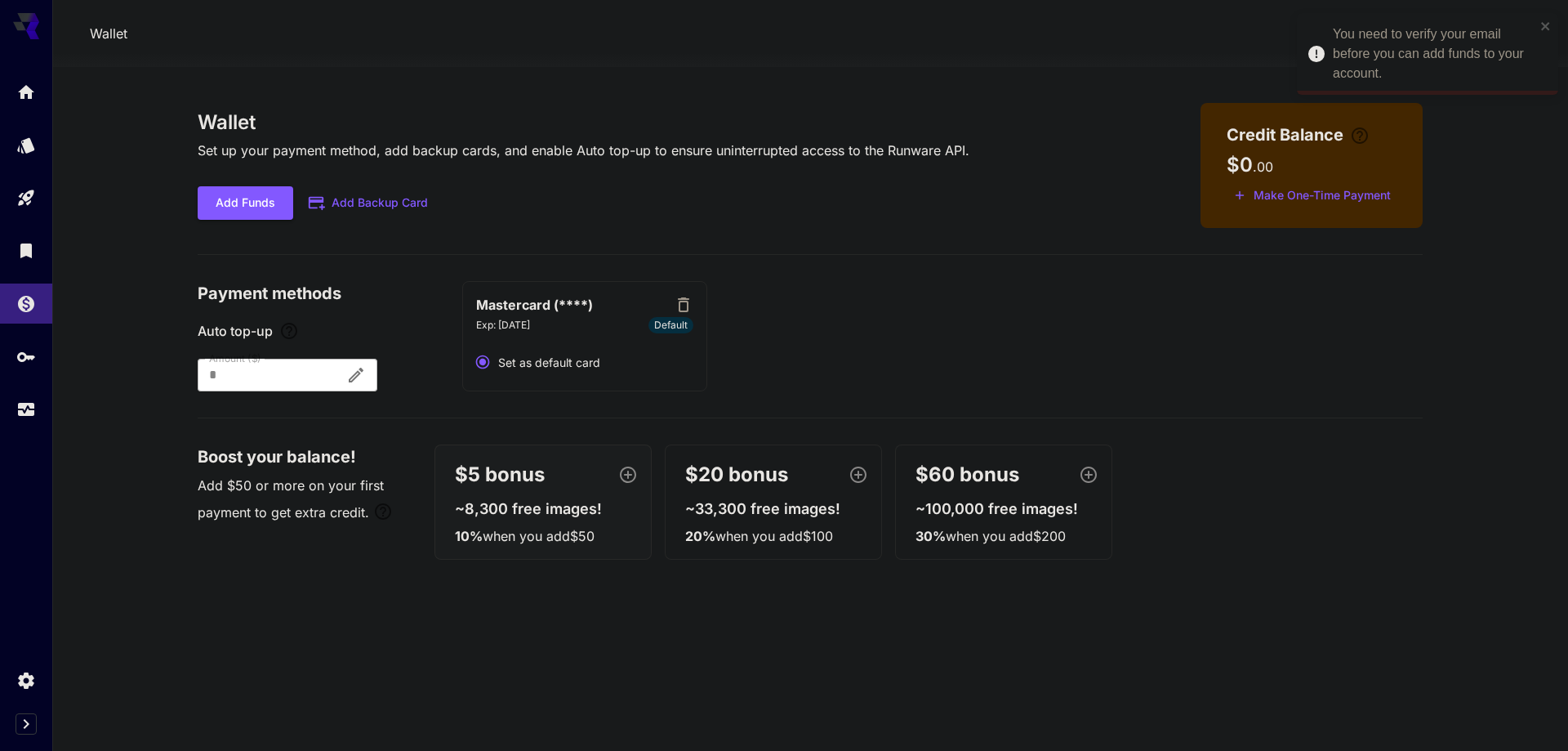 click on "You need to verify your email before you can add funds to your account." at bounding box center [1422, 54] 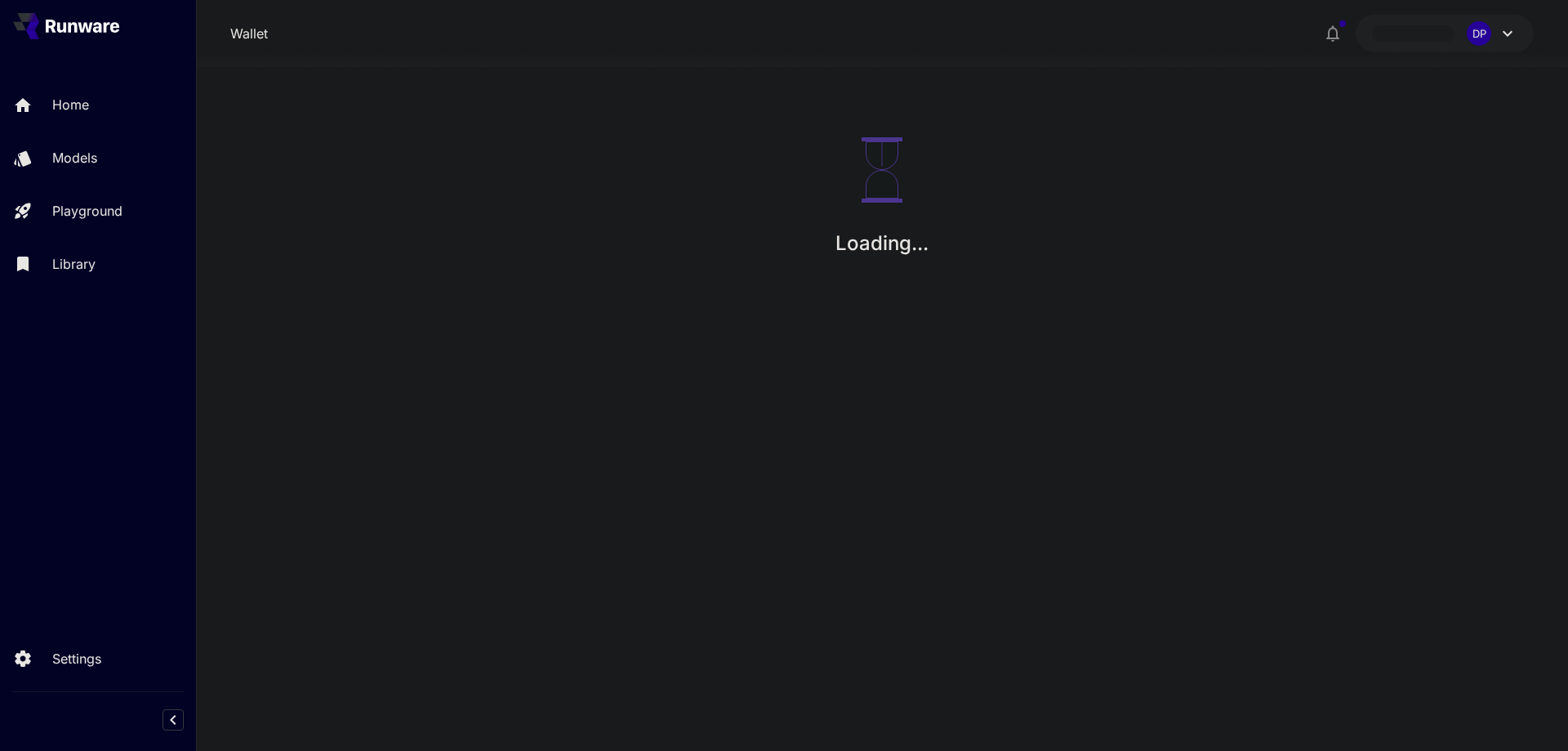 scroll, scrollTop: 0, scrollLeft: 0, axis: both 